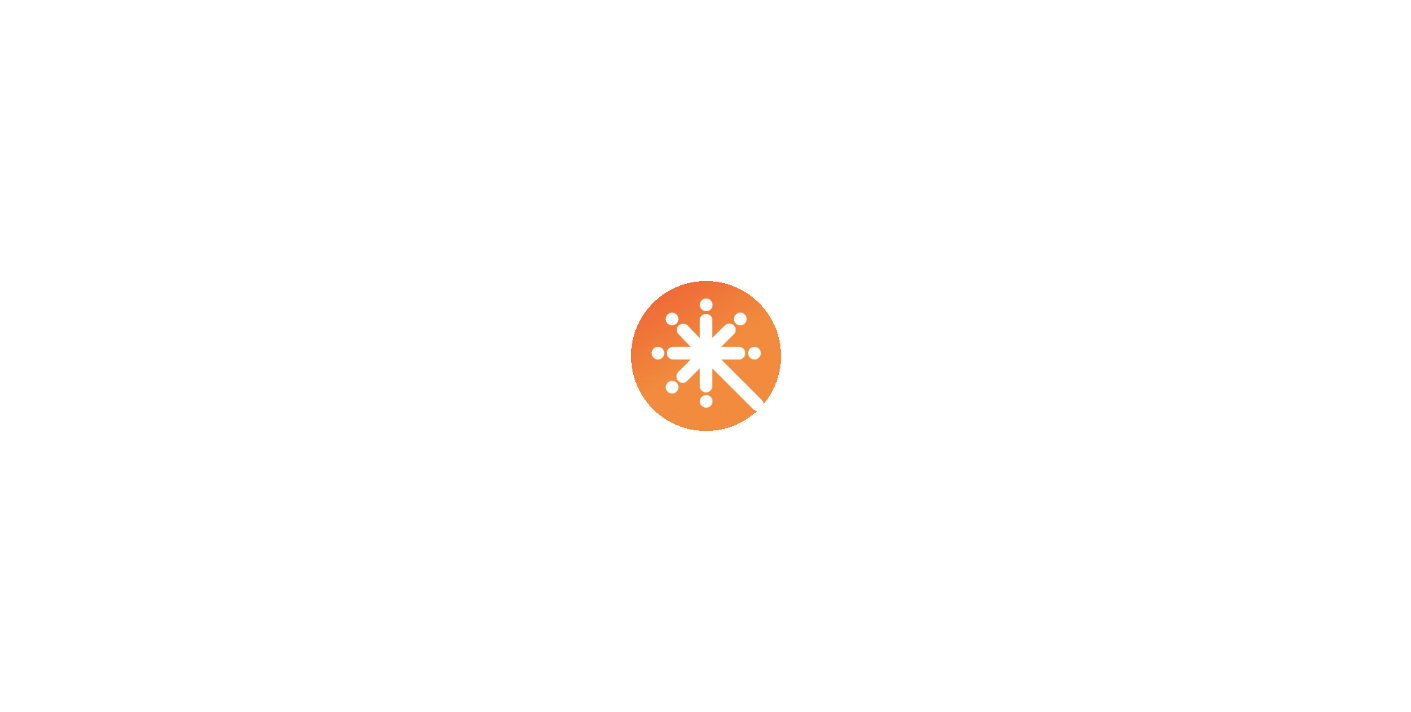 scroll, scrollTop: 0, scrollLeft: 0, axis: both 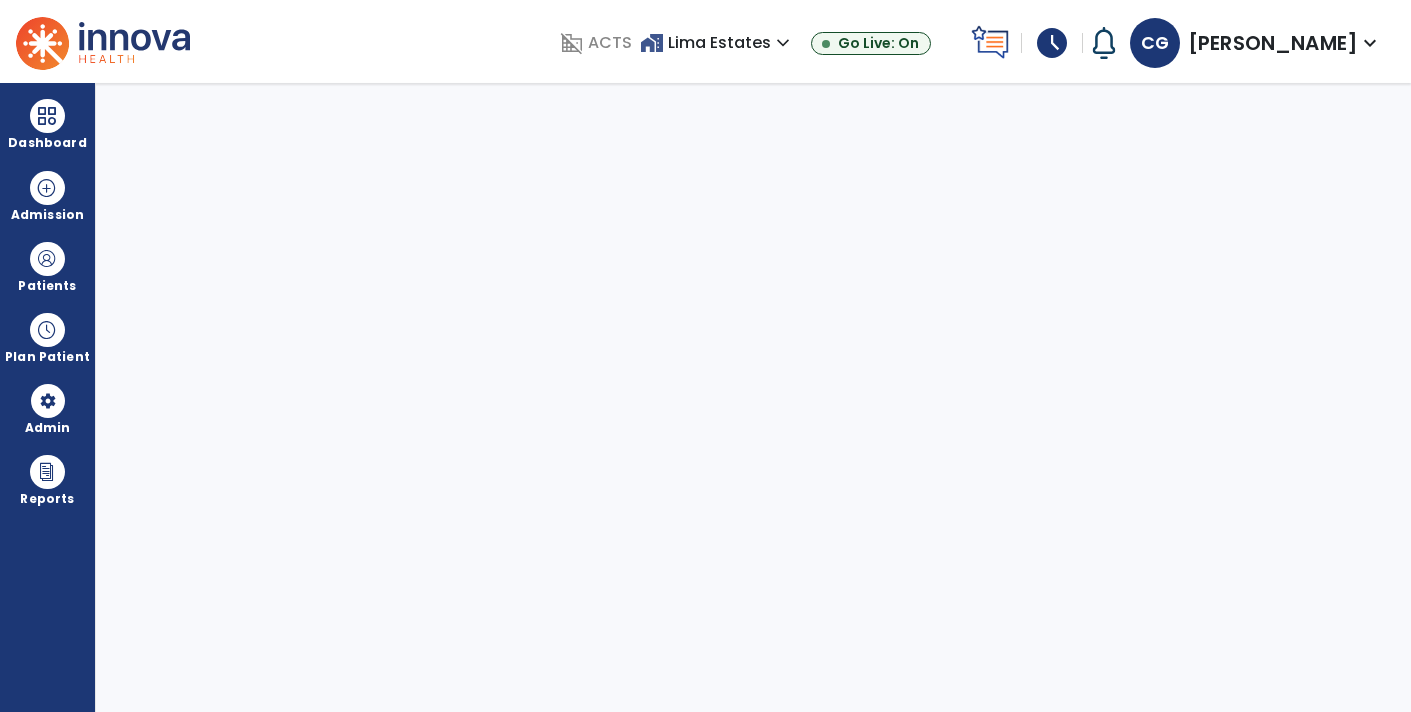 select on "****" 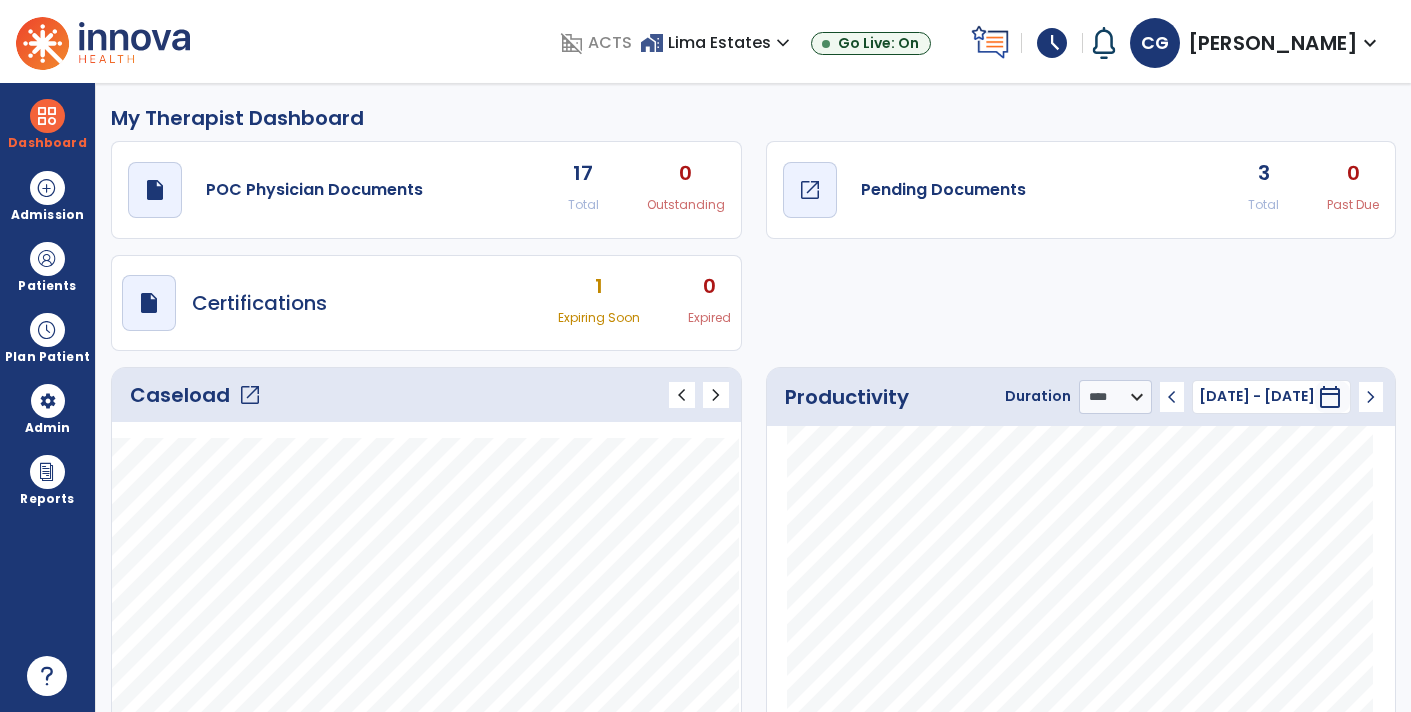 click on "draft   open_in_new  Pending Documents" 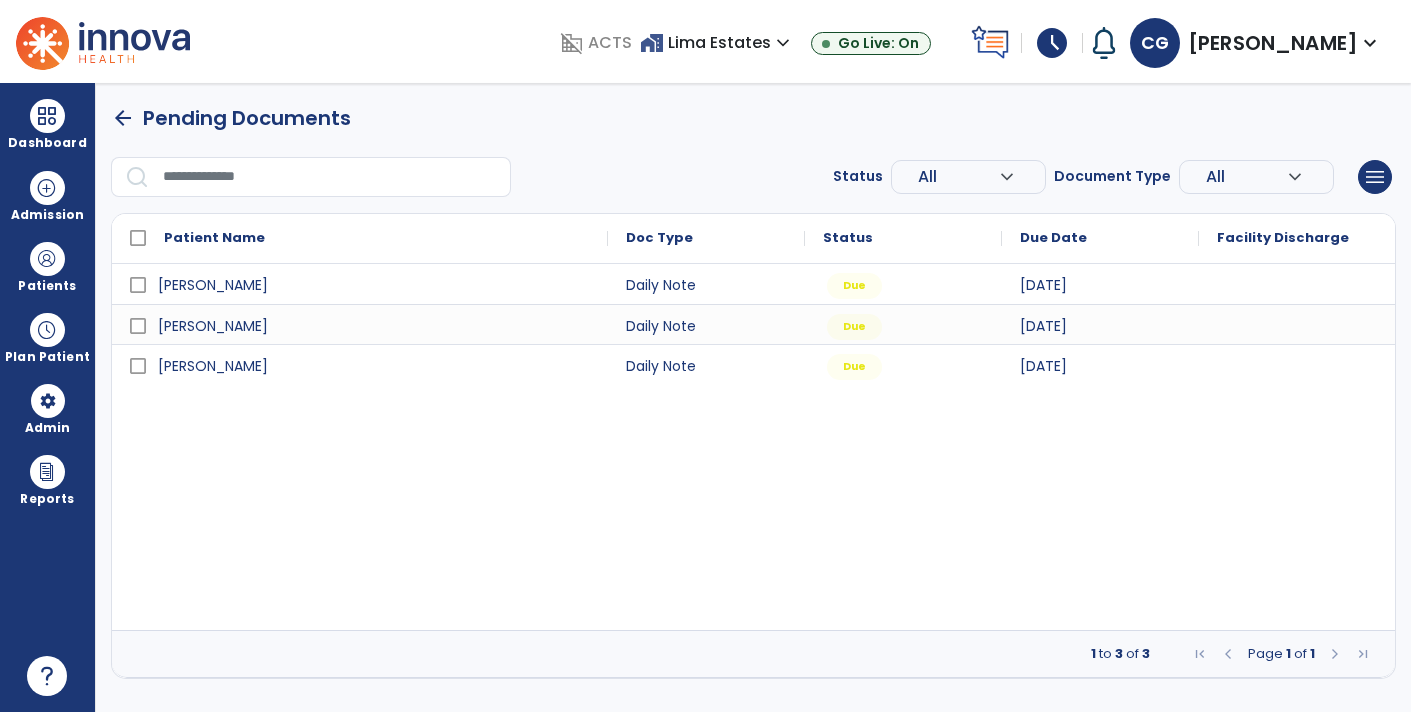 click on "schedule" at bounding box center (1052, 43) 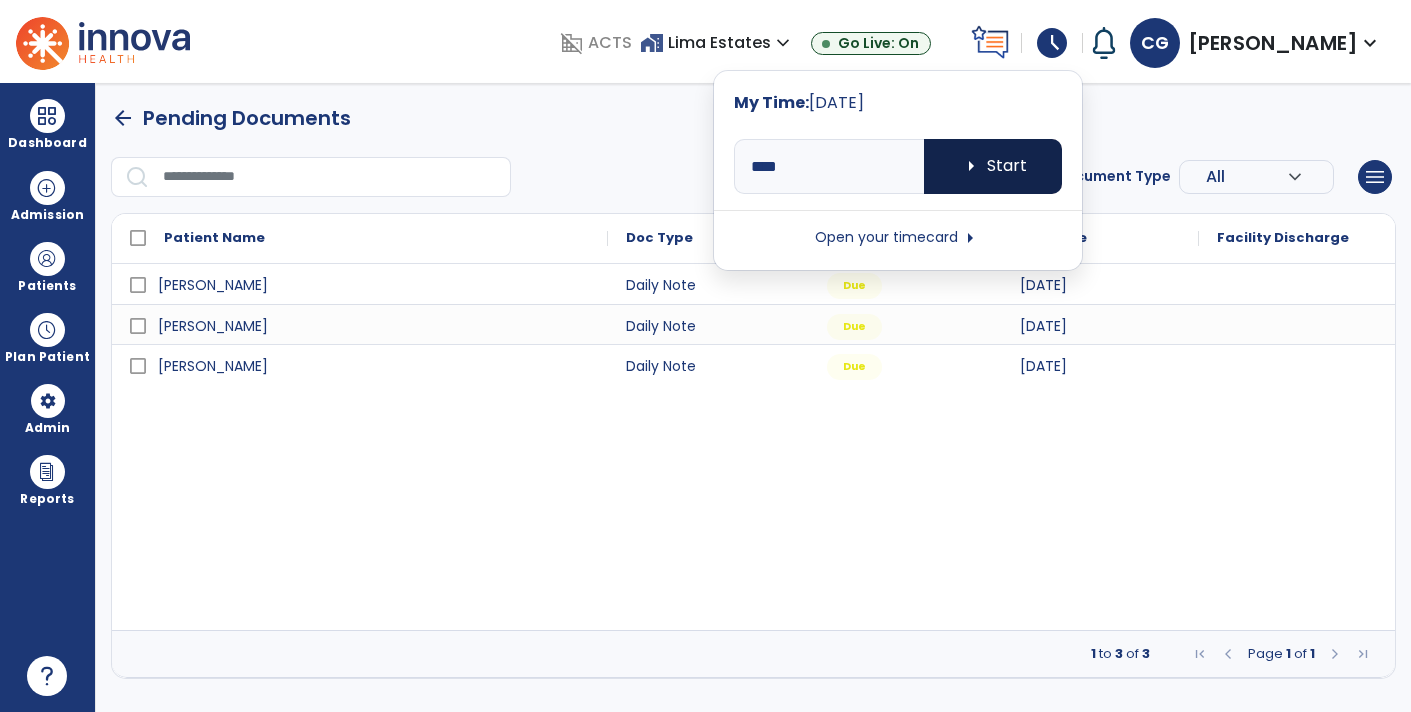click on "arrow_right  Start" at bounding box center (993, 166) 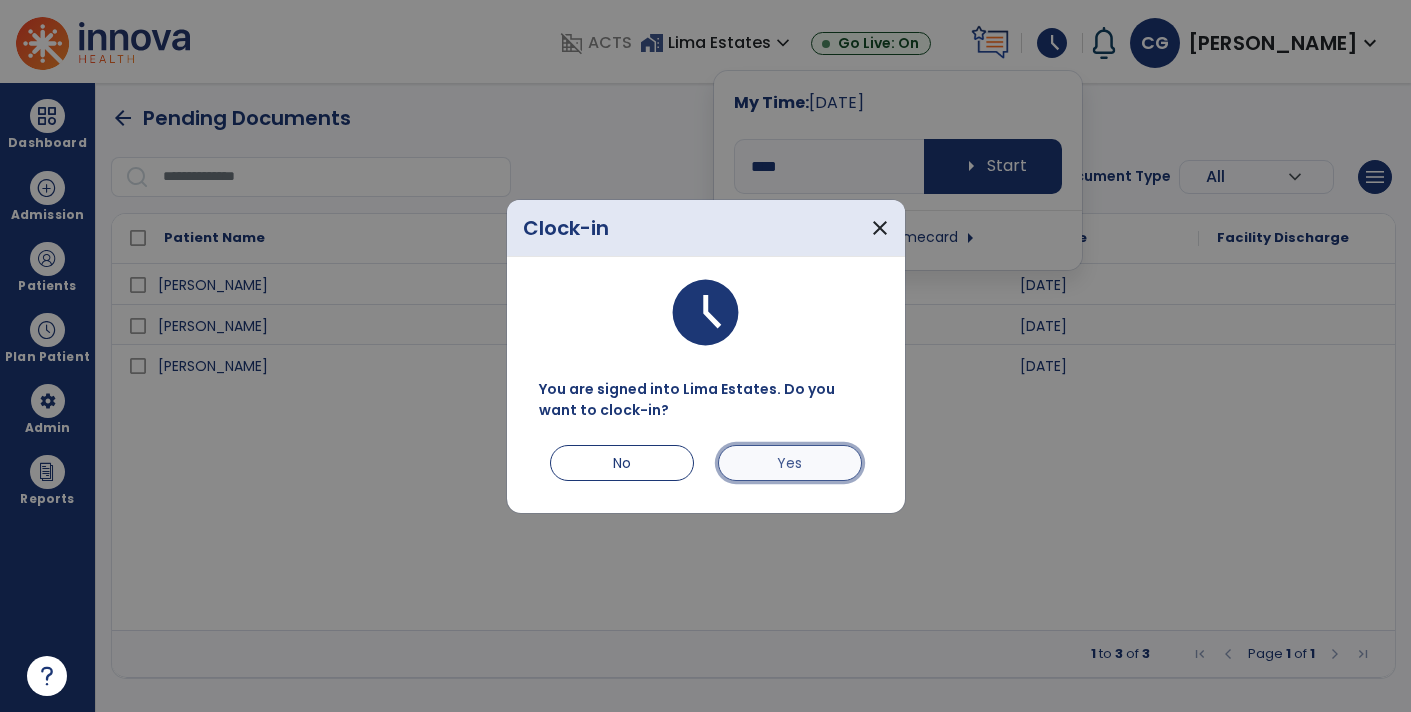 click on "Yes" at bounding box center [790, 463] 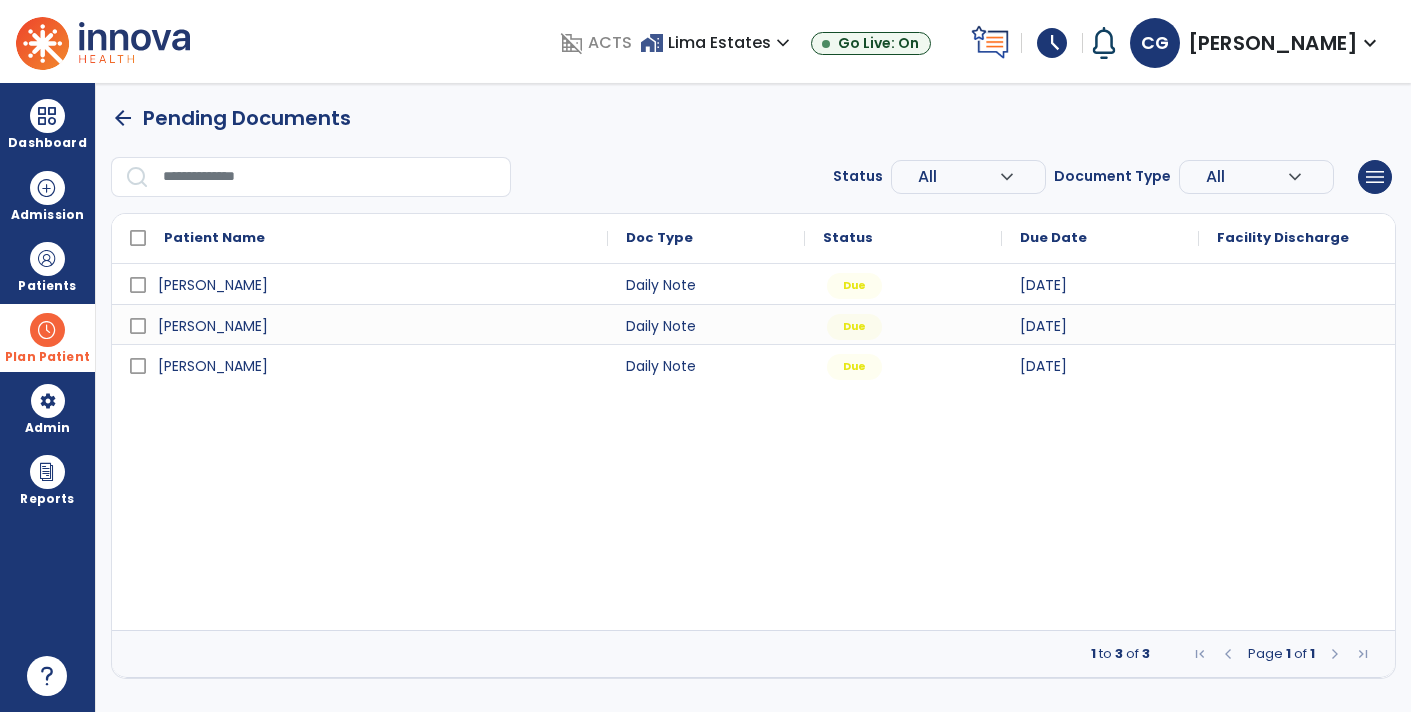 click on "Plan Patient" at bounding box center (47, 266) 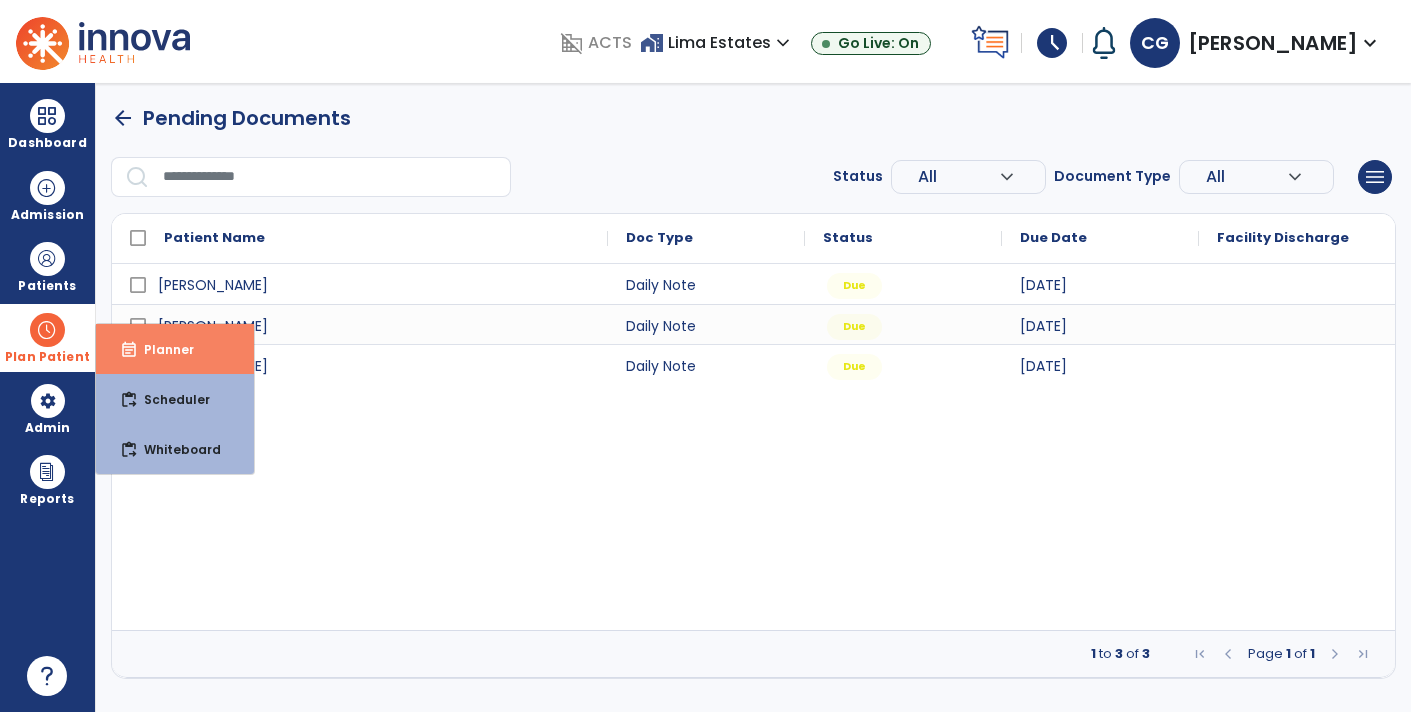 click on "event_note  Planner" at bounding box center [175, 349] 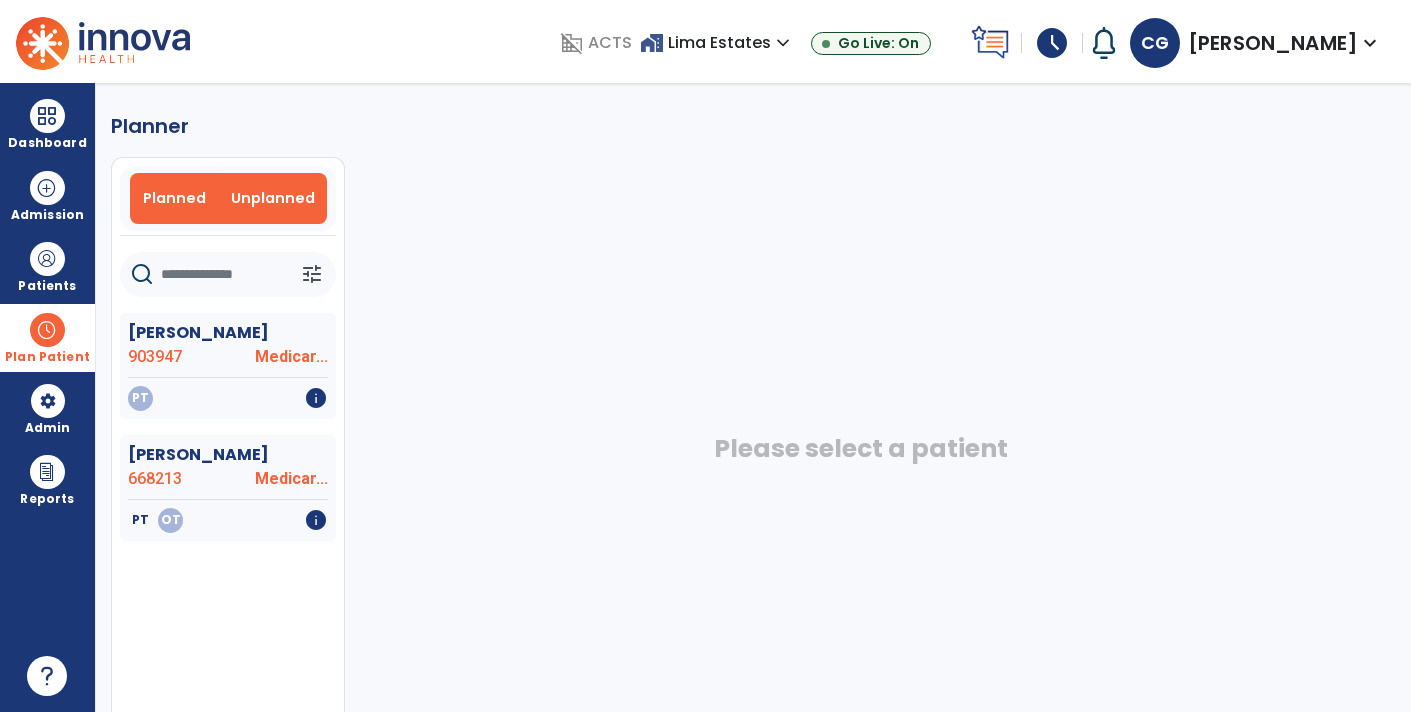 click on "Planned" at bounding box center (174, 198) 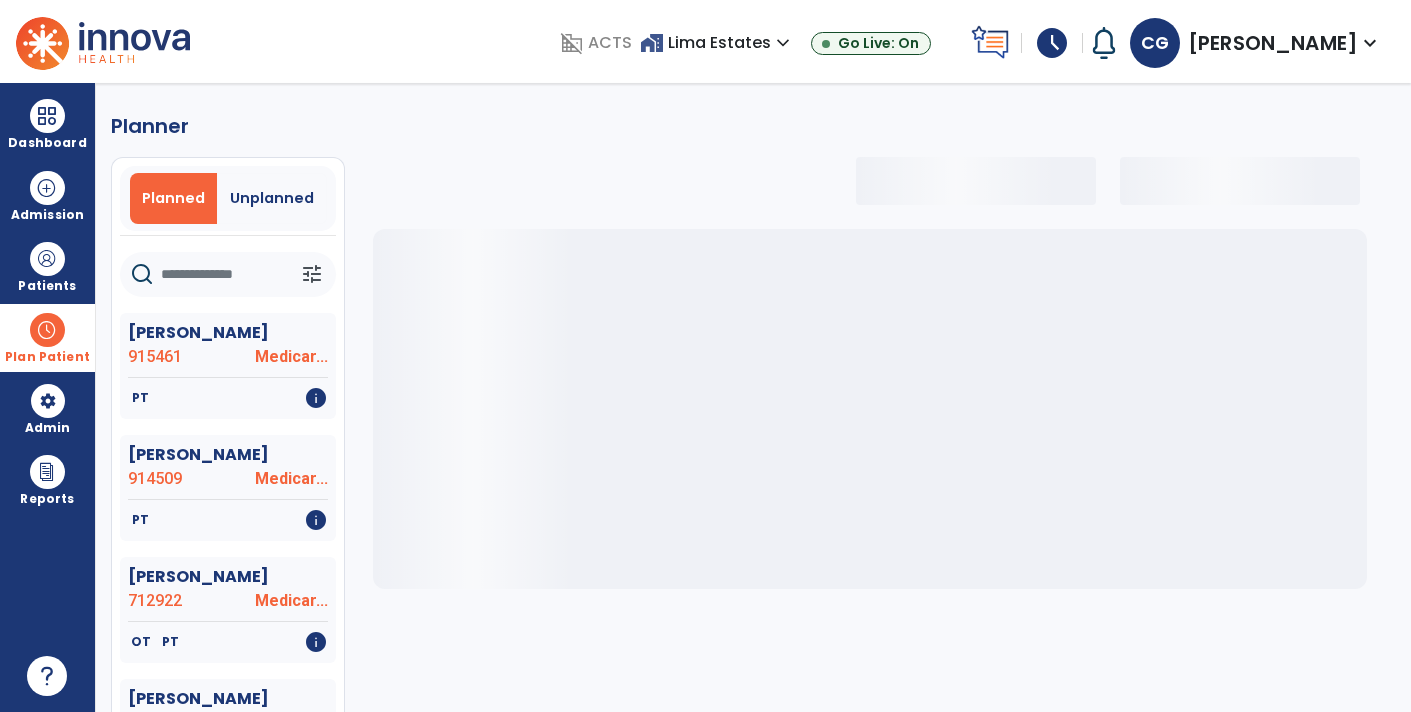 select on "***" 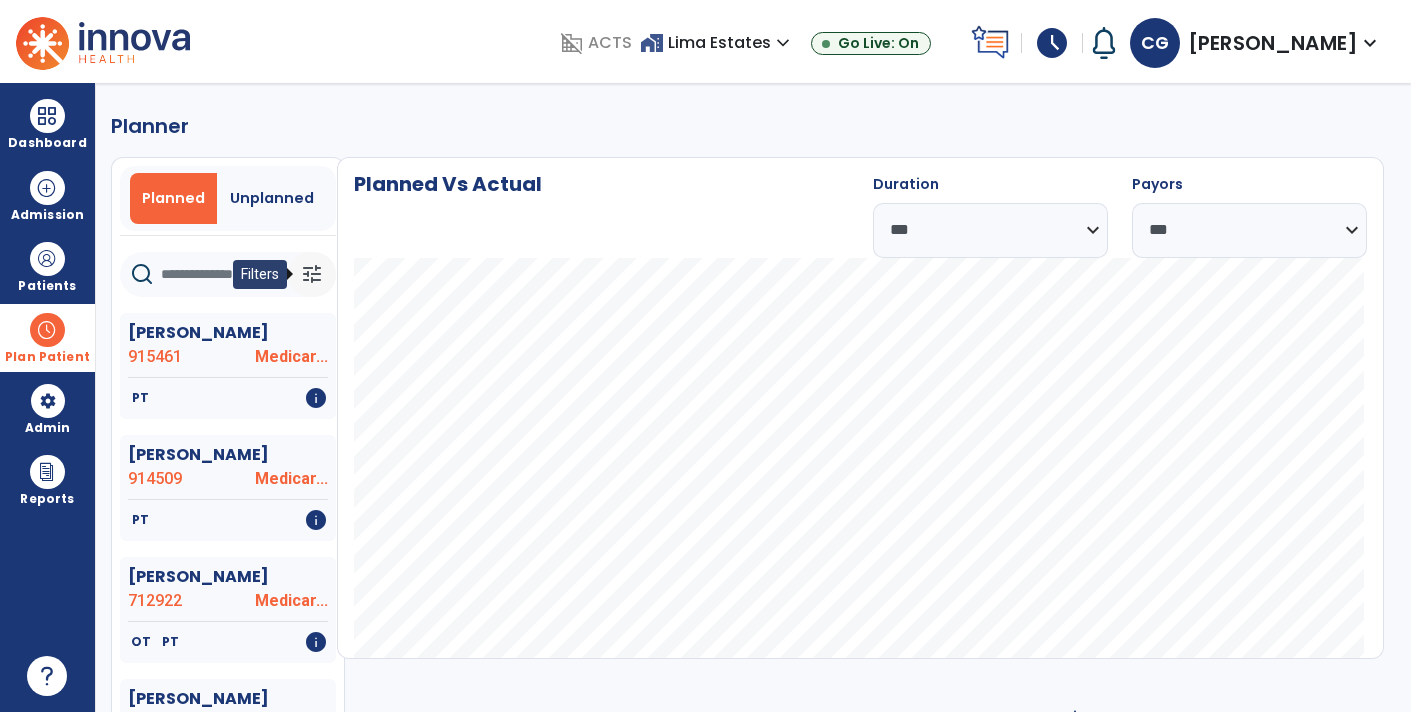 click on "tune" at bounding box center (312, 274) 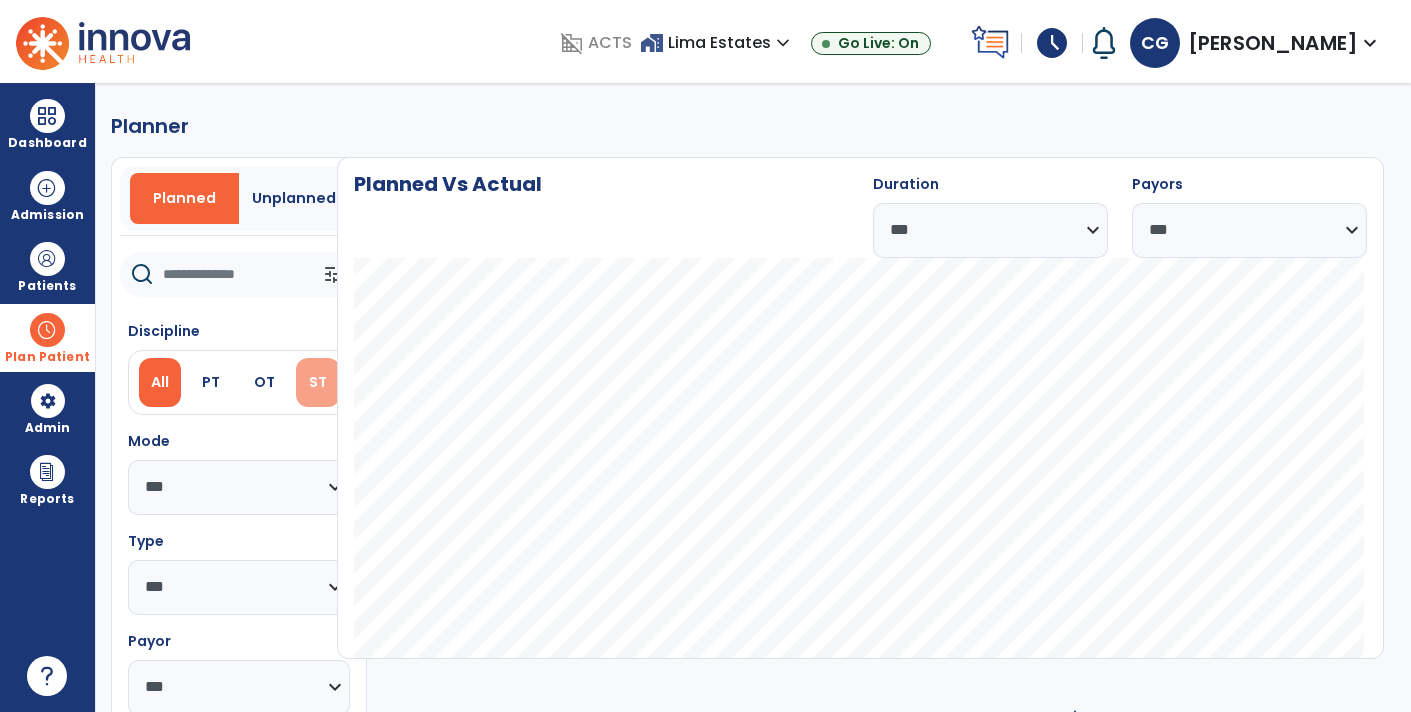 click on "ST" at bounding box center [318, 382] 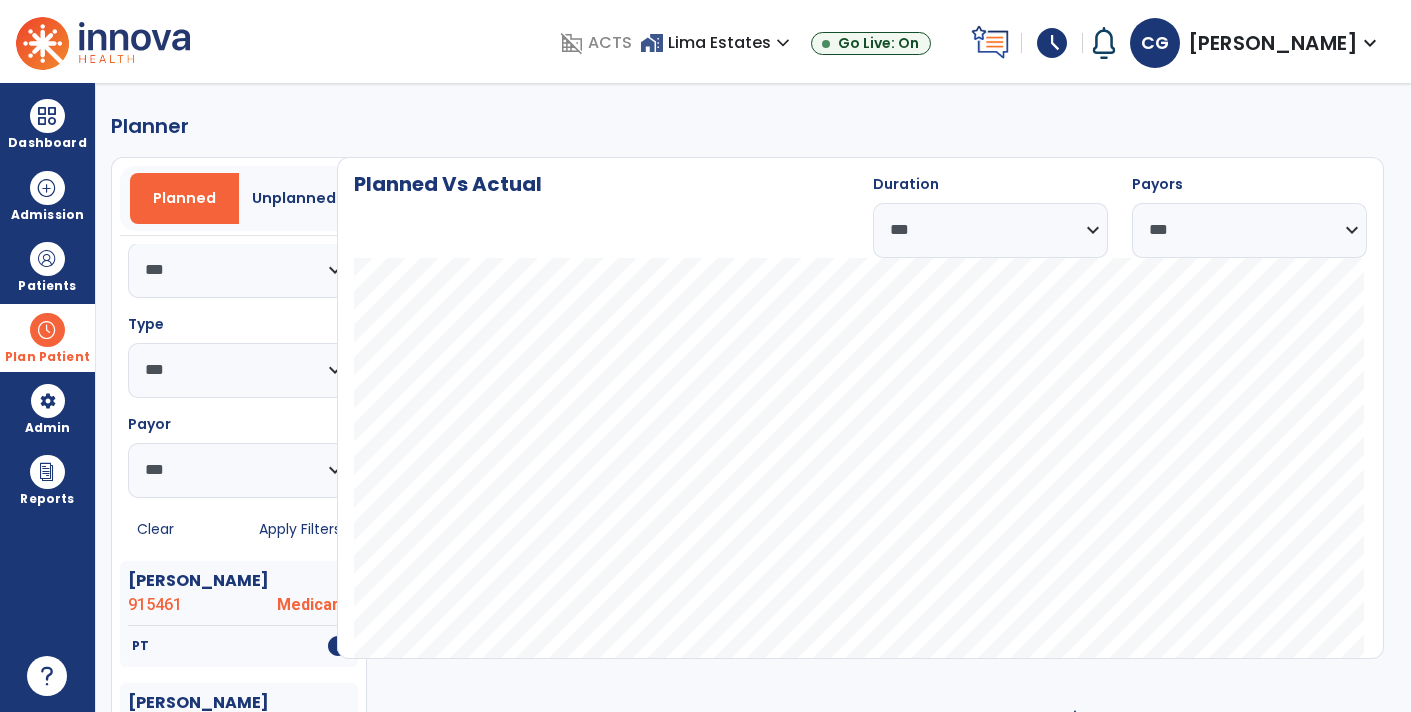 scroll, scrollTop: 212, scrollLeft: 0, axis: vertical 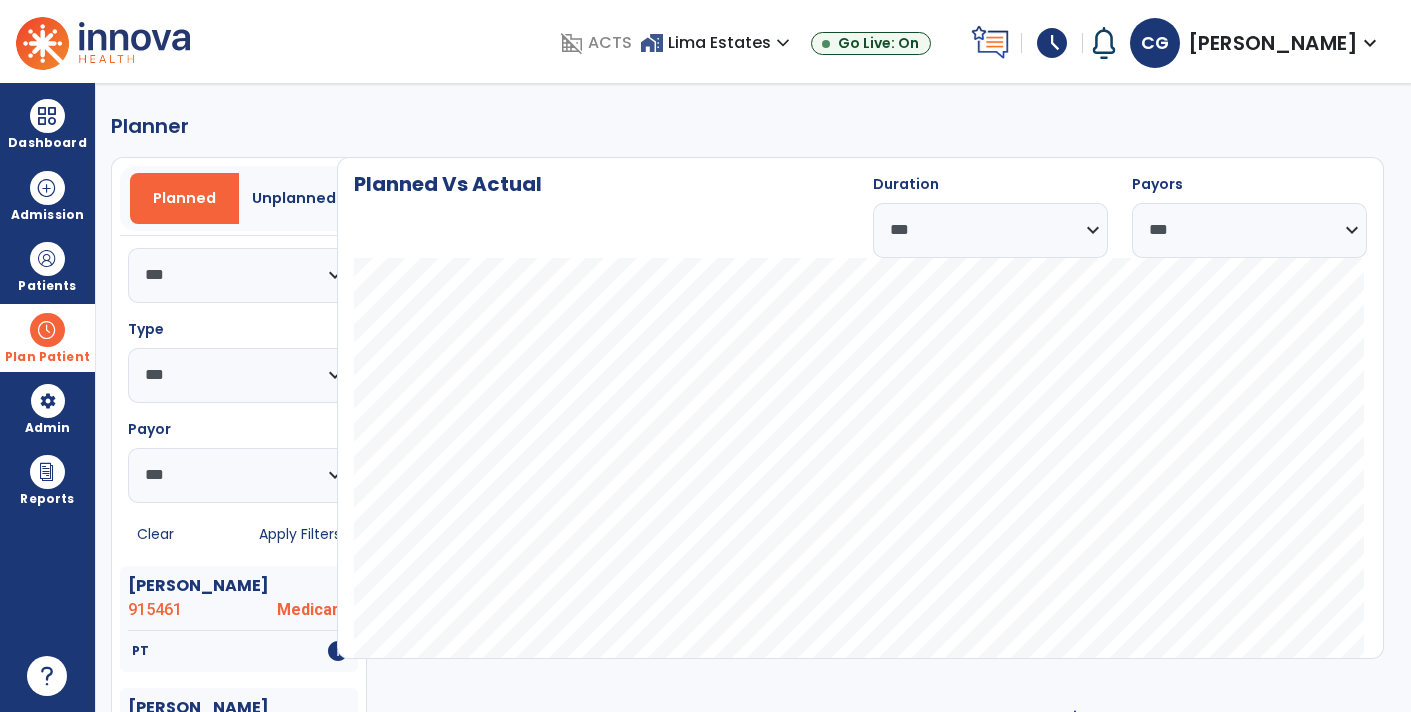 click on "Apply Filters" 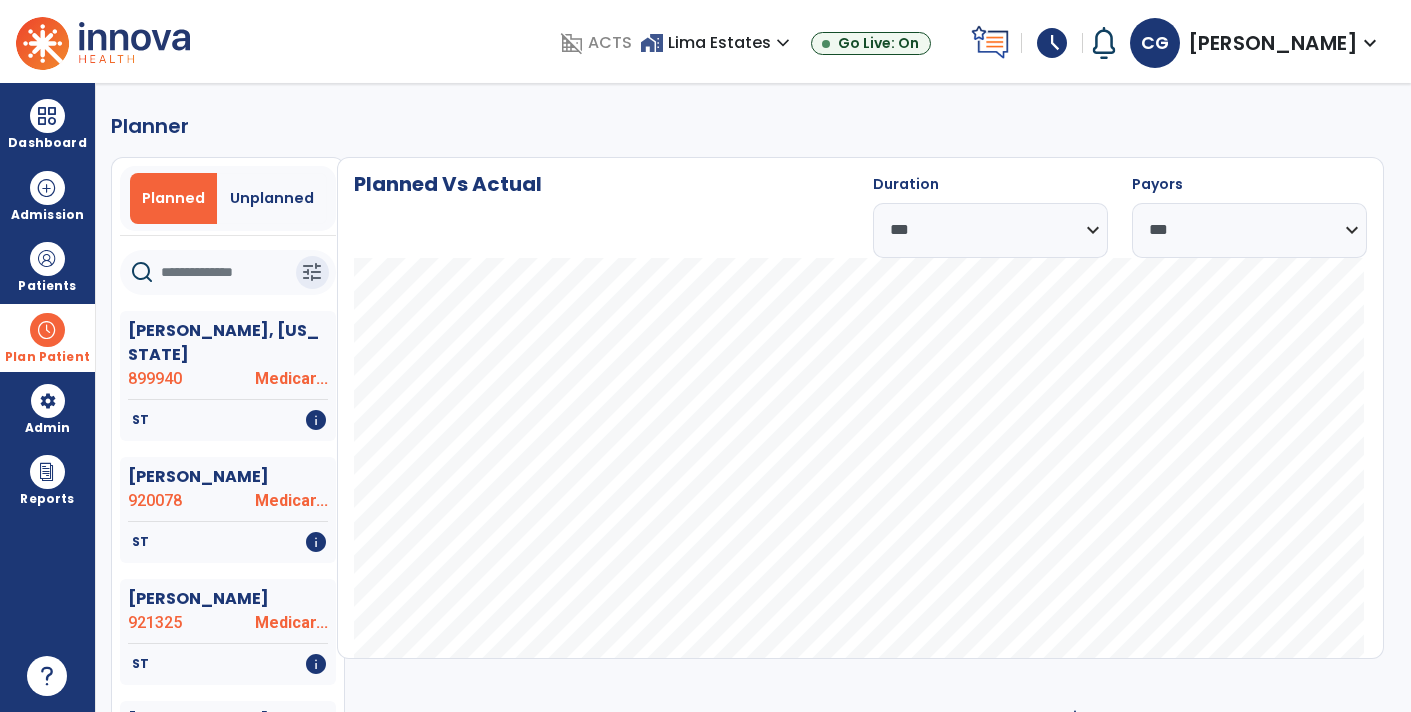 scroll, scrollTop: 0, scrollLeft: 0, axis: both 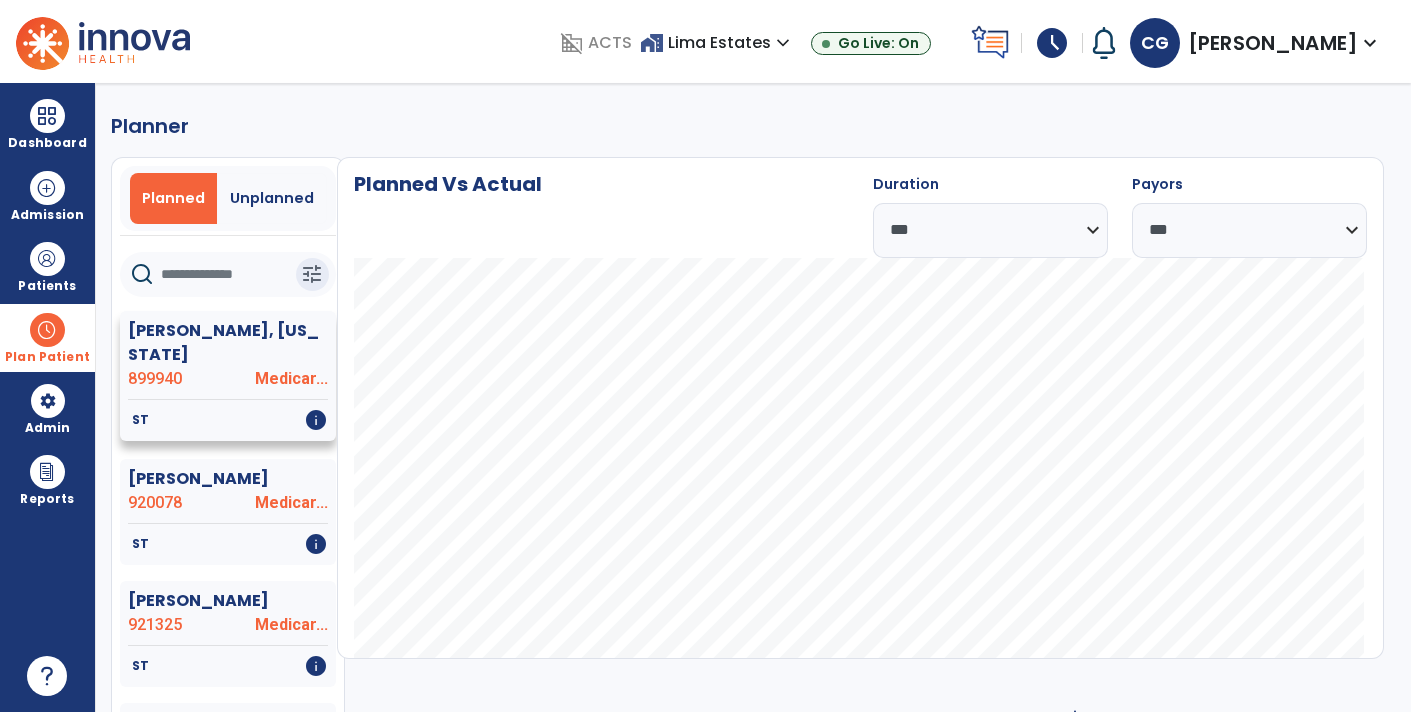 click on "ST   info" 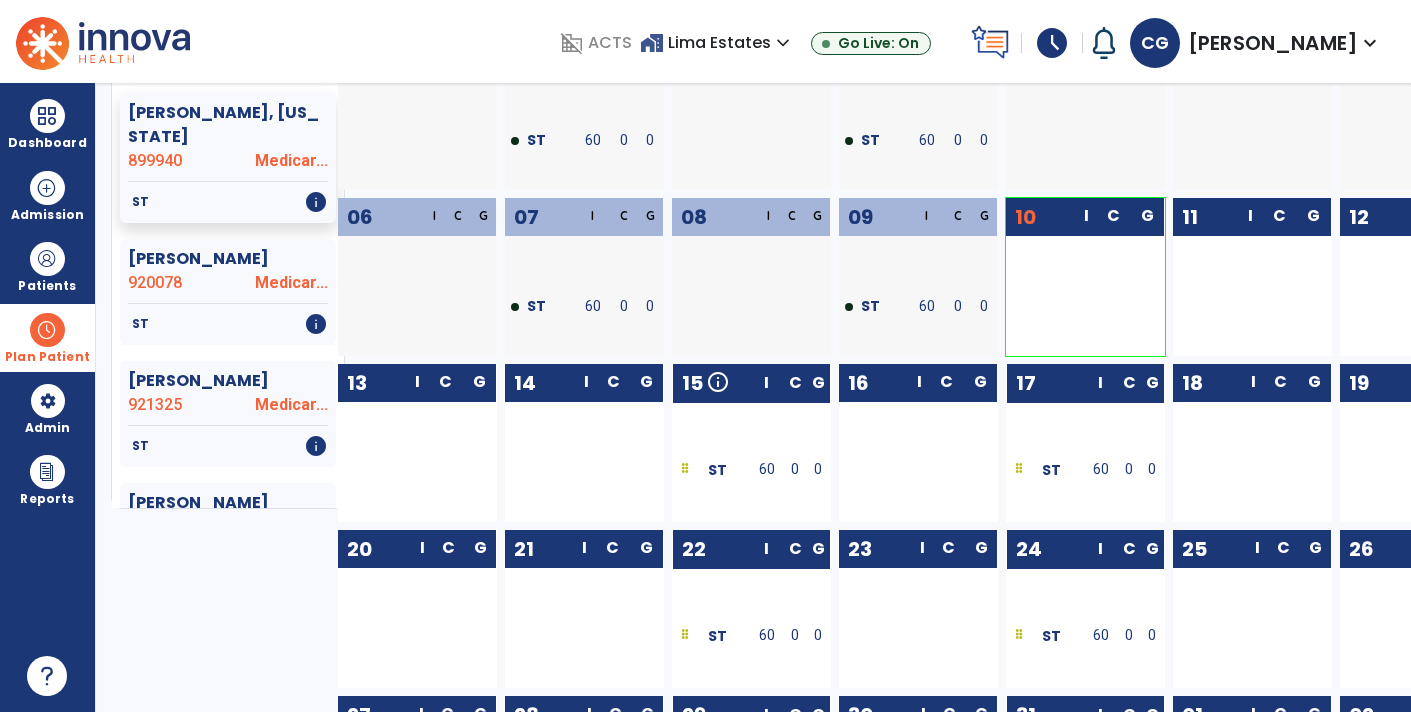 scroll, scrollTop: 225, scrollLeft: 0, axis: vertical 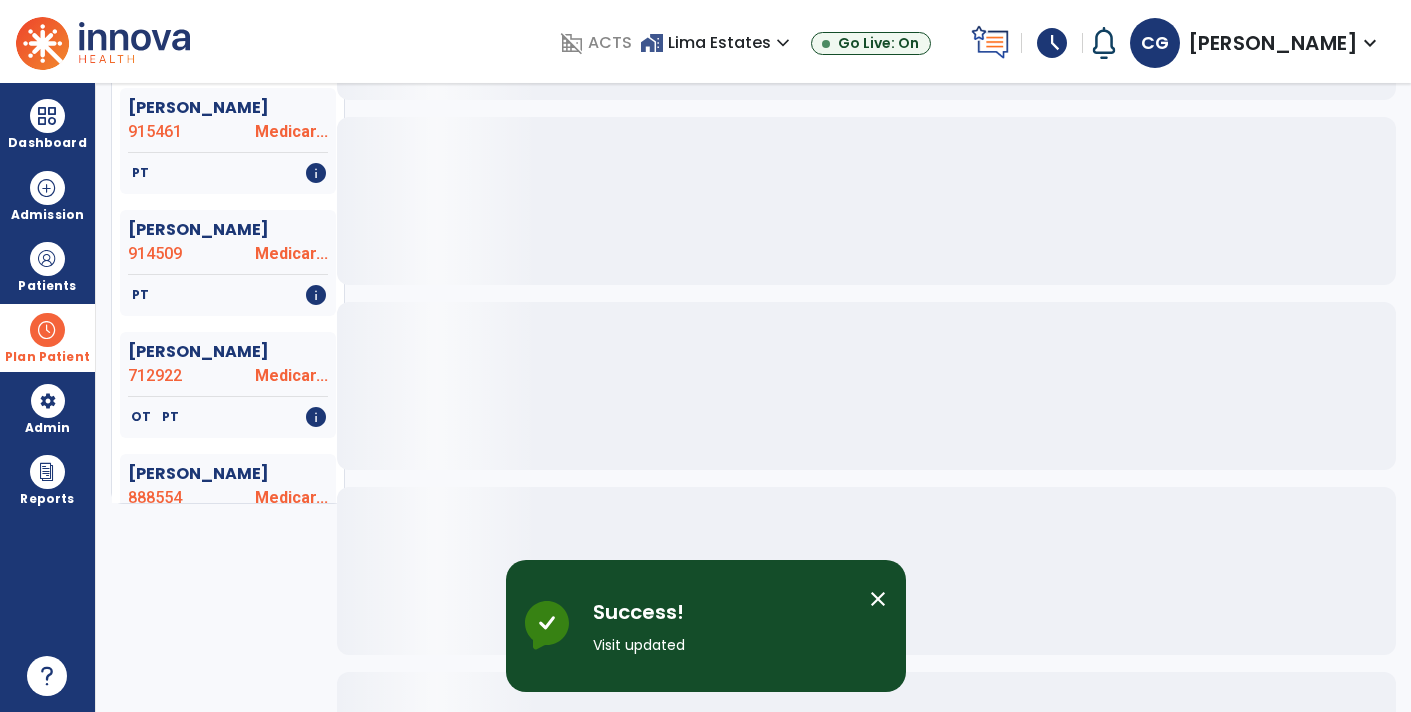 click 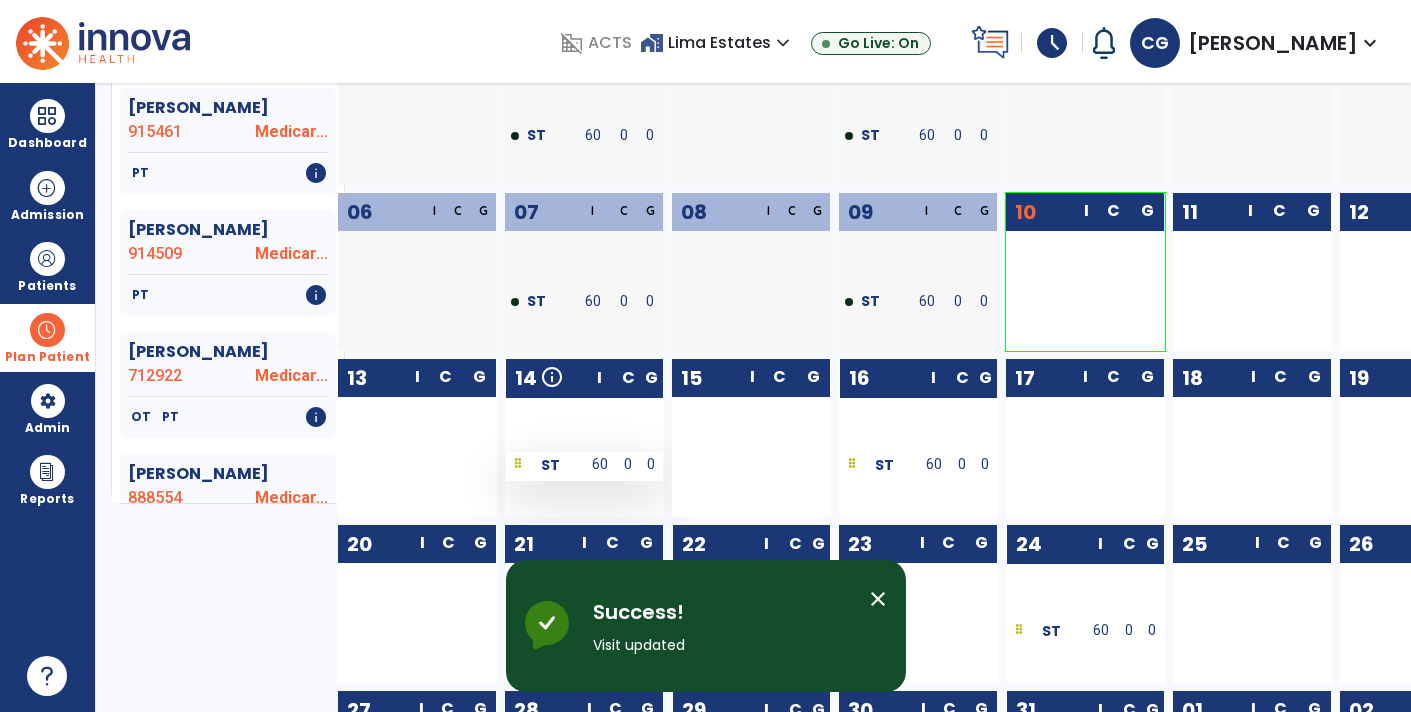 click on "60" at bounding box center [600, 464] 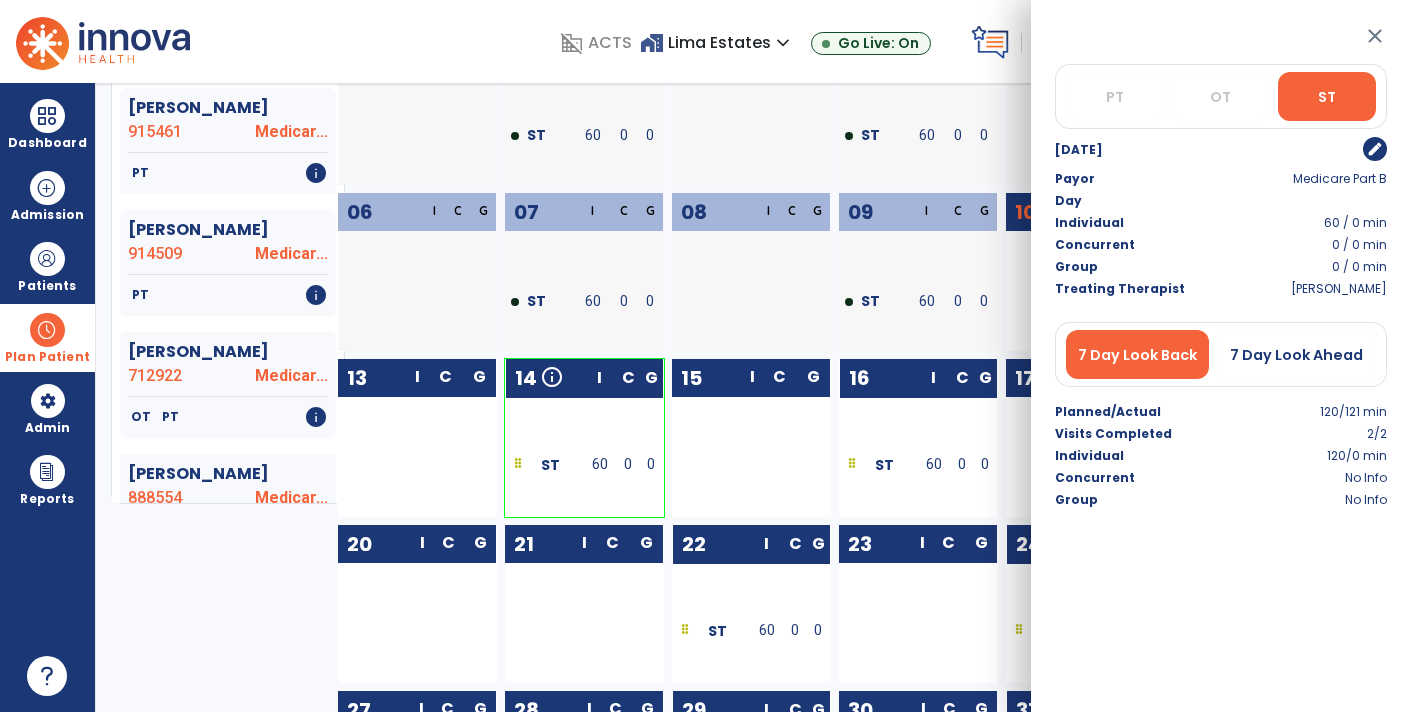click on "edit" at bounding box center [1375, 149] 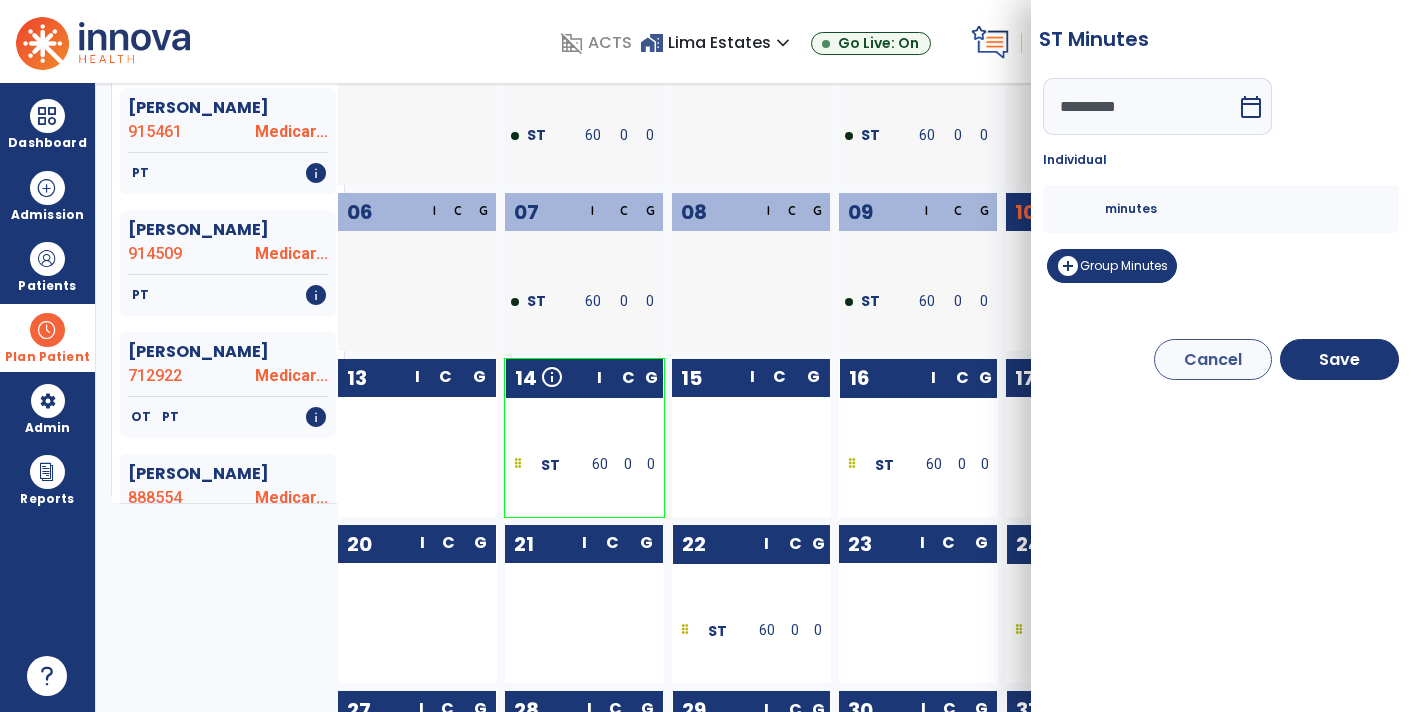 click on "**" at bounding box center [1081, 209] 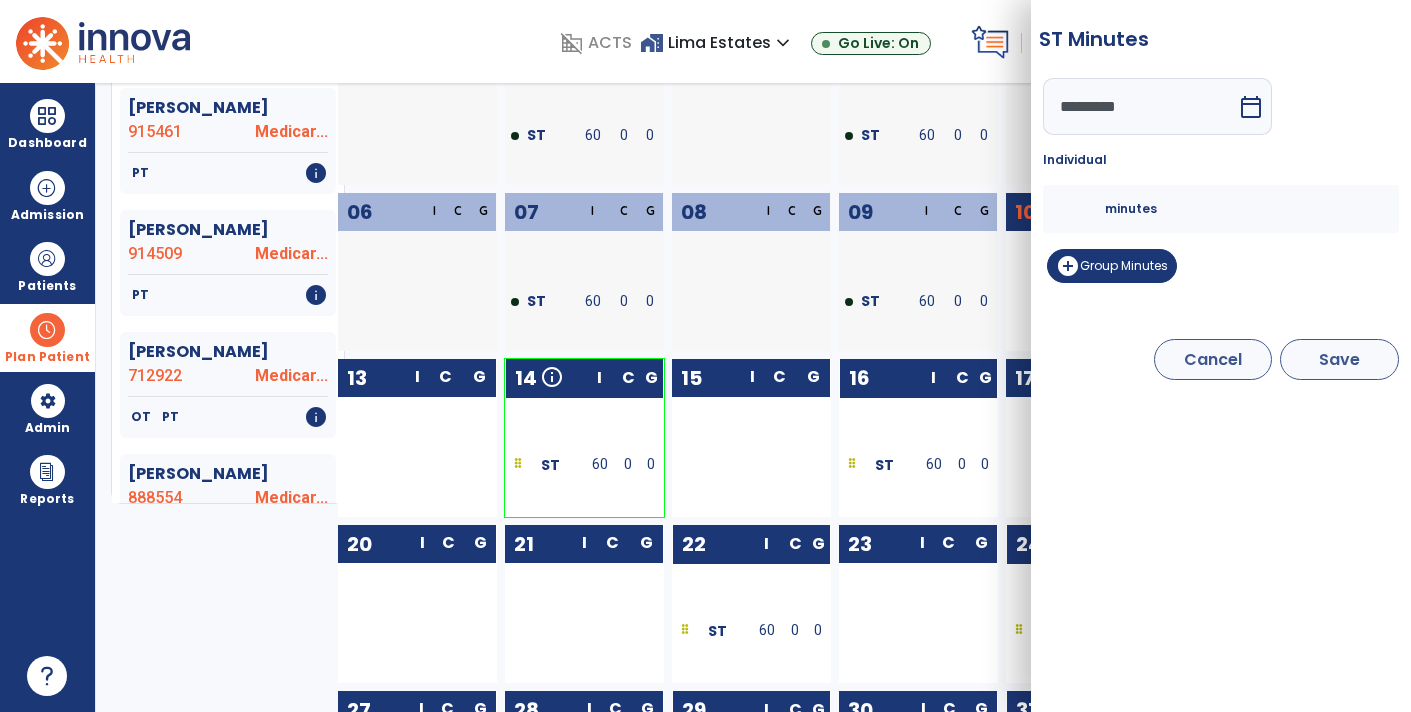 type on "*" 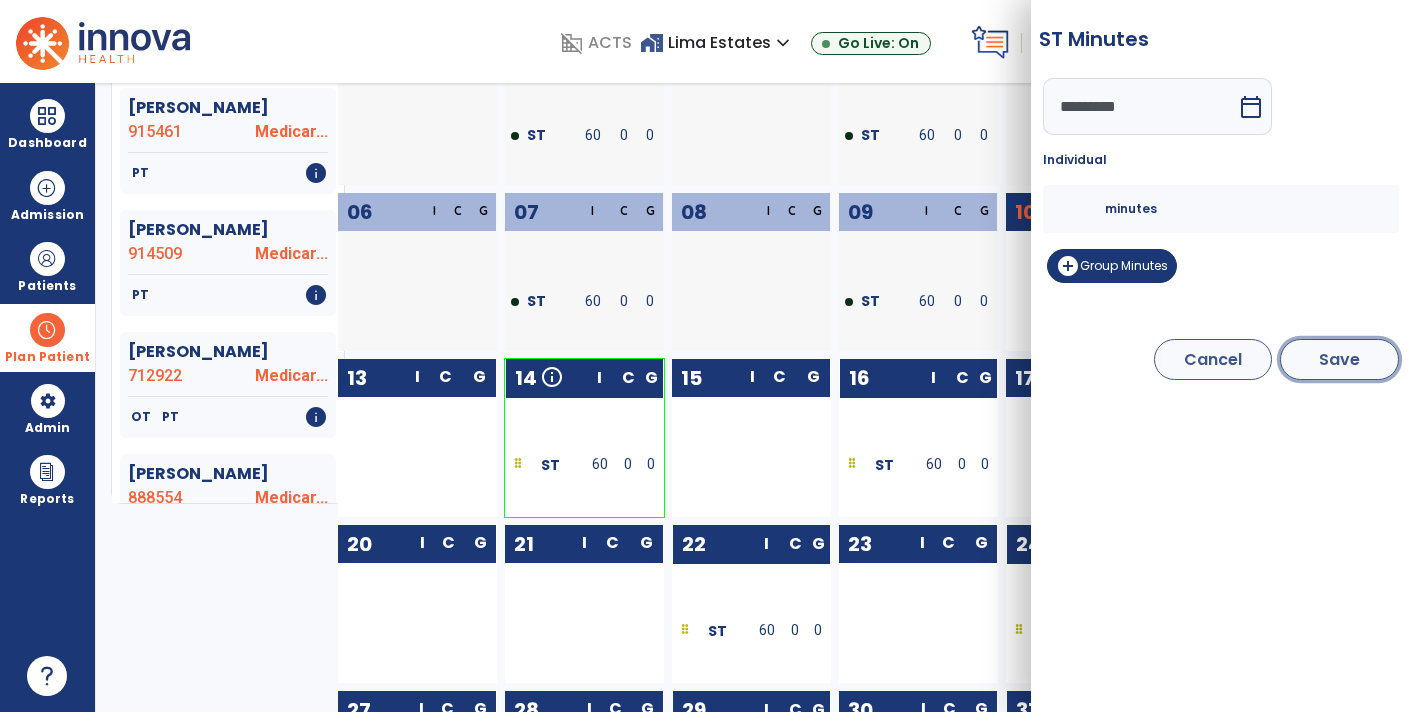 click on "Save" at bounding box center [1339, 359] 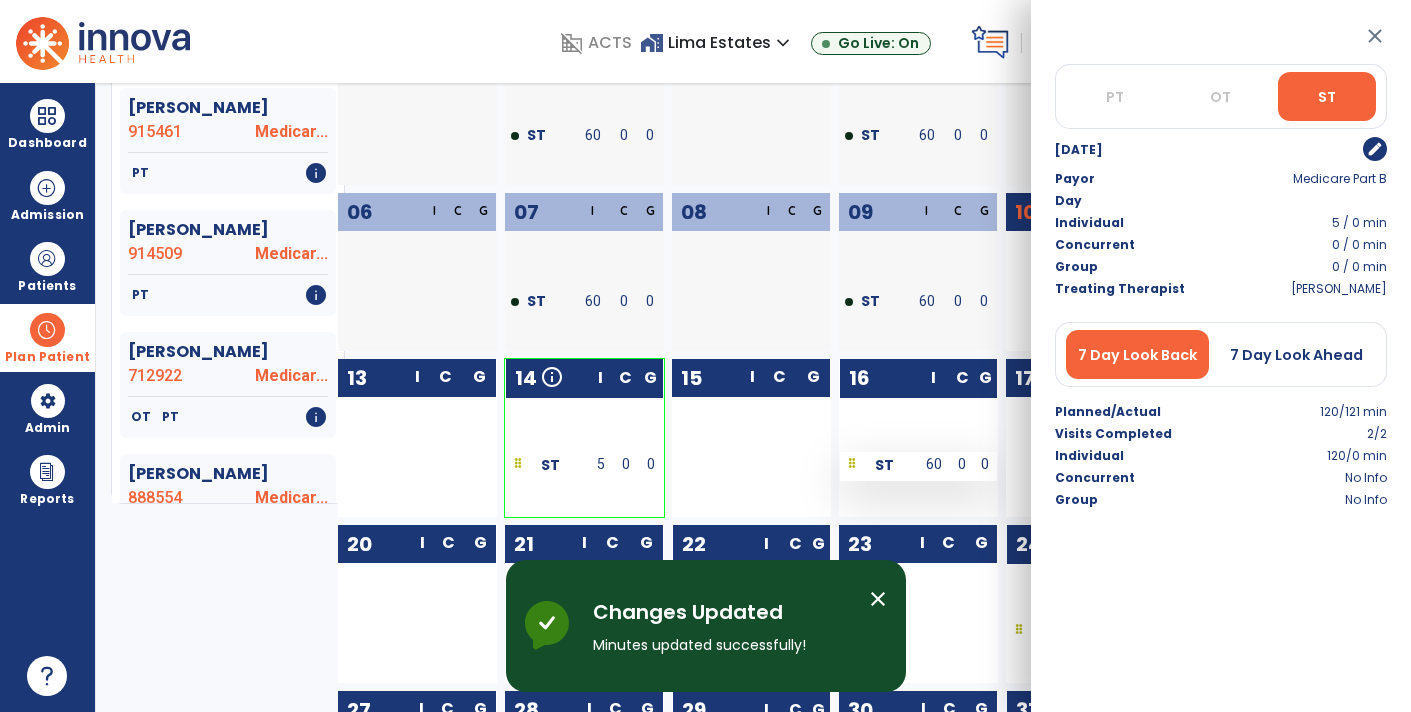 click on "60" at bounding box center (934, 466) 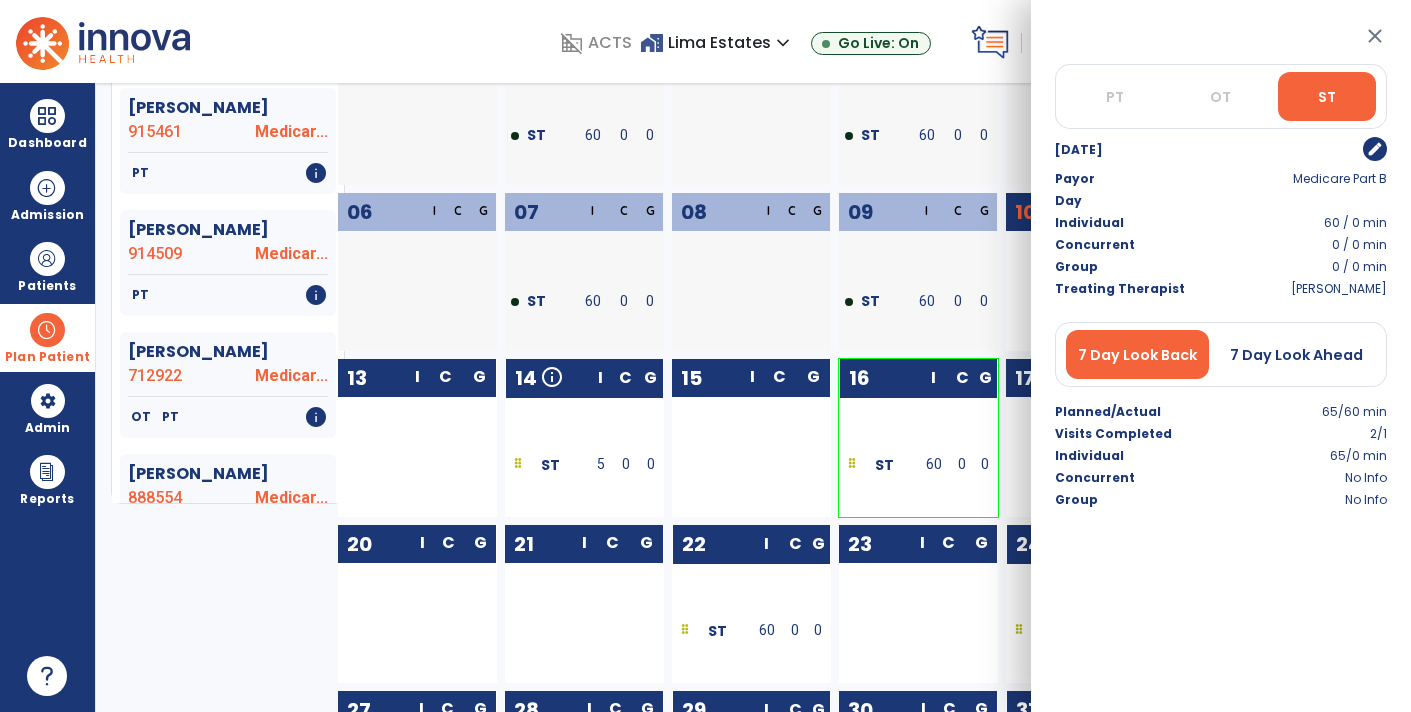 click on "edit" at bounding box center [1375, 149] 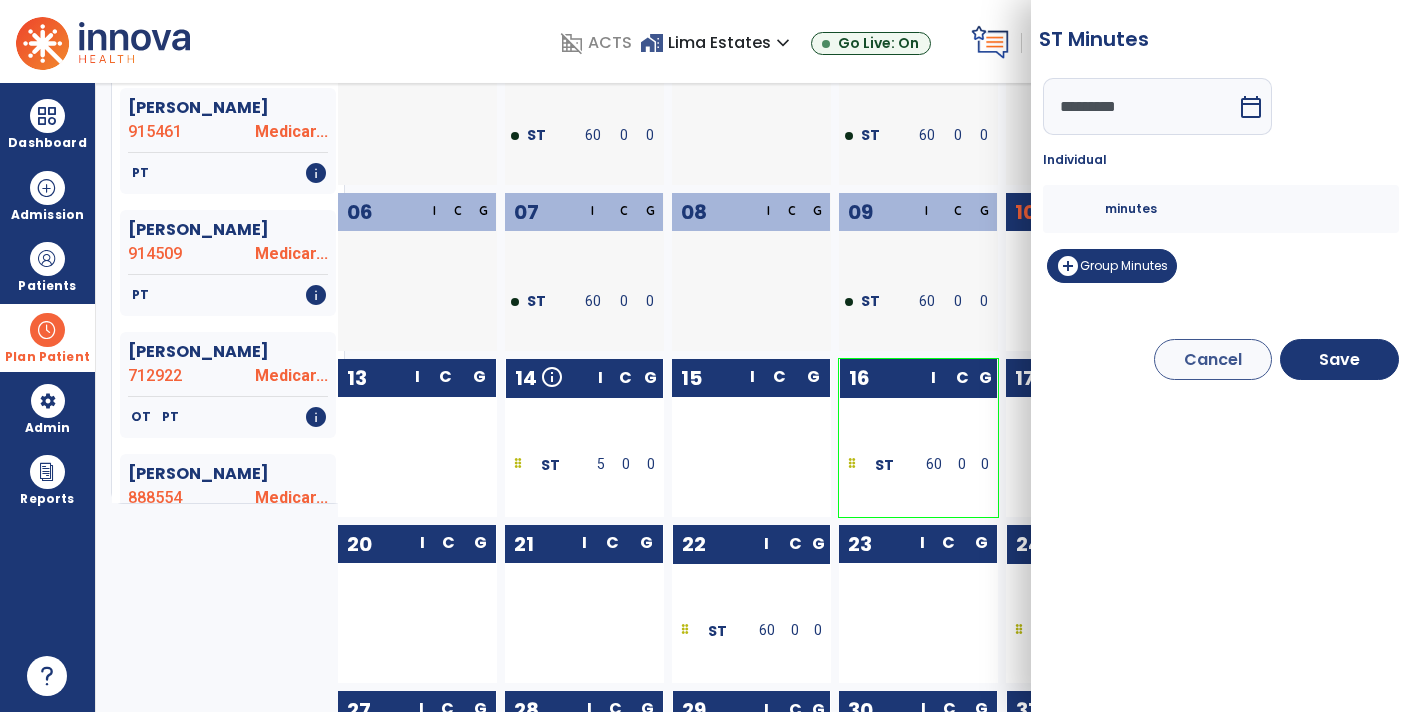 click on "**" at bounding box center [1081, 209] 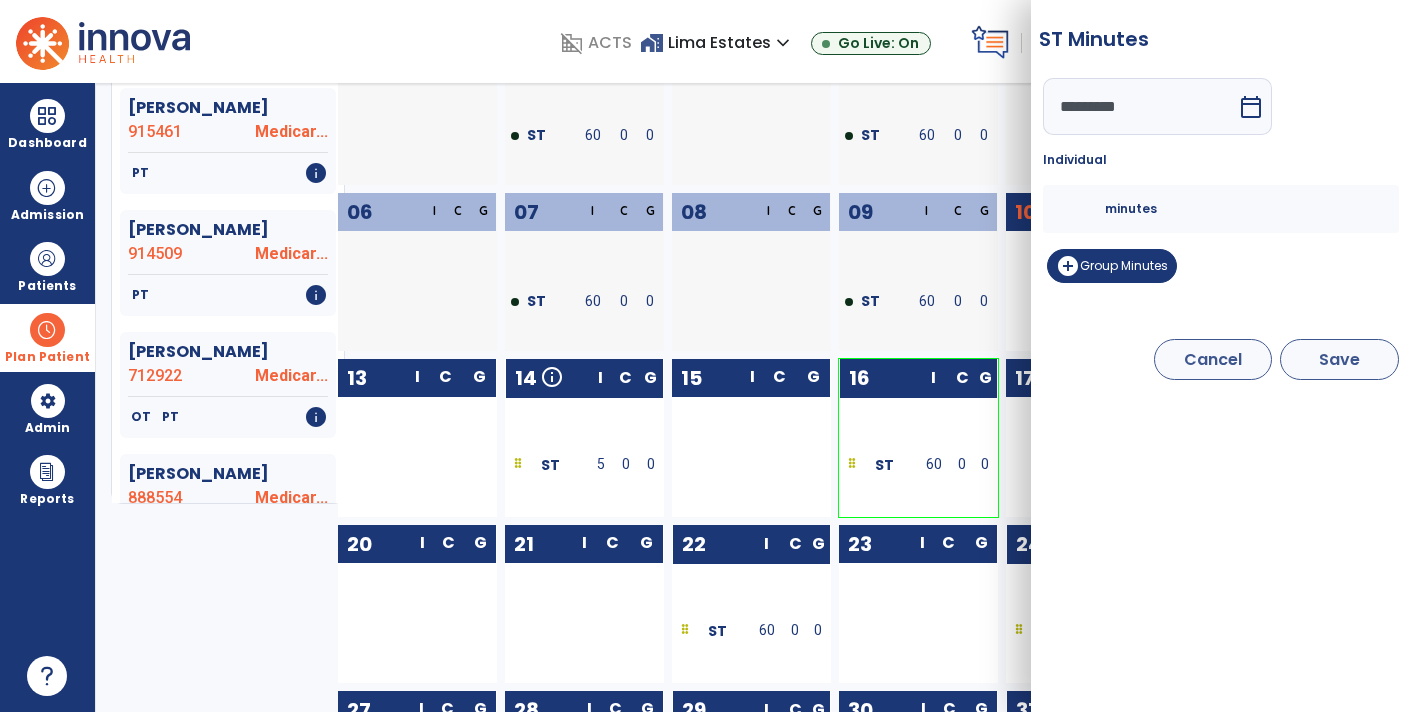 type on "*" 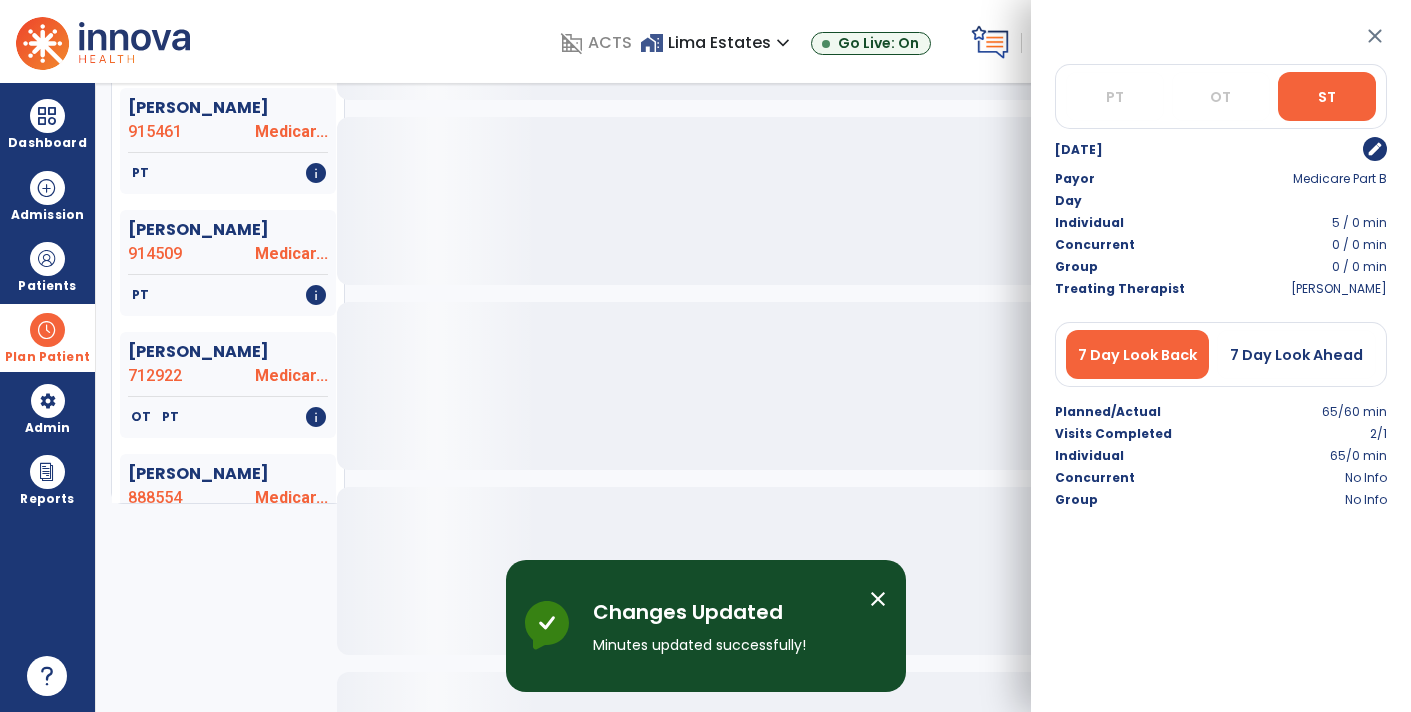 click on "close" at bounding box center (1375, 36) 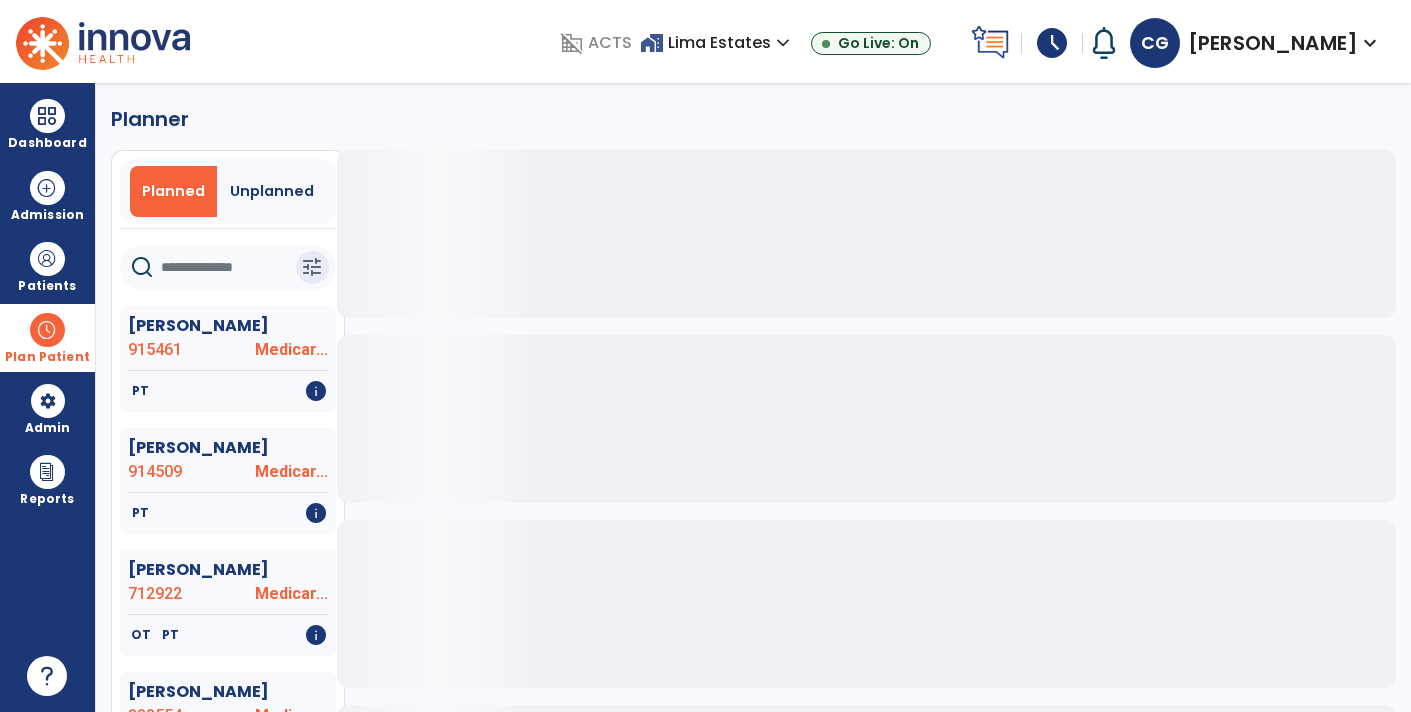 scroll, scrollTop: 0, scrollLeft: 0, axis: both 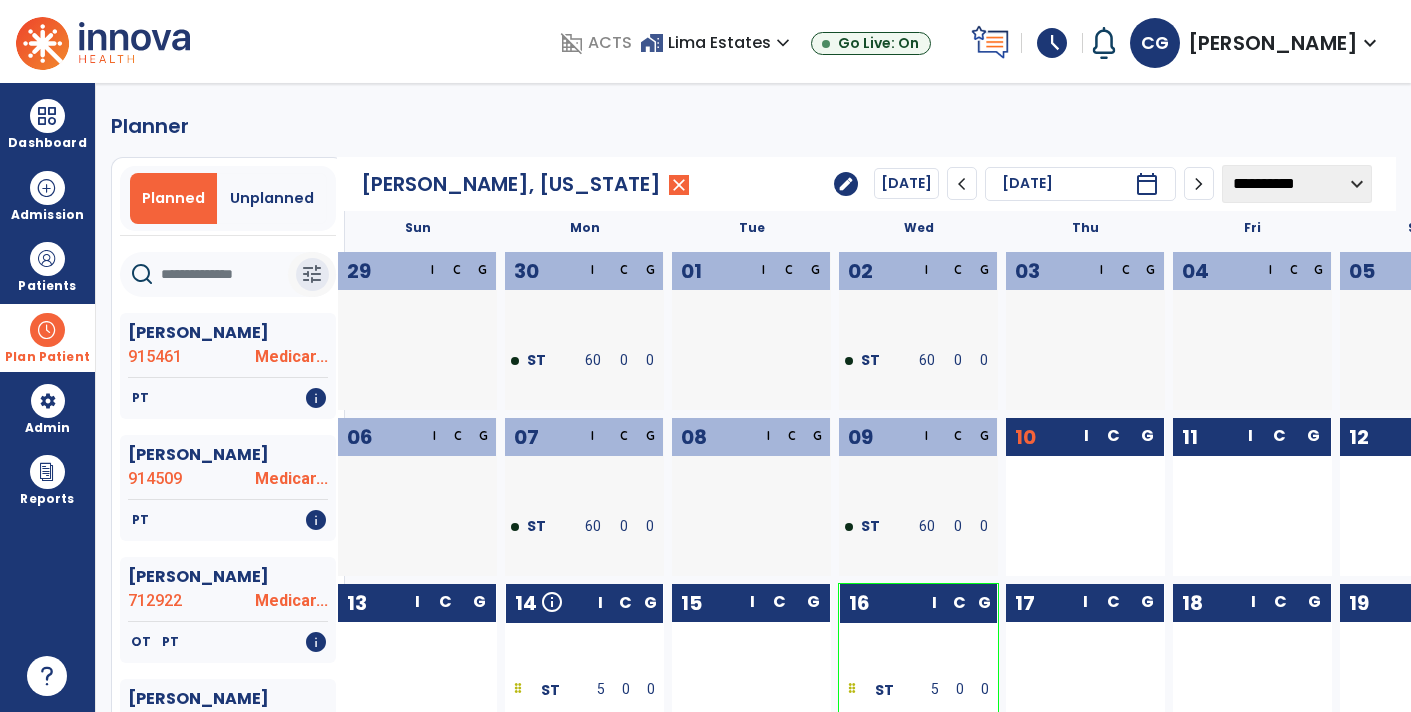 click on "tune" at bounding box center (312, 274) 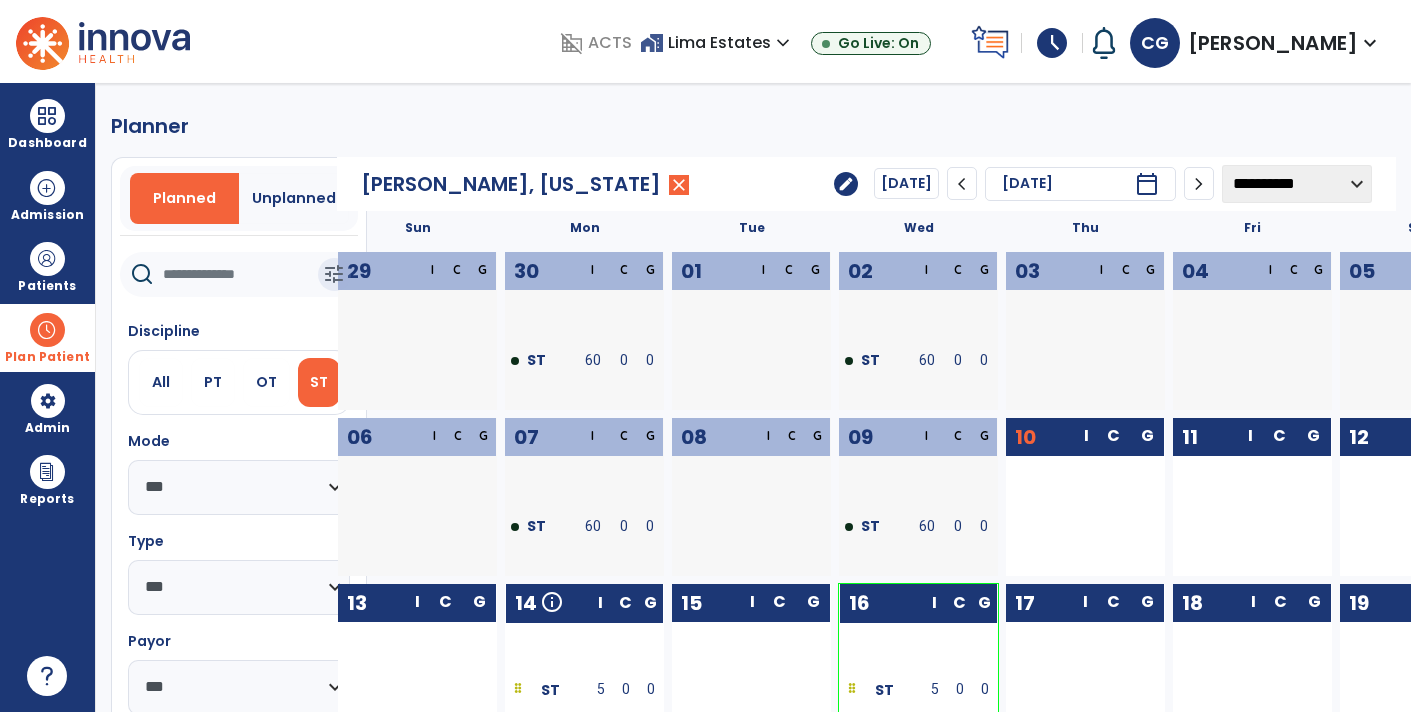 click on "ST" at bounding box center (319, 382) 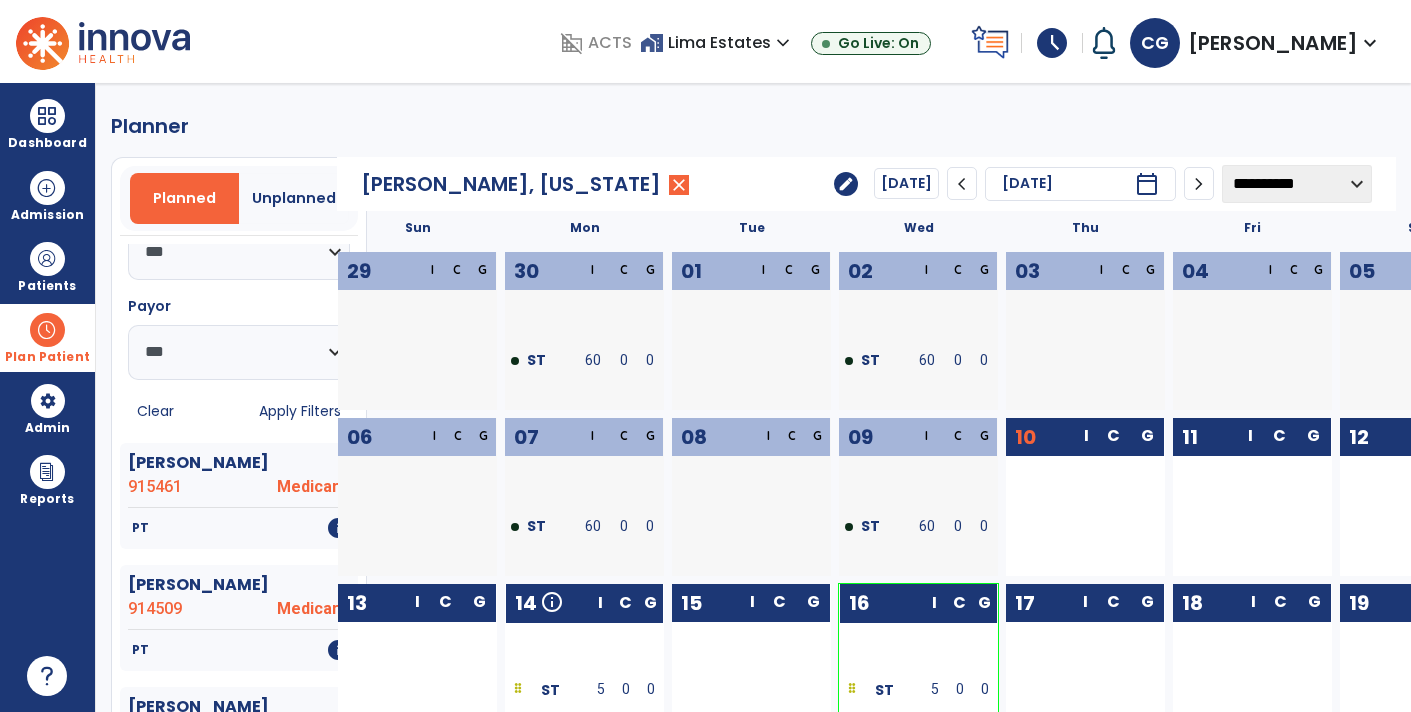 scroll, scrollTop: 336, scrollLeft: 0, axis: vertical 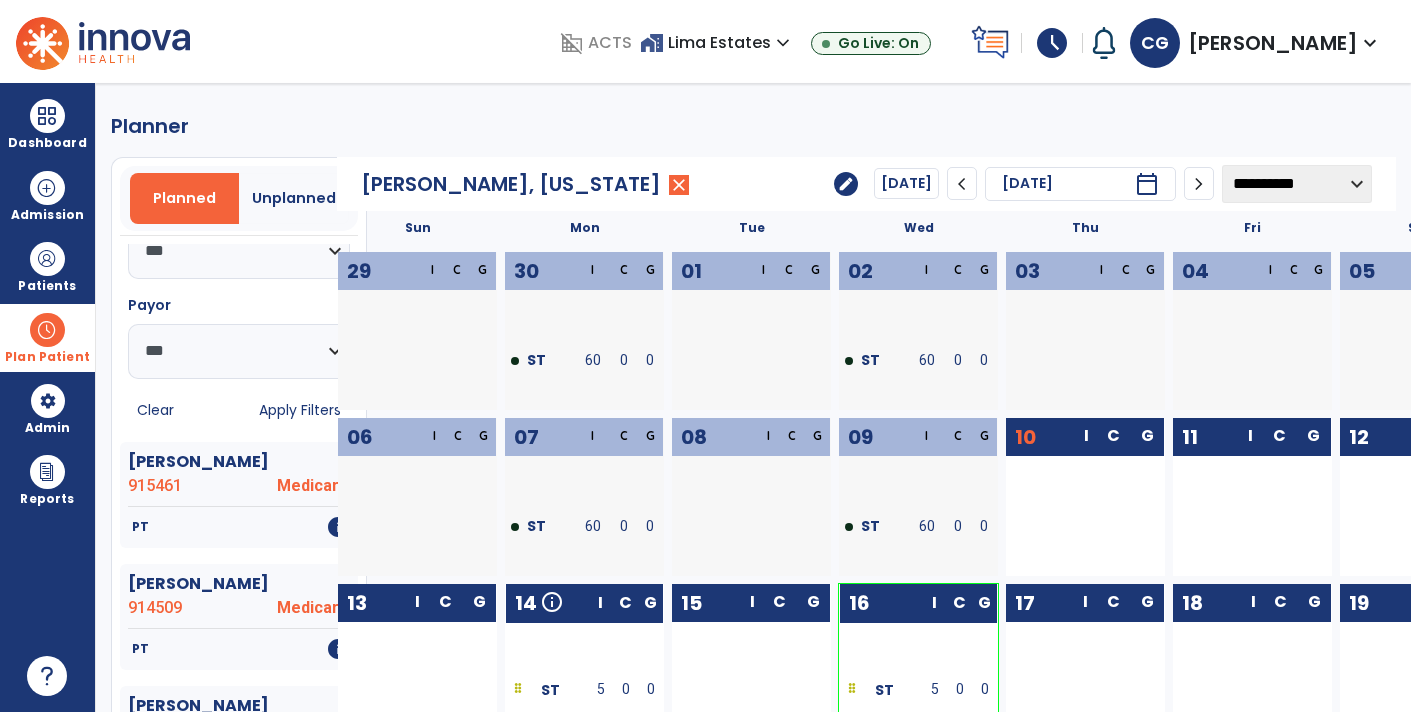click on "Apply Filters" 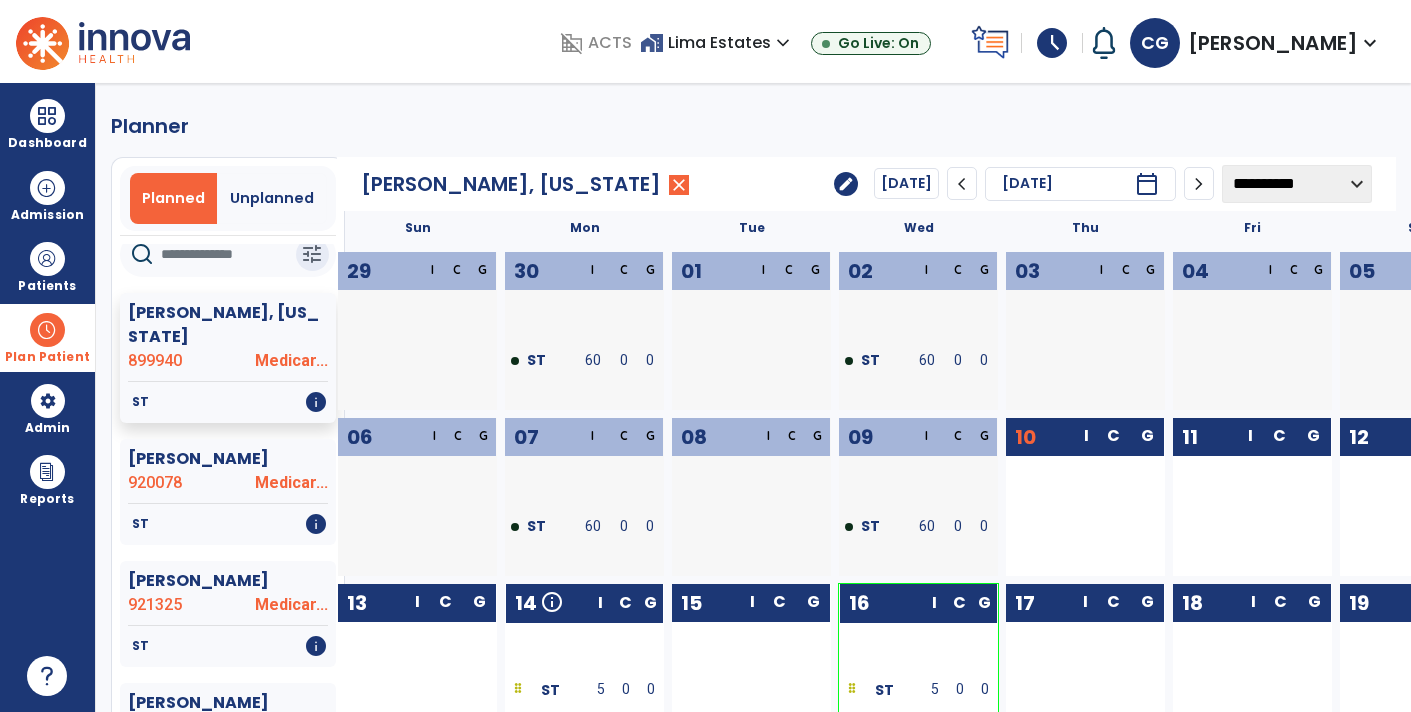 scroll, scrollTop: 0, scrollLeft: 0, axis: both 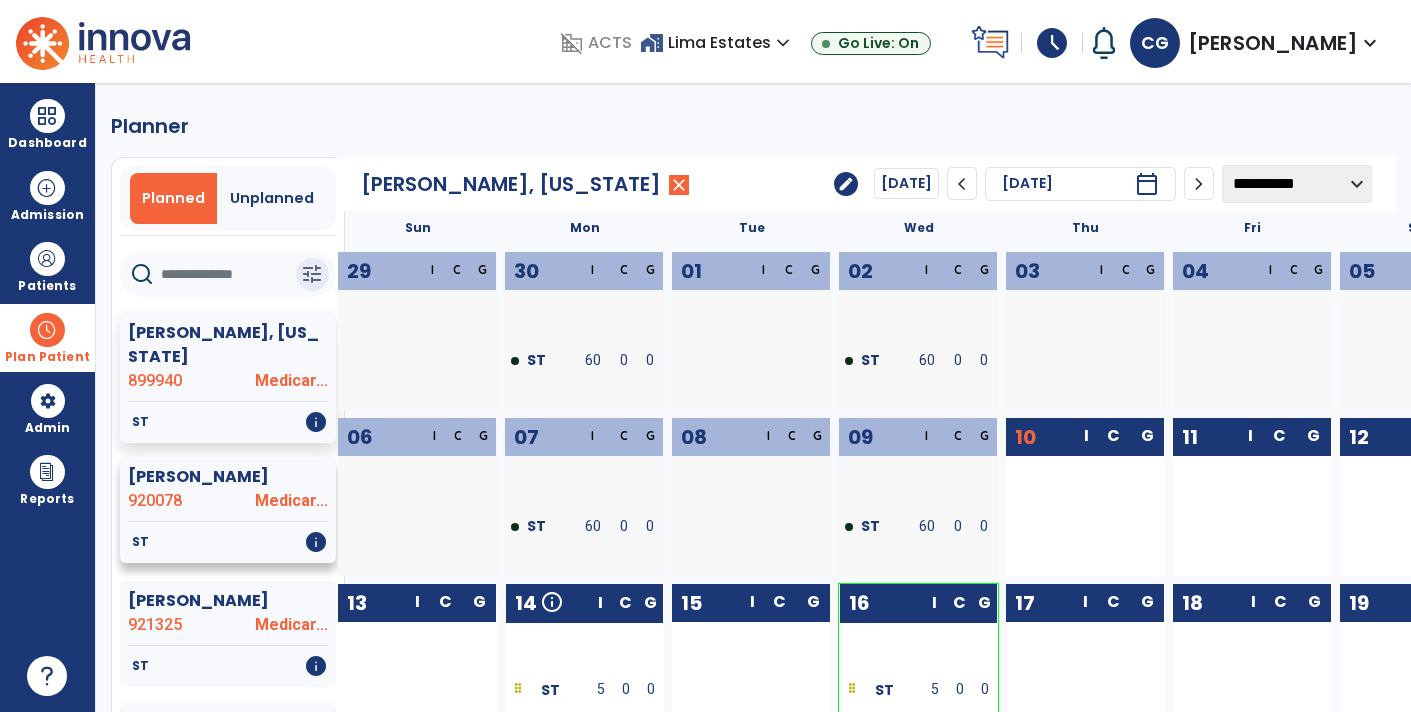 click on "920078" 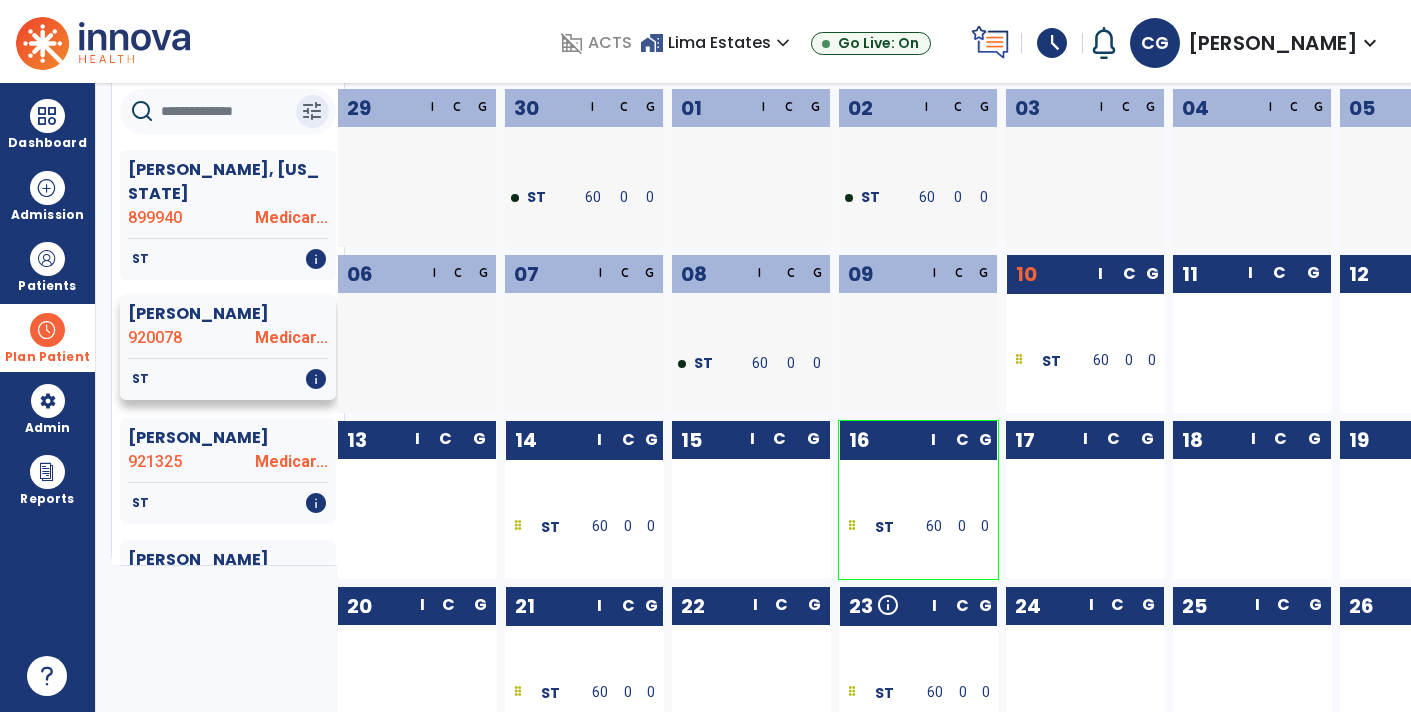 scroll, scrollTop: 163, scrollLeft: 0, axis: vertical 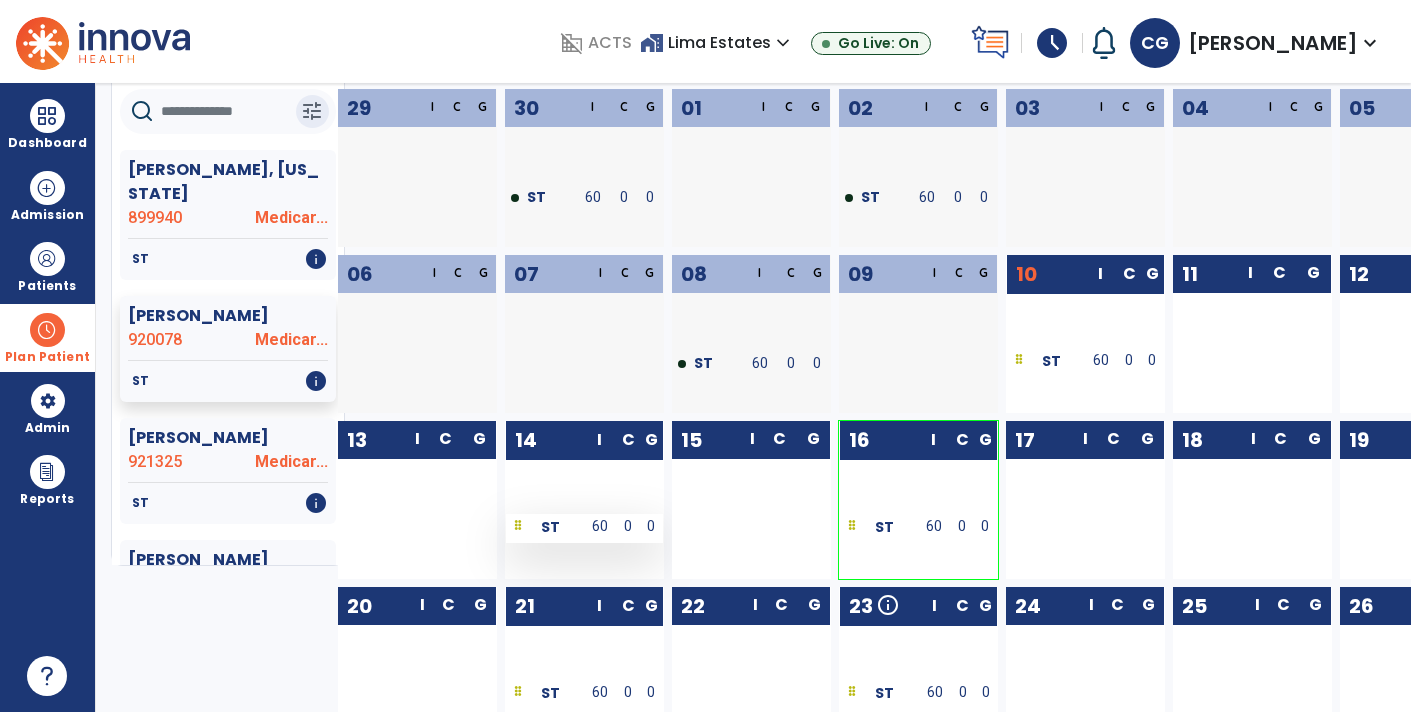 click on "60" at bounding box center (600, 528) 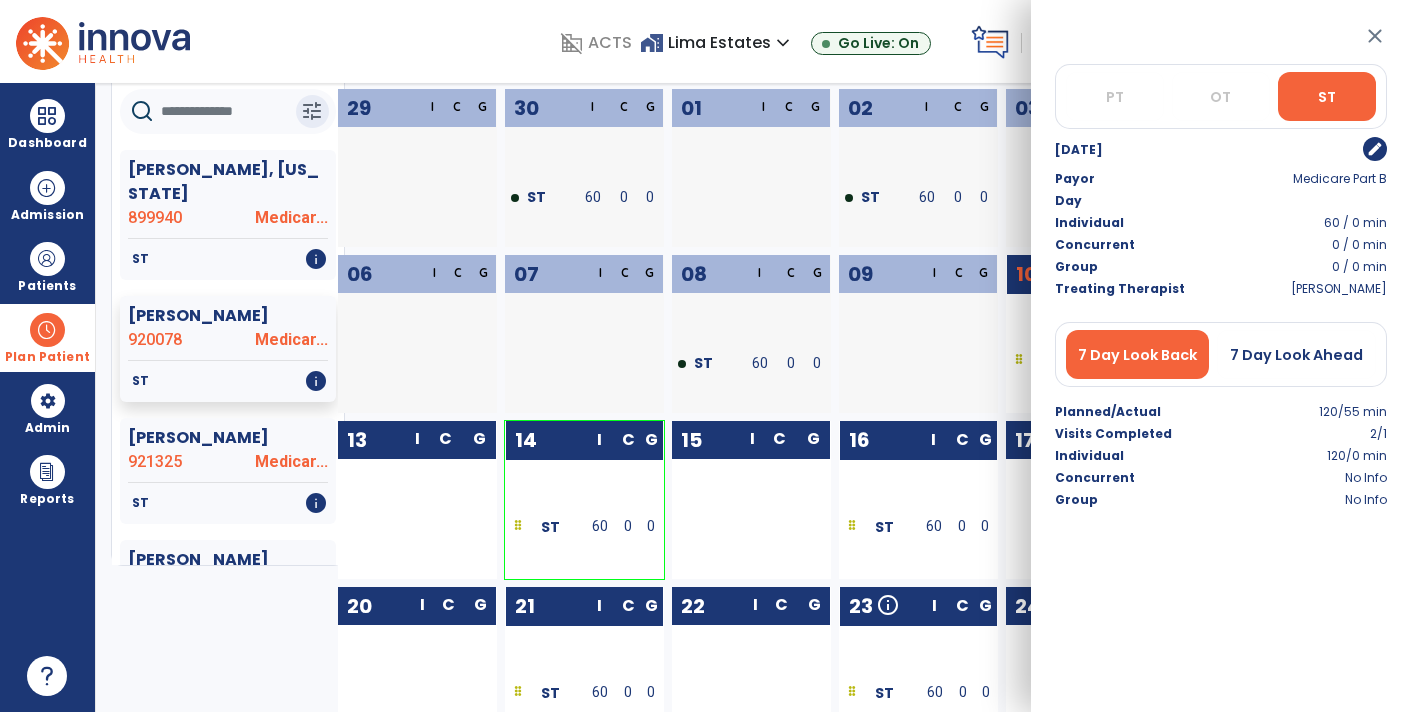 click on "edit" at bounding box center (1375, 149) 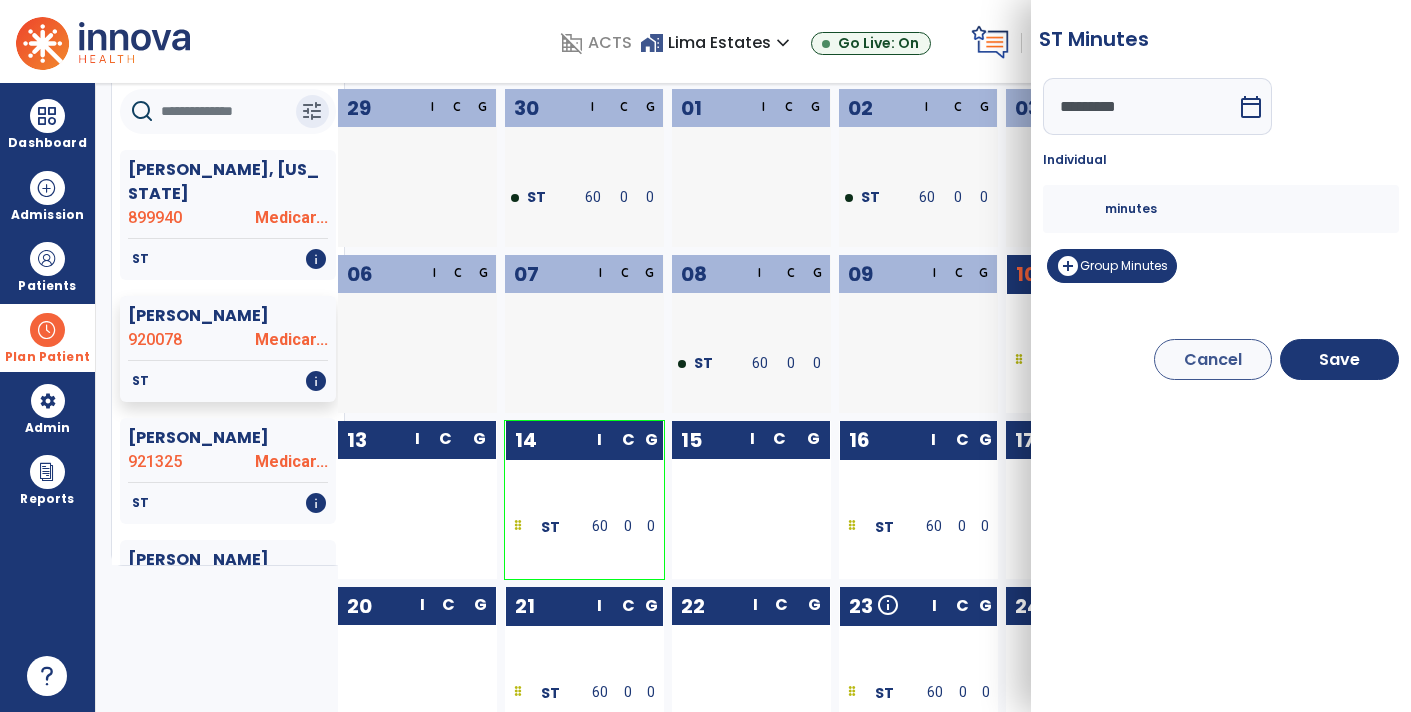 click on "**" at bounding box center [1081, 209] 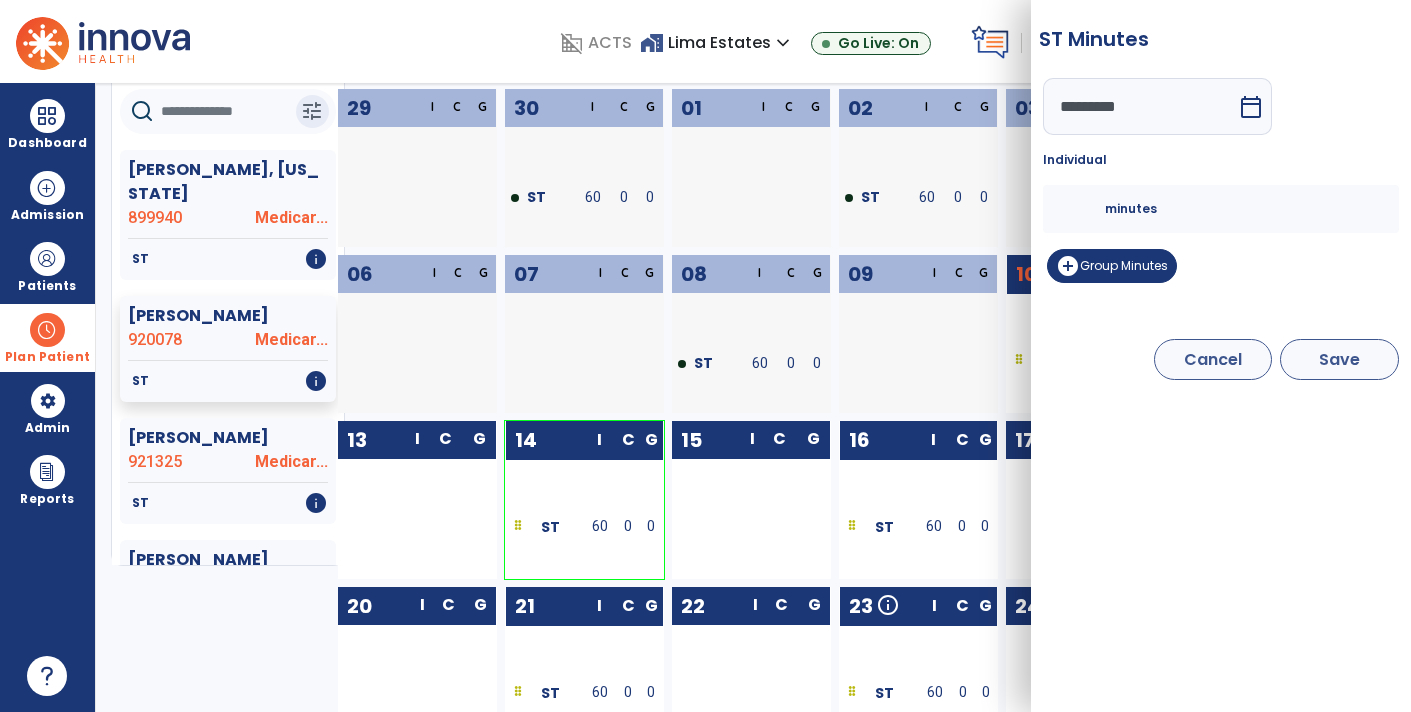 type on "*" 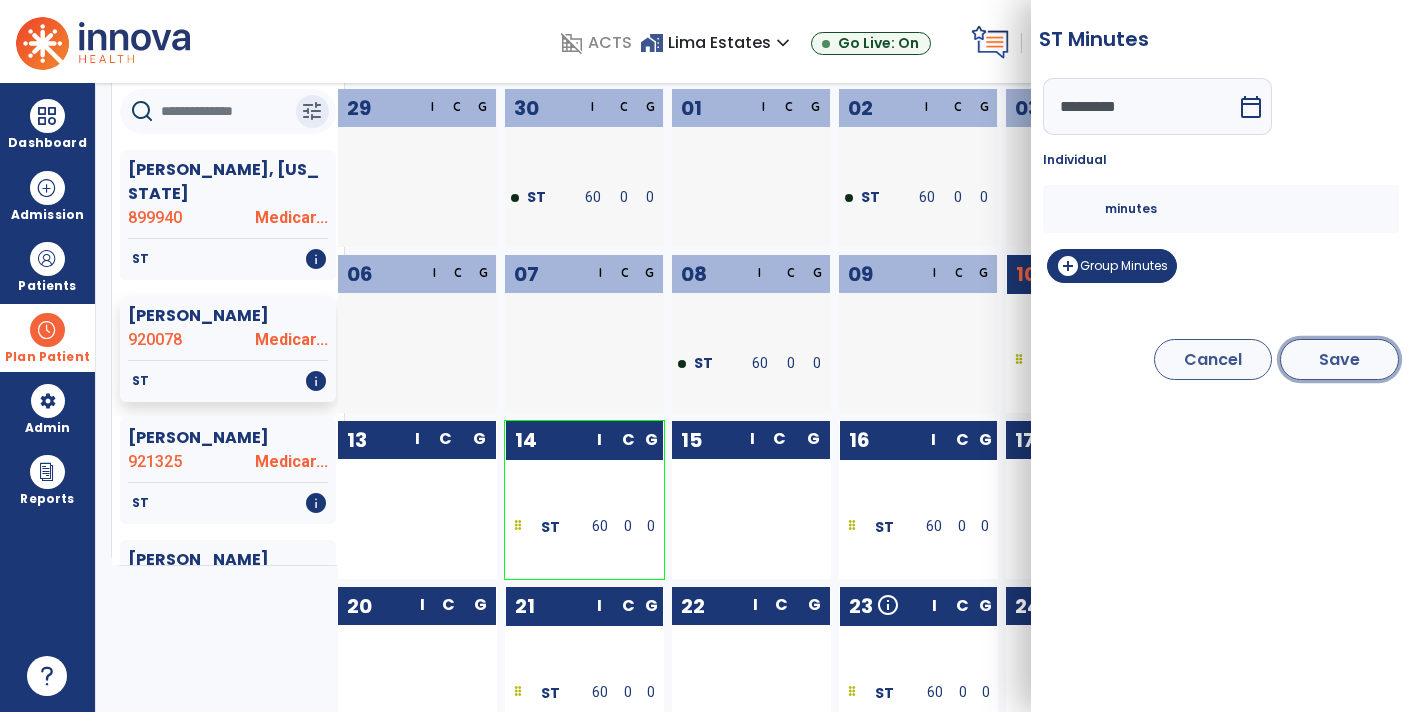 click on "Save" at bounding box center (1339, 359) 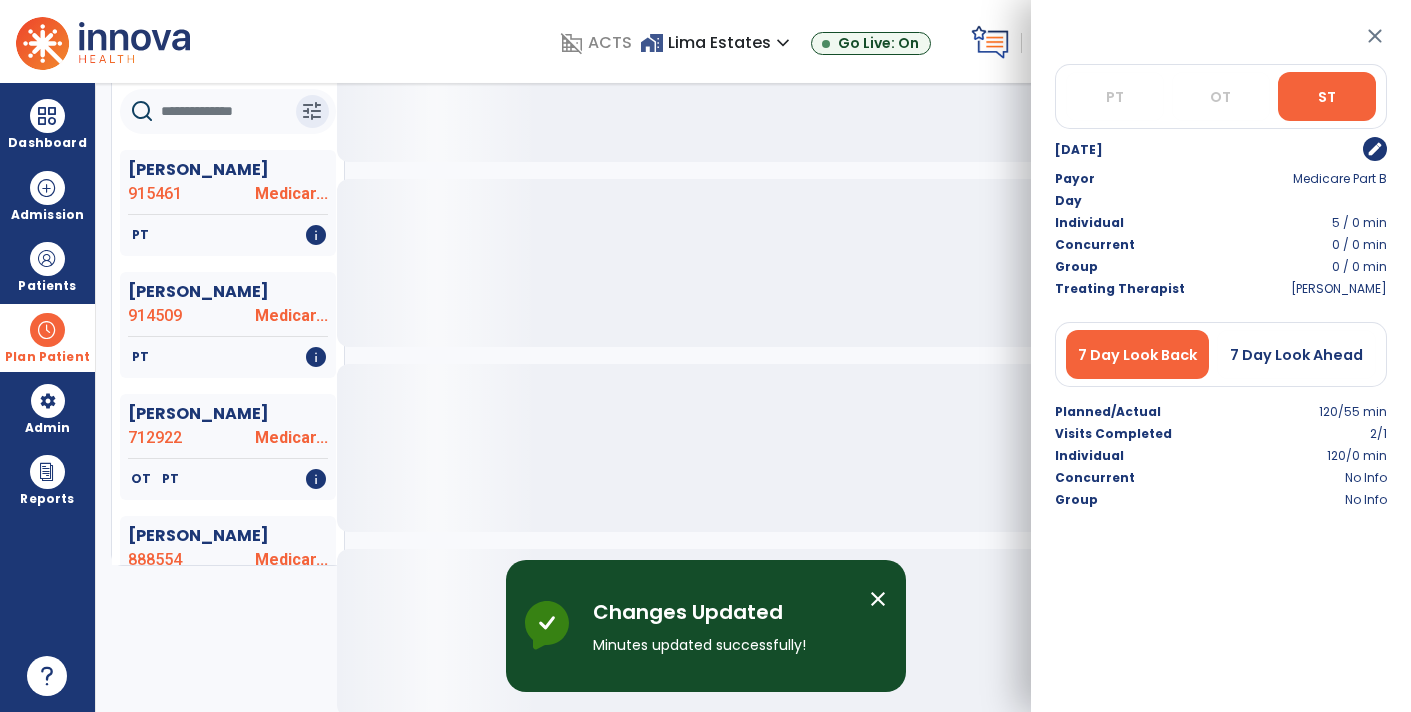 click on "close" at bounding box center [1375, 36] 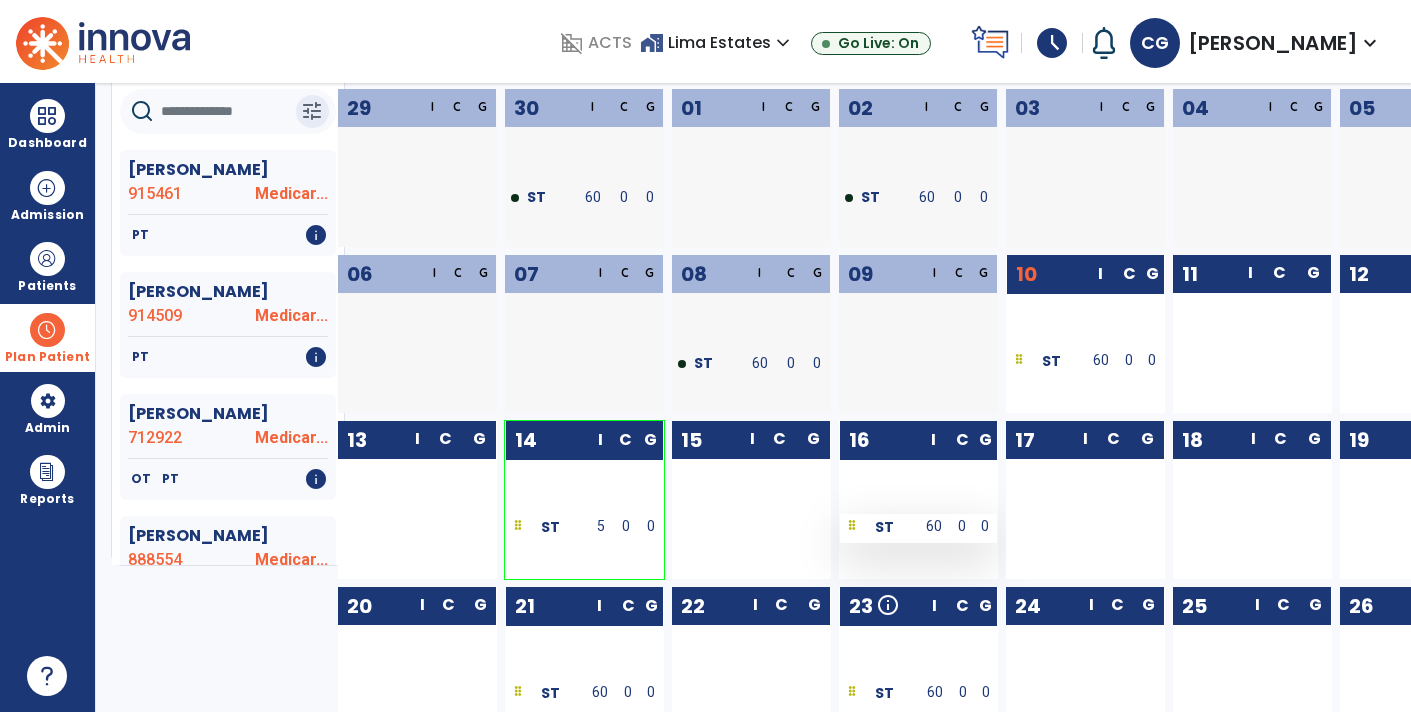 click on "60" at bounding box center (934, 526) 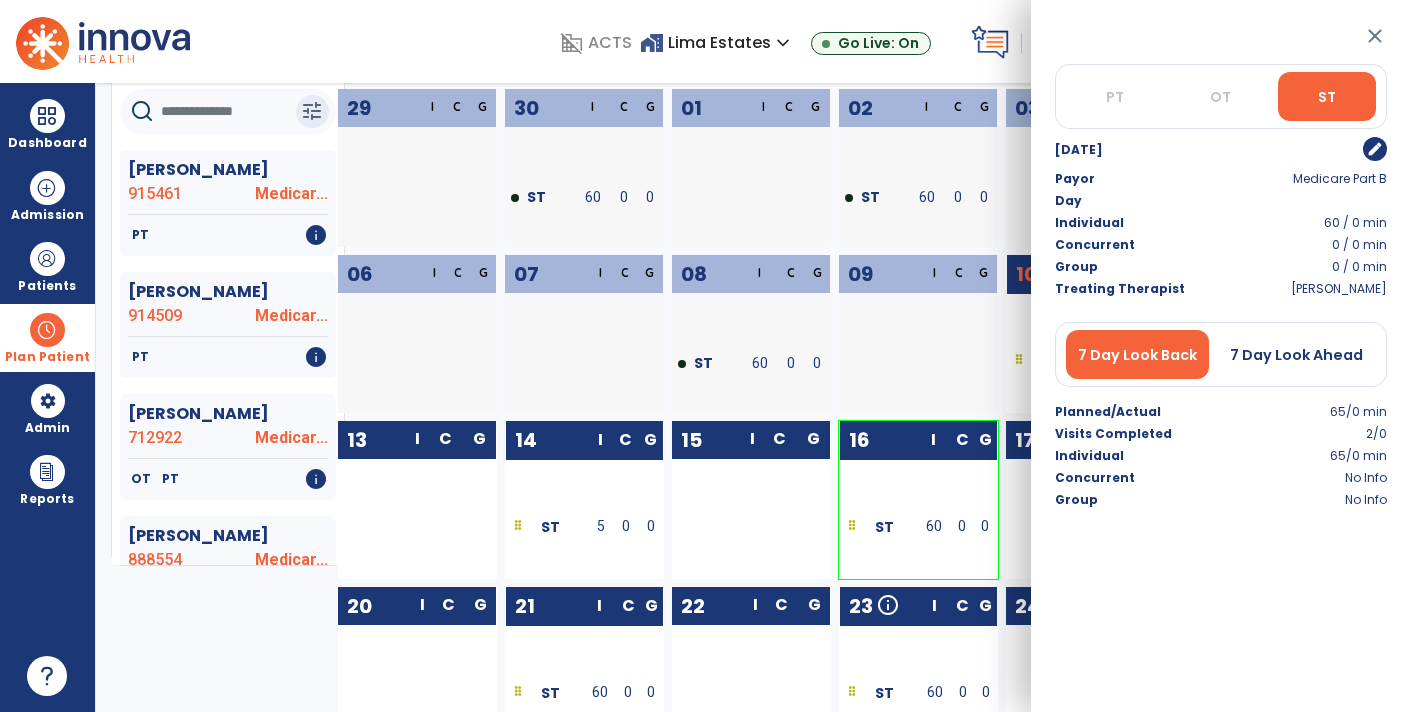 click on "edit" at bounding box center [1375, 149] 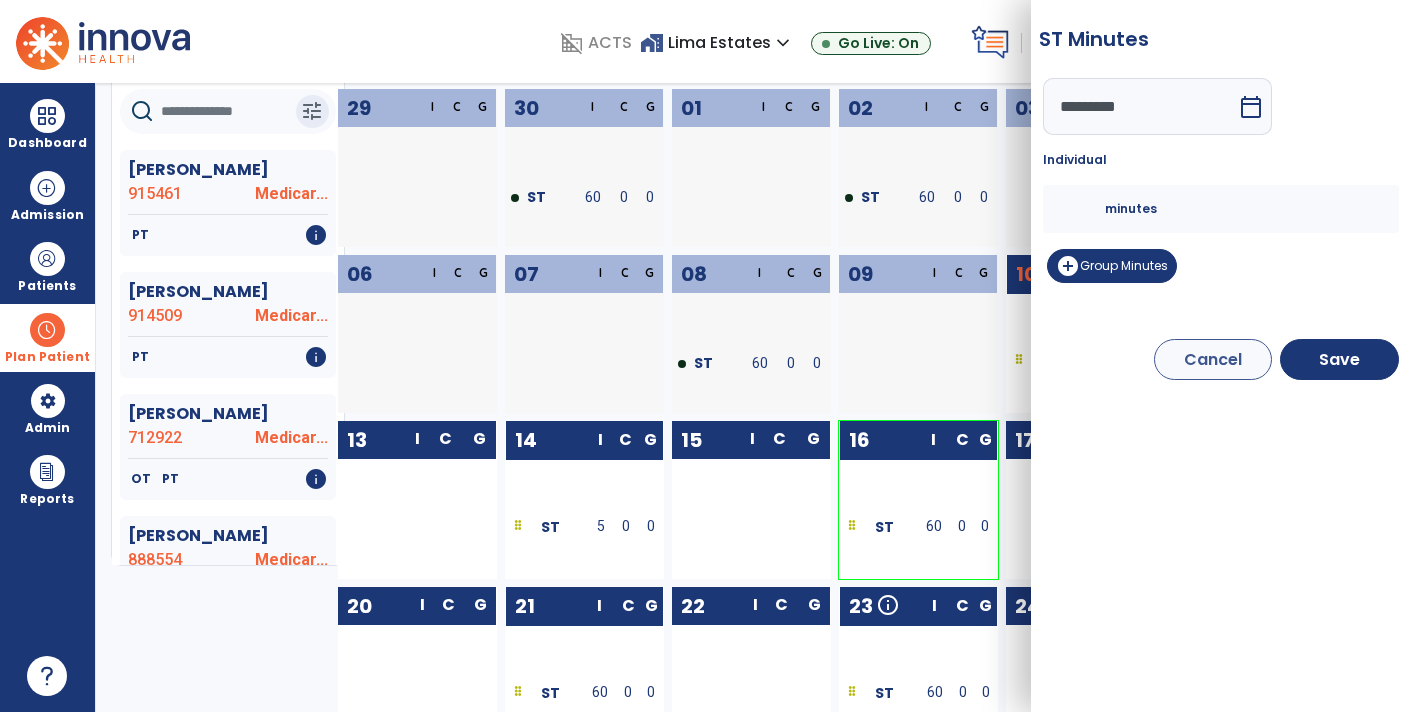 click on "**" at bounding box center (1081, 209) 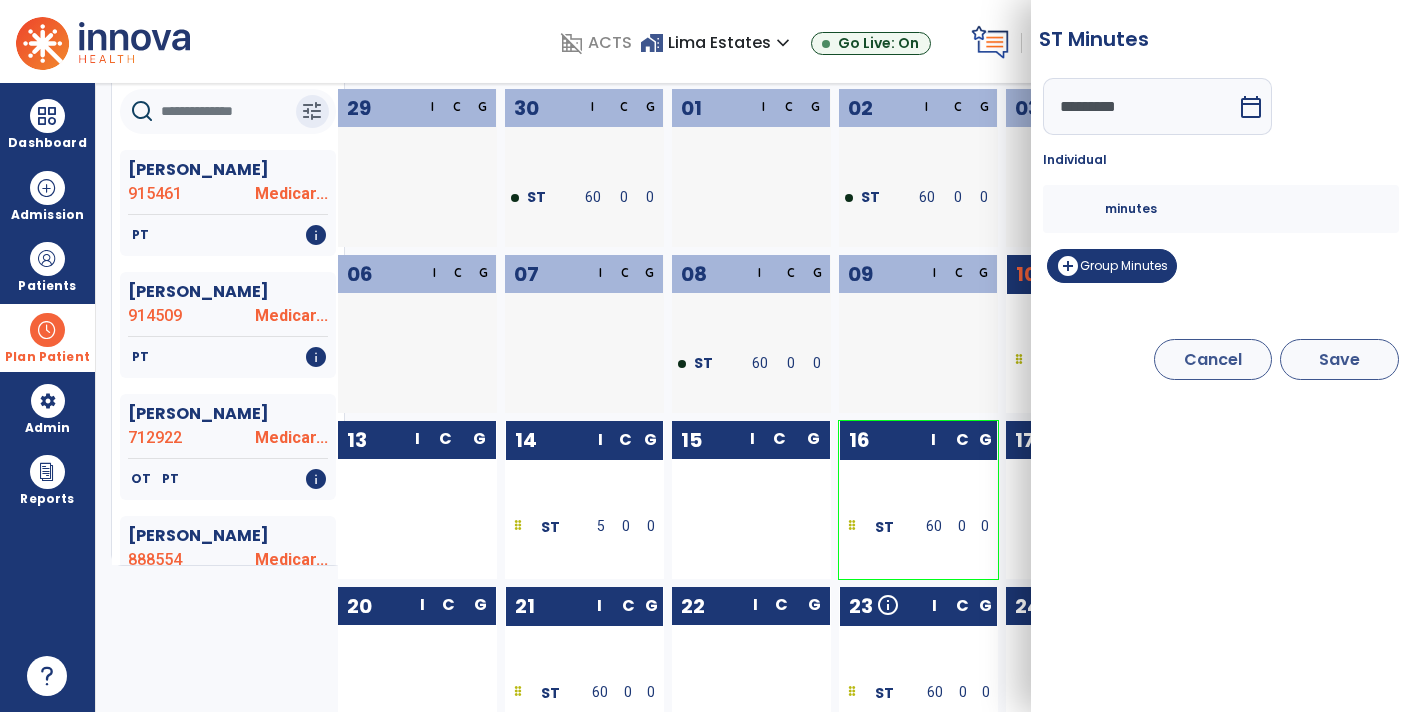 type on "*" 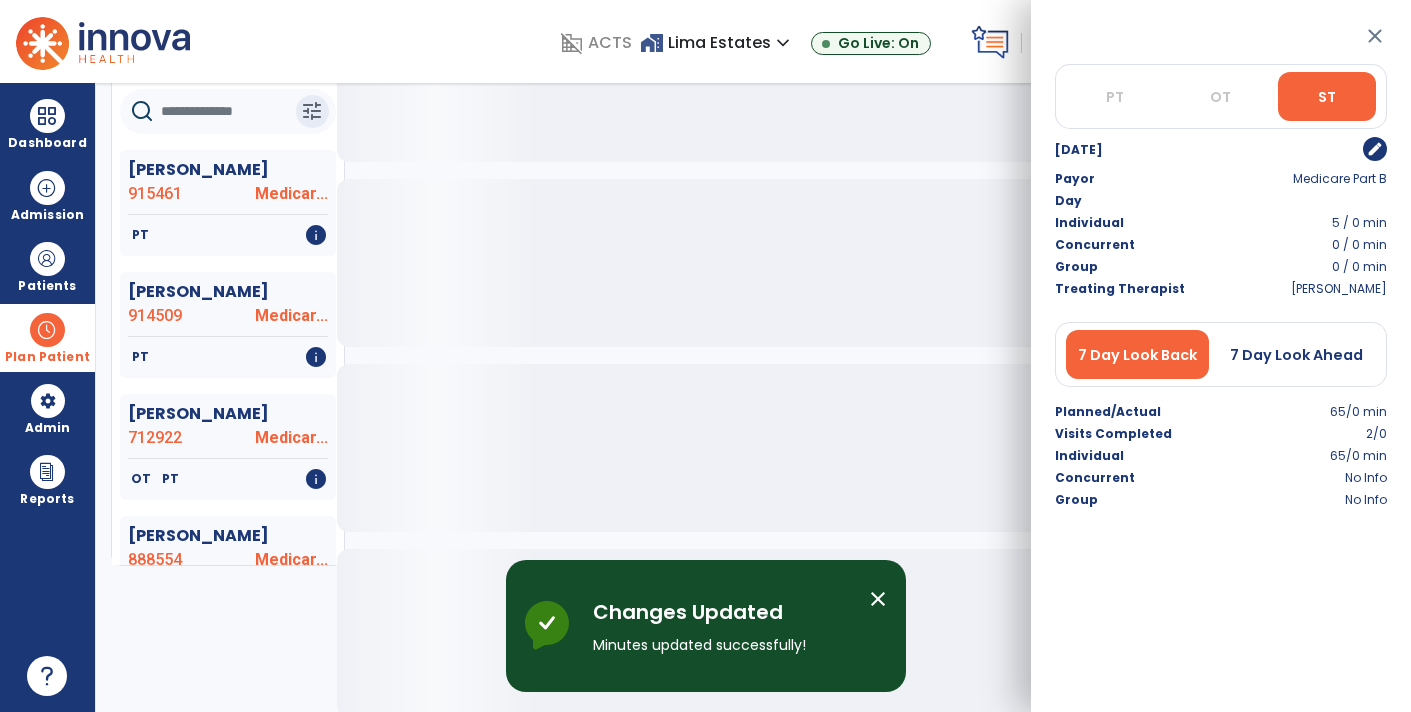 click on "close" at bounding box center [1375, 36] 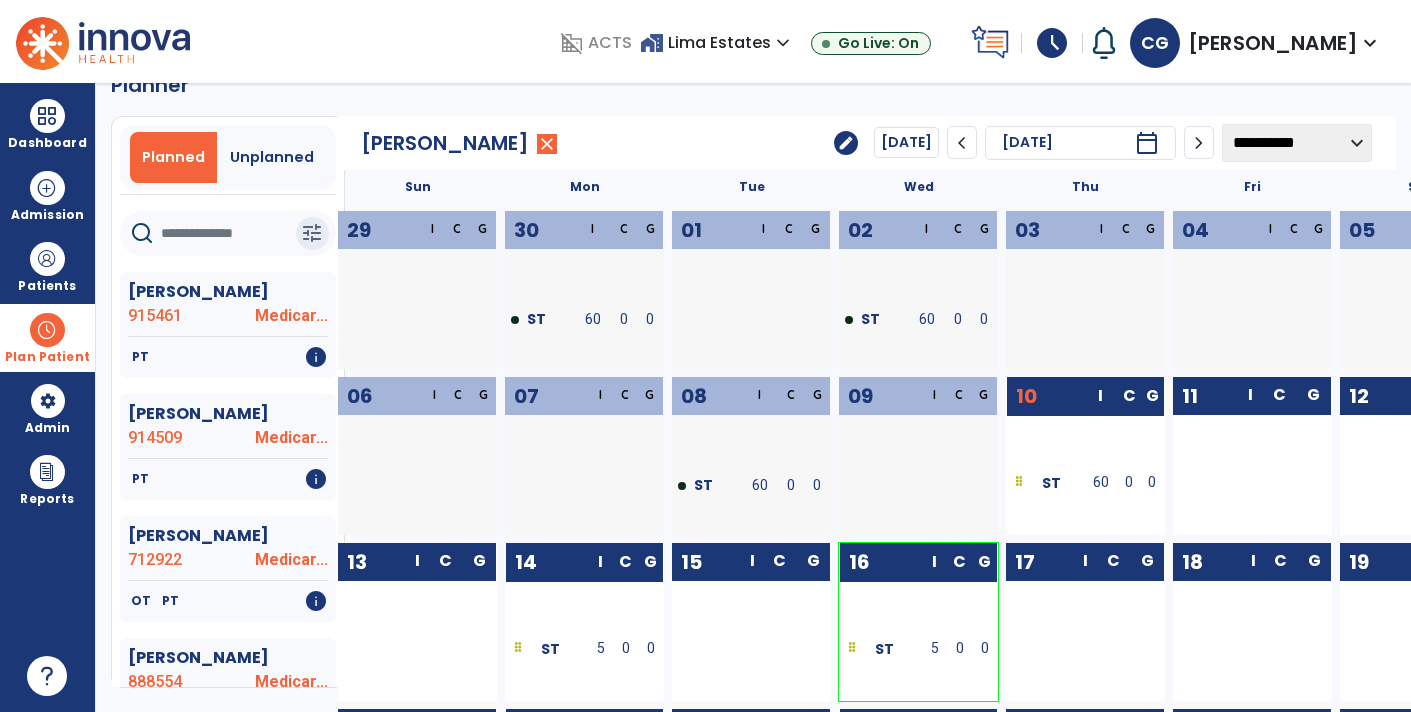 scroll, scrollTop: 0, scrollLeft: 0, axis: both 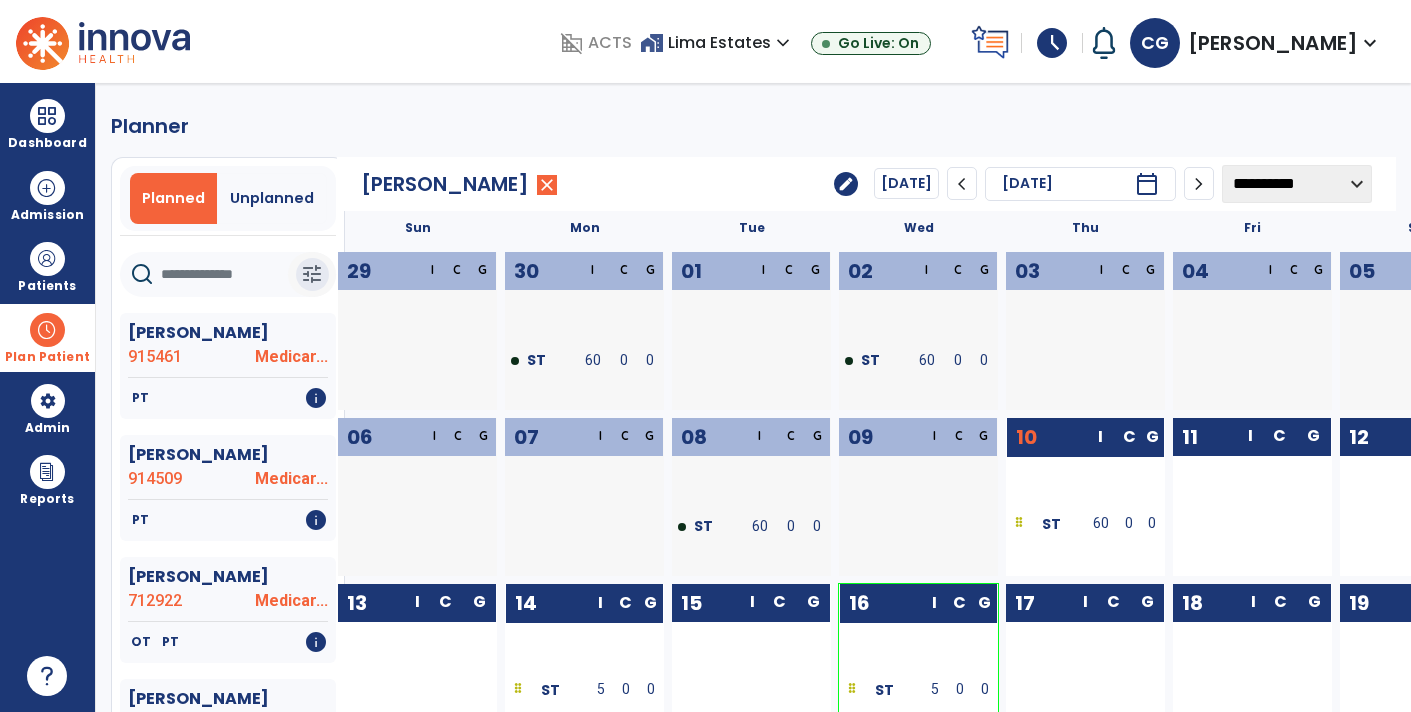 click on "tune" at bounding box center (312, 274) 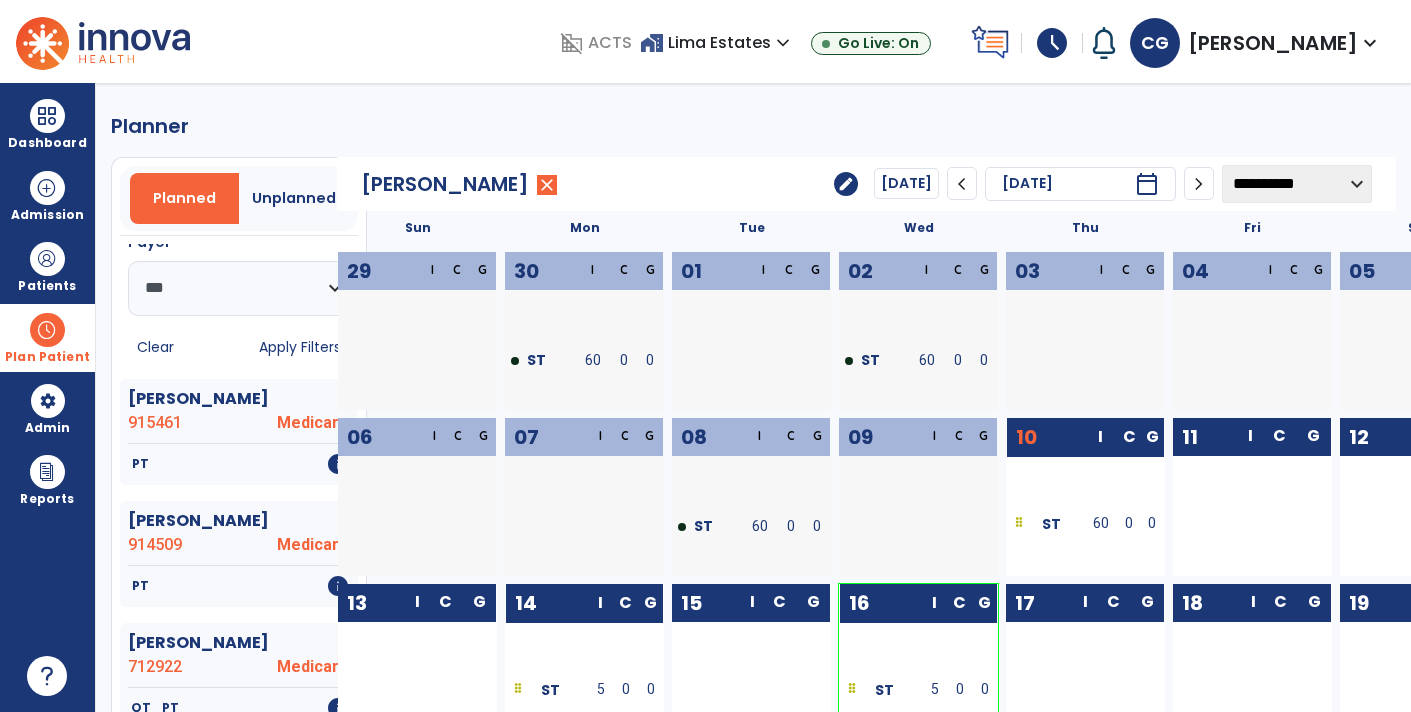 scroll, scrollTop: 400, scrollLeft: 0, axis: vertical 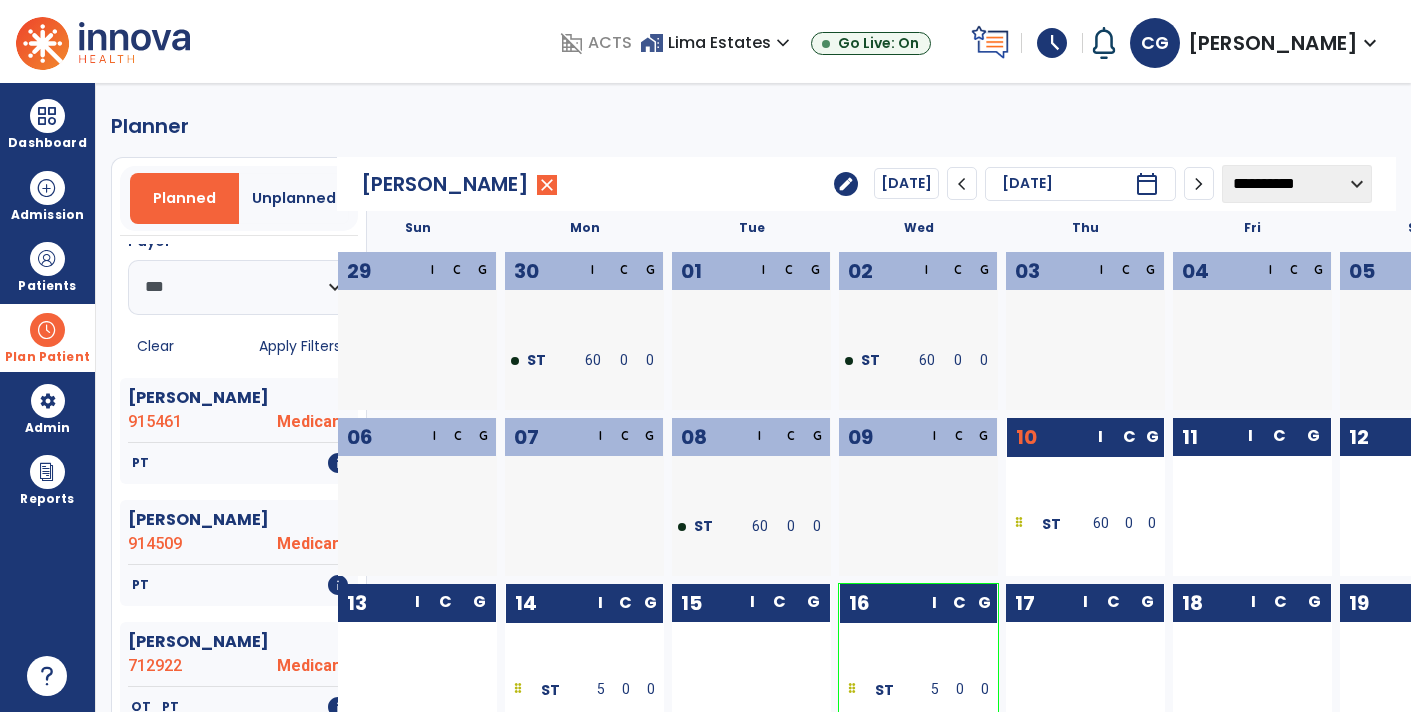 click on "Apply Filters" 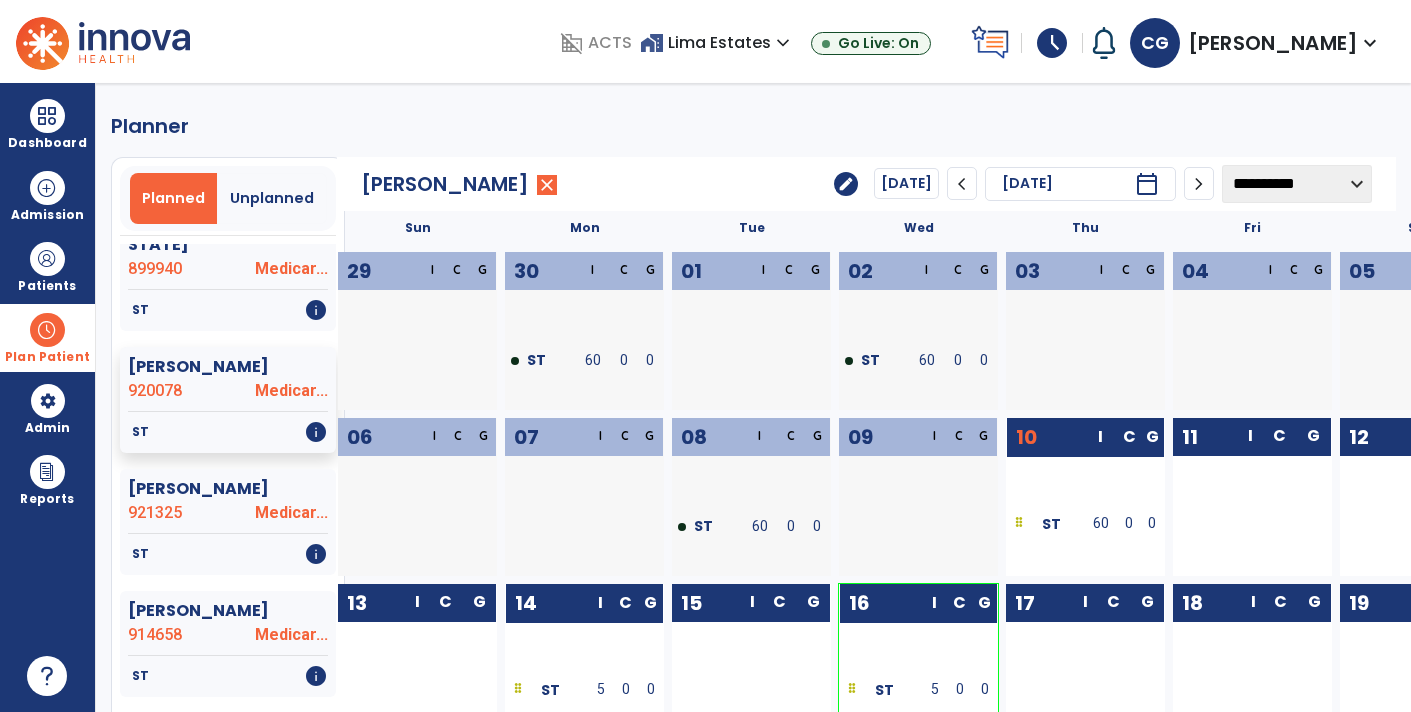 scroll, scrollTop: 158, scrollLeft: 0, axis: vertical 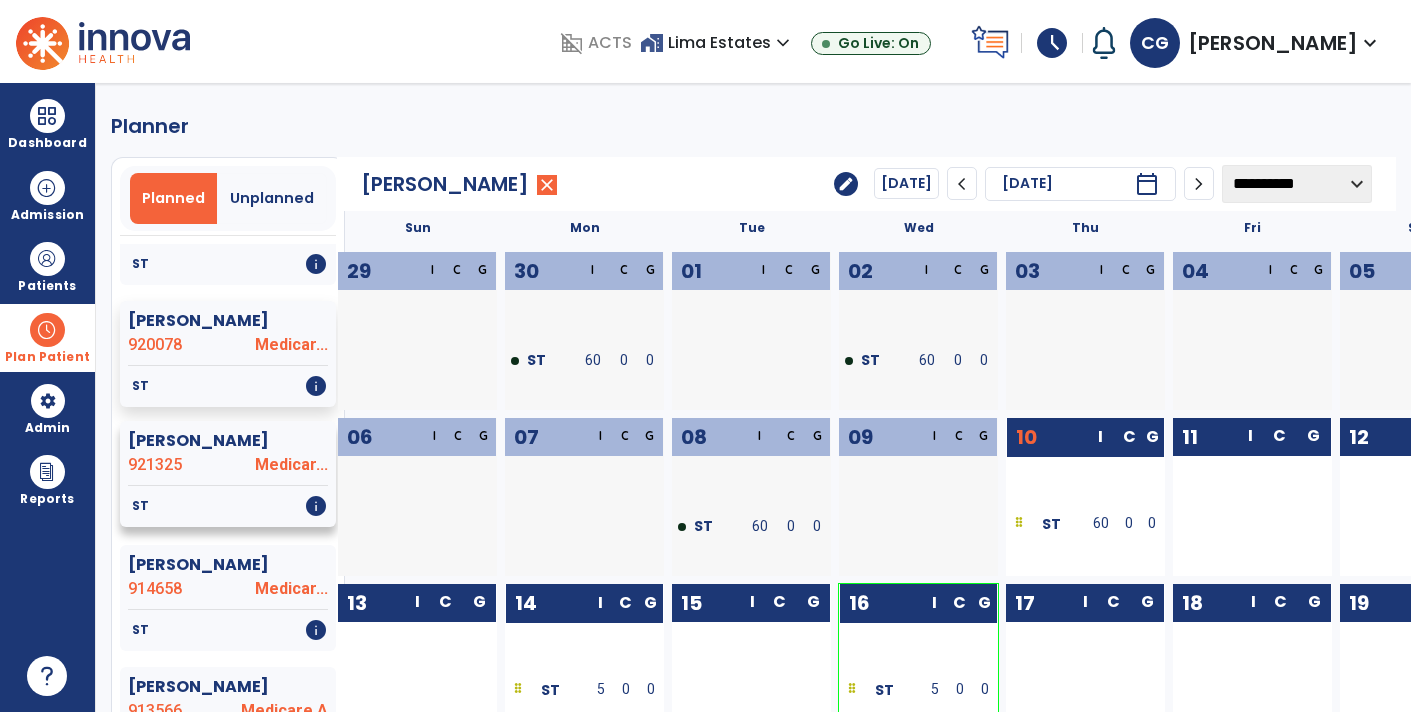 click on "[PERSON_NAME]  921325 Medicar..." 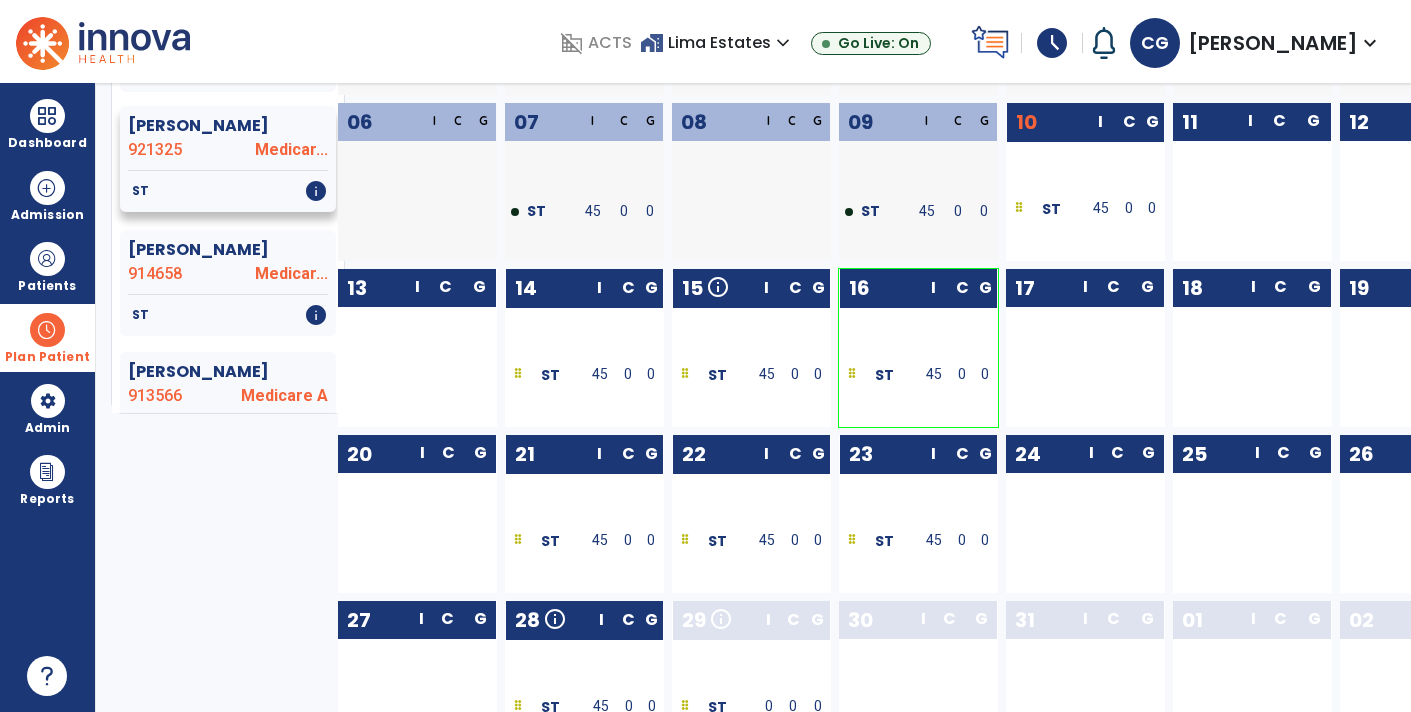 scroll, scrollTop: 314, scrollLeft: 0, axis: vertical 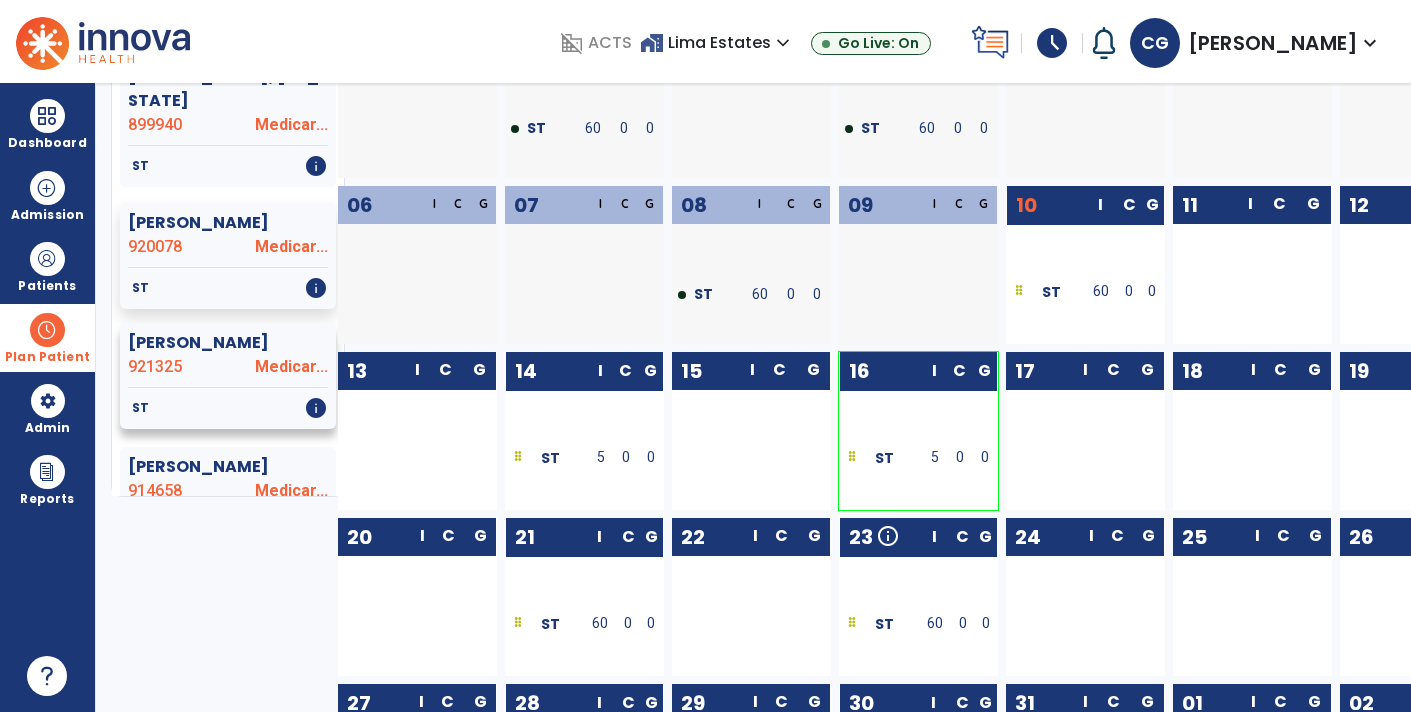 click on "921325" 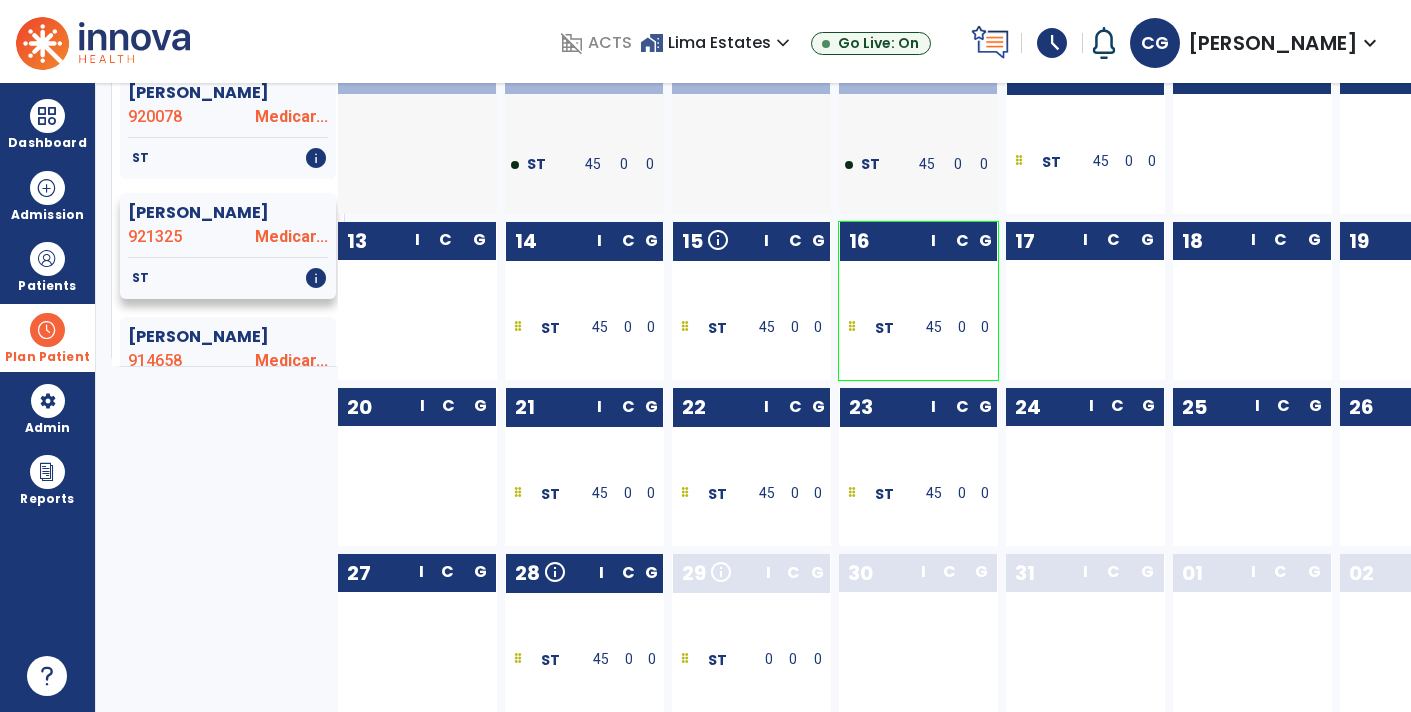 scroll, scrollTop: 360, scrollLeft: 0, axis: vertical 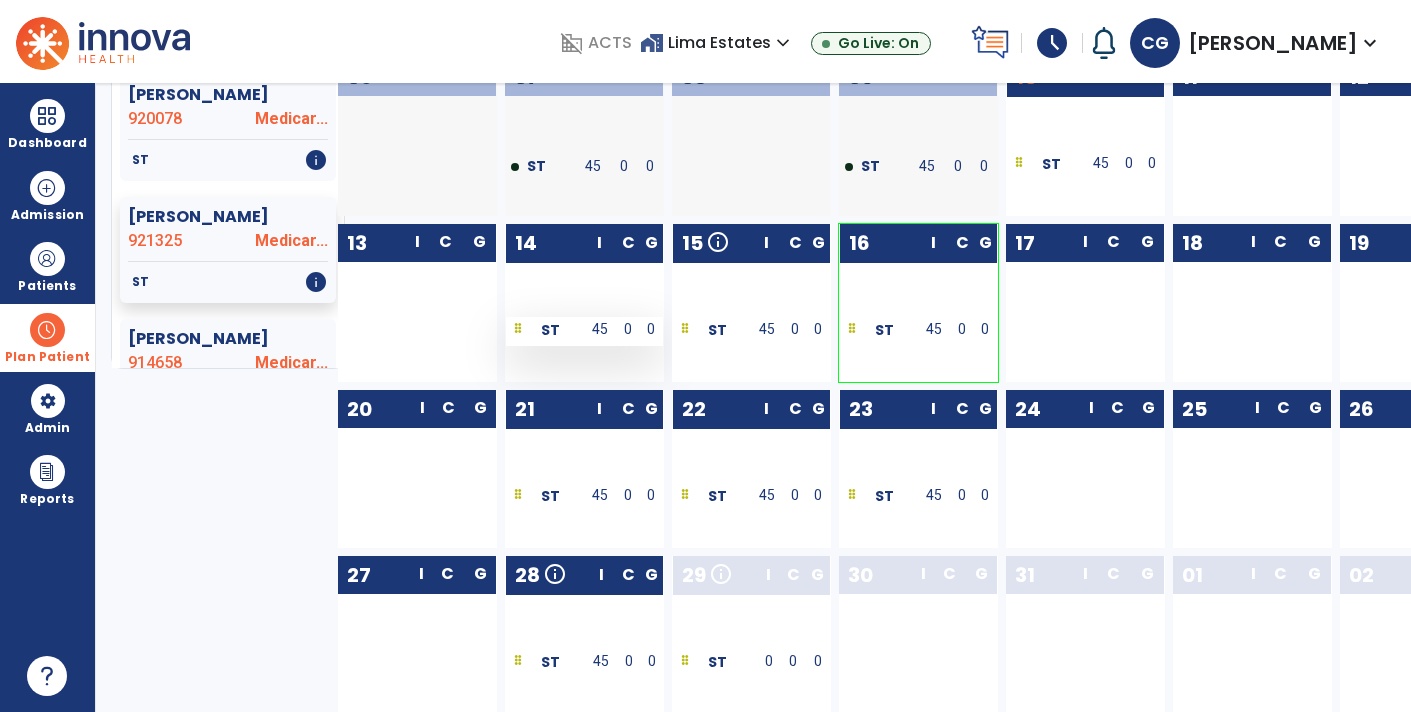 click on "45" at bounding box center [600, 329] 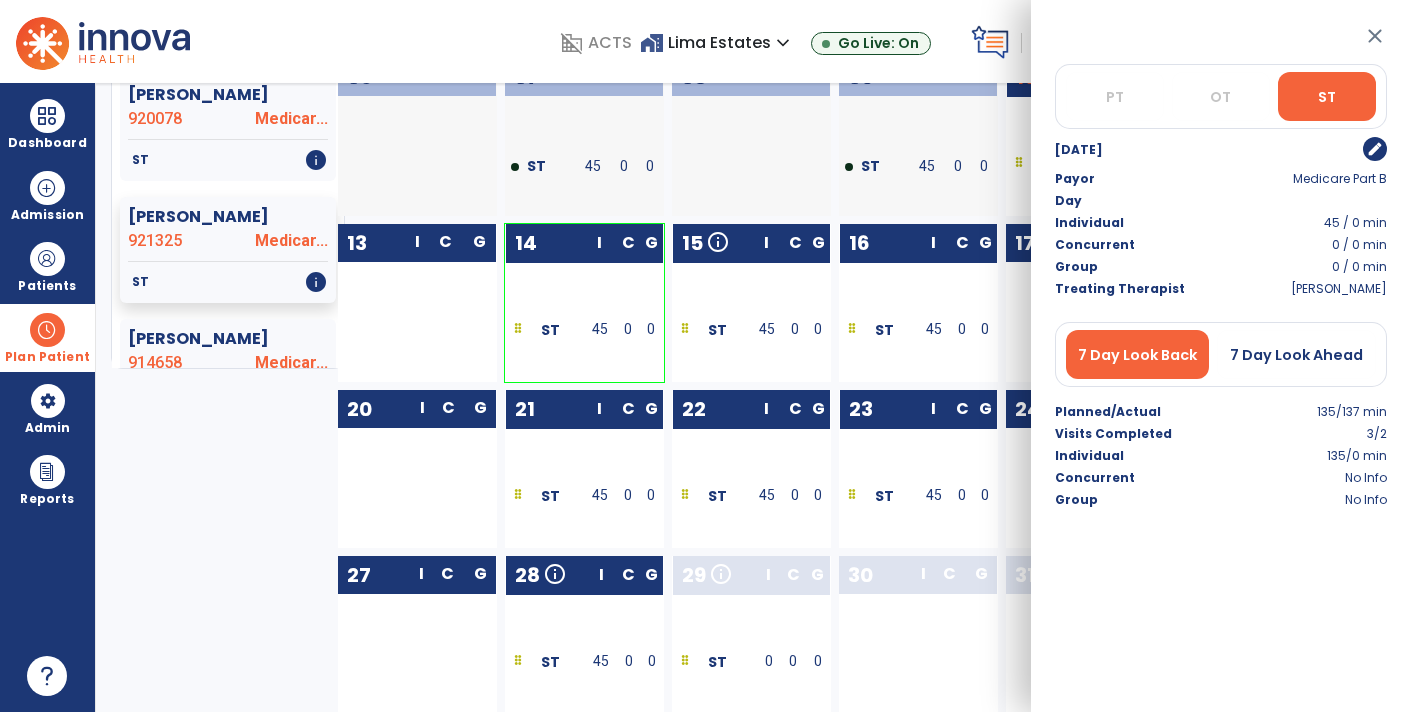 click on "edit" at bounding box center [1375, 149] 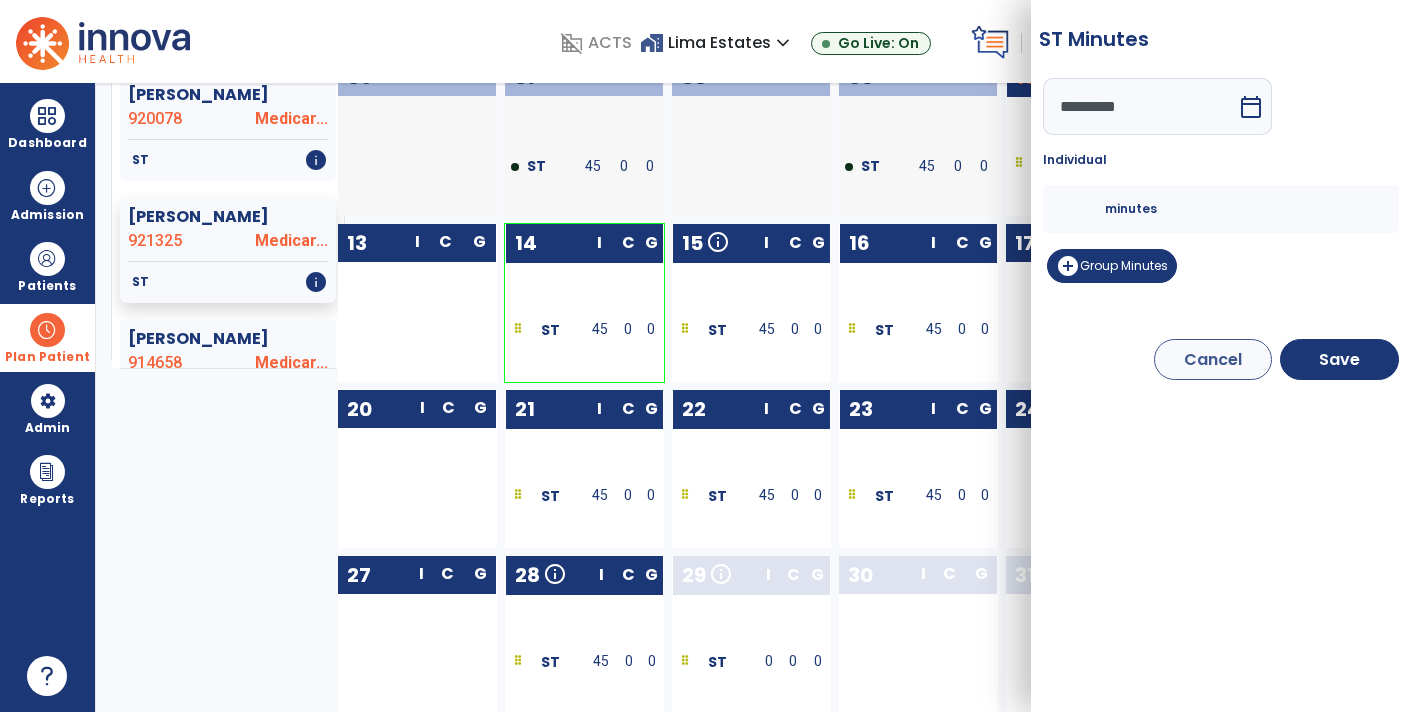 click on "calendar_today" at bounding box center (1251, 107) 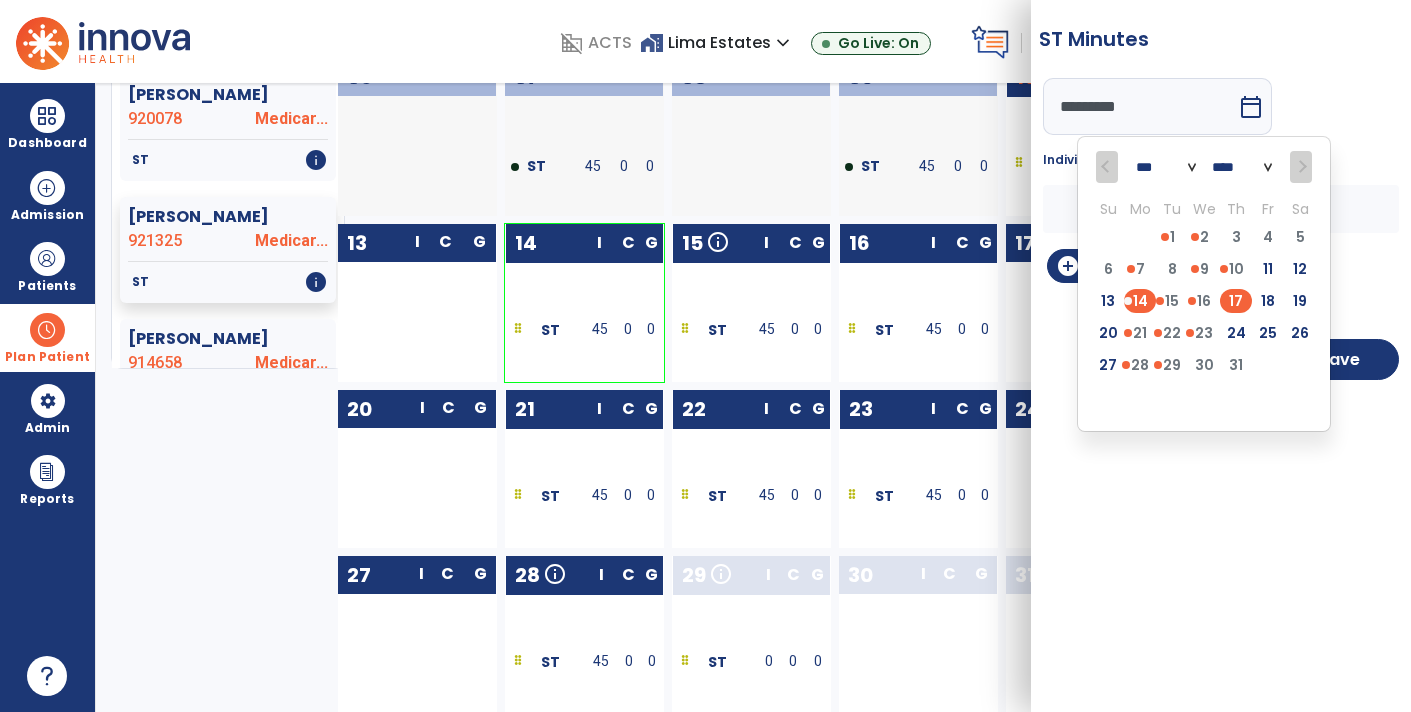 click on "17" at bounding box center [1236, 301] 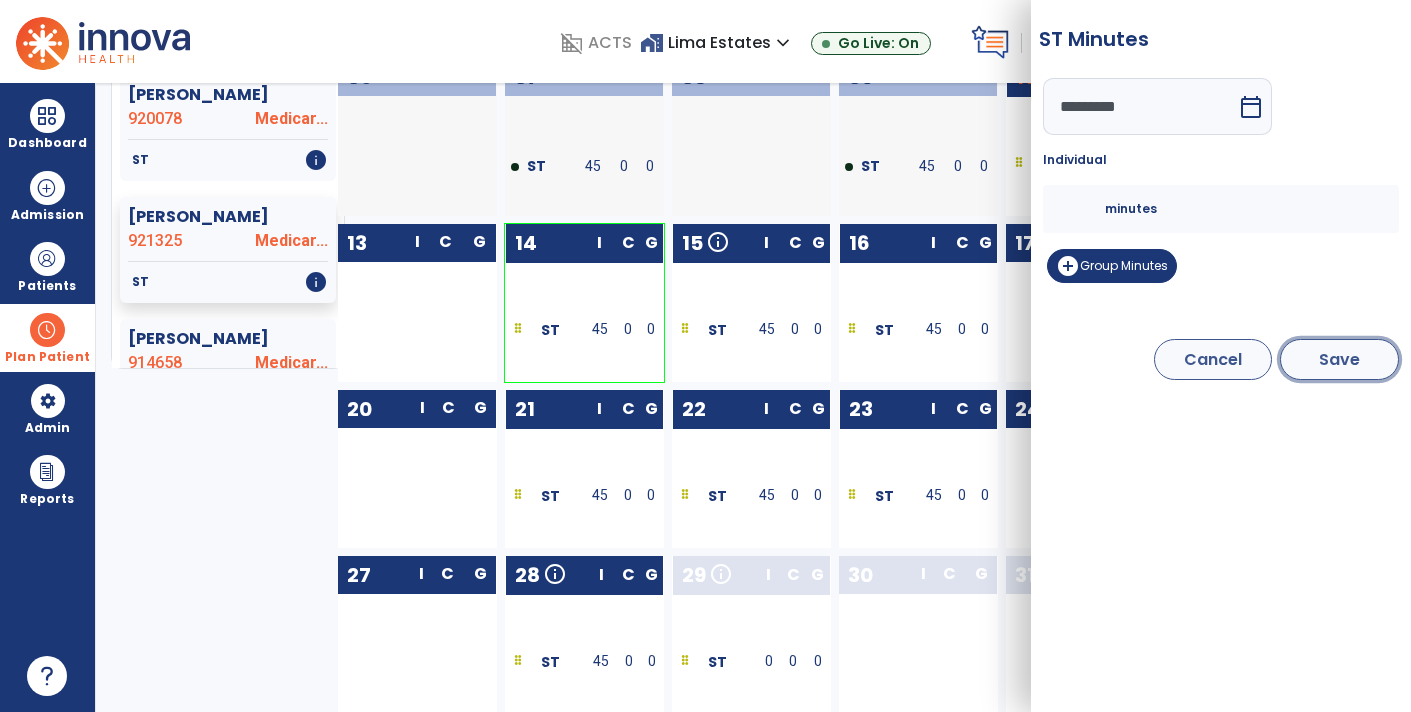 click on "Save" at bounding box center [1339, 359] 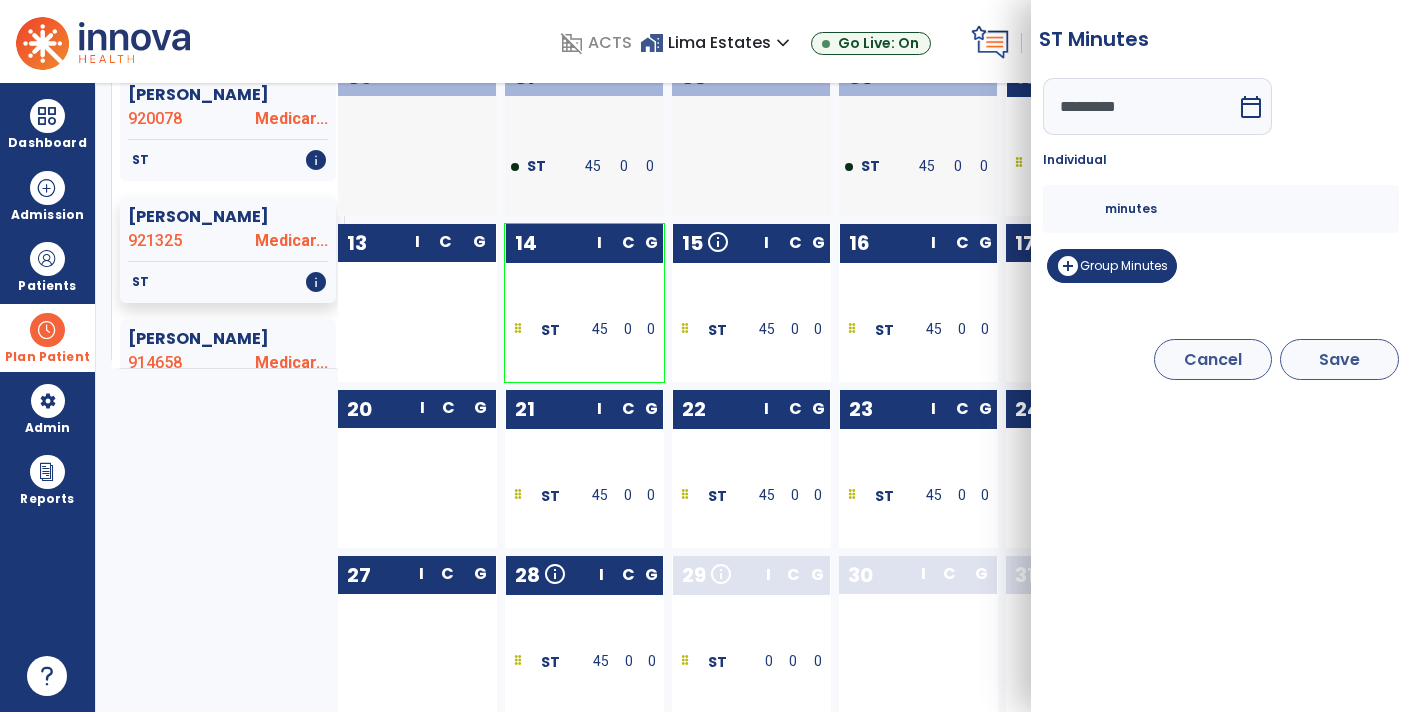 type on "*********" 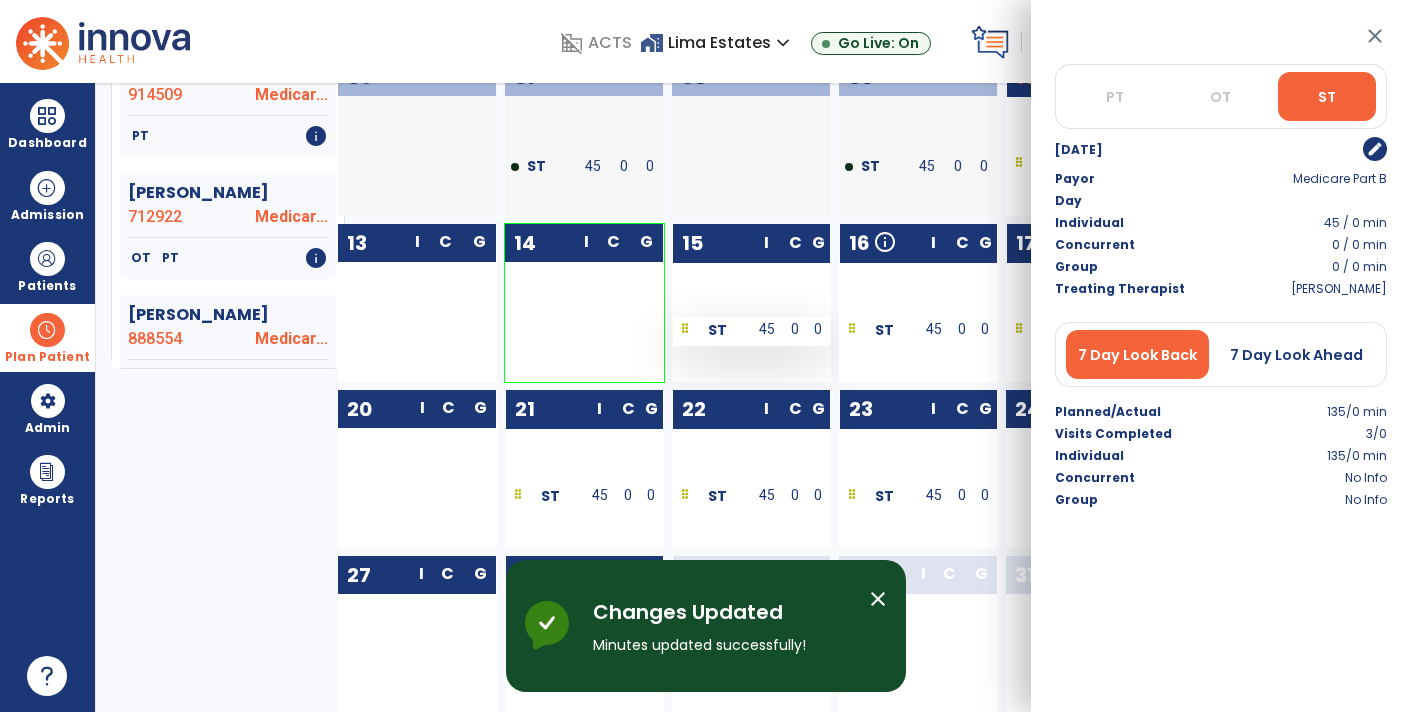 click on "45" at bounding box center (767, 329) 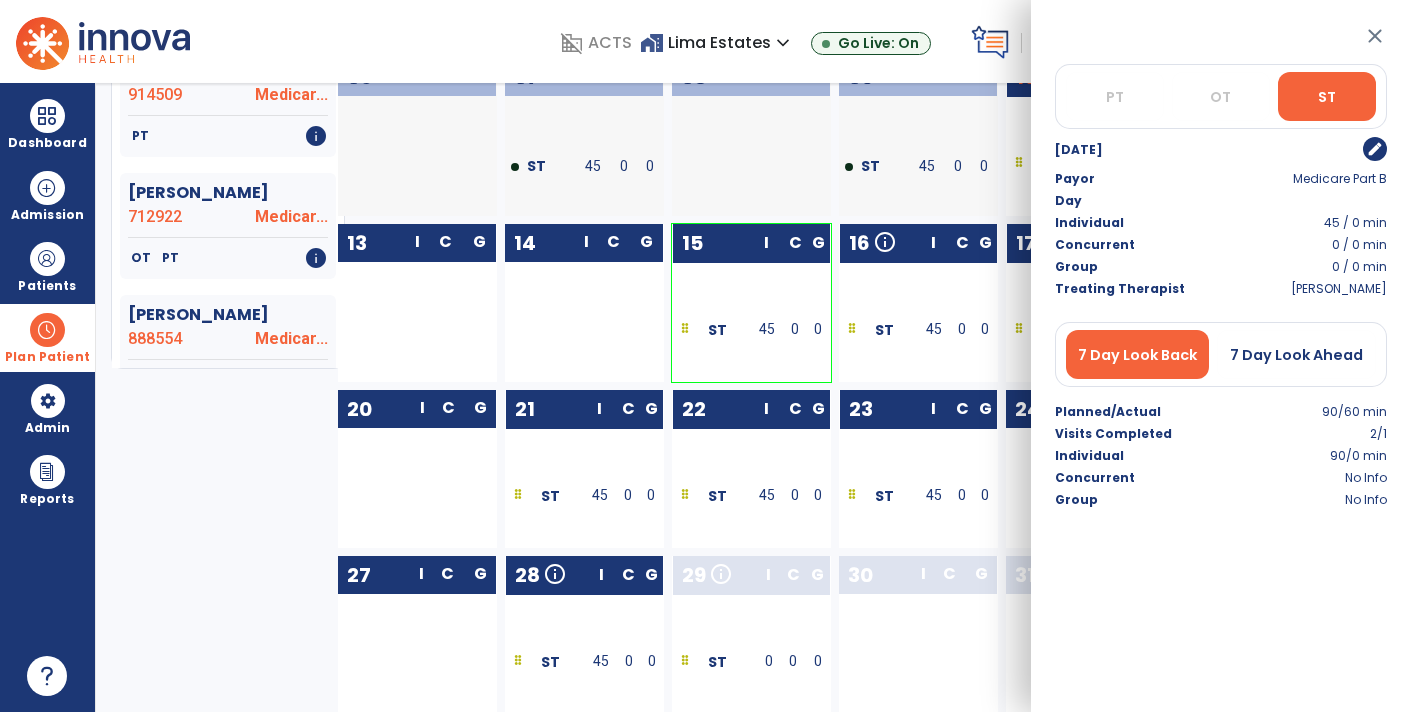click on "edit" at bounding box center [1375, 149] 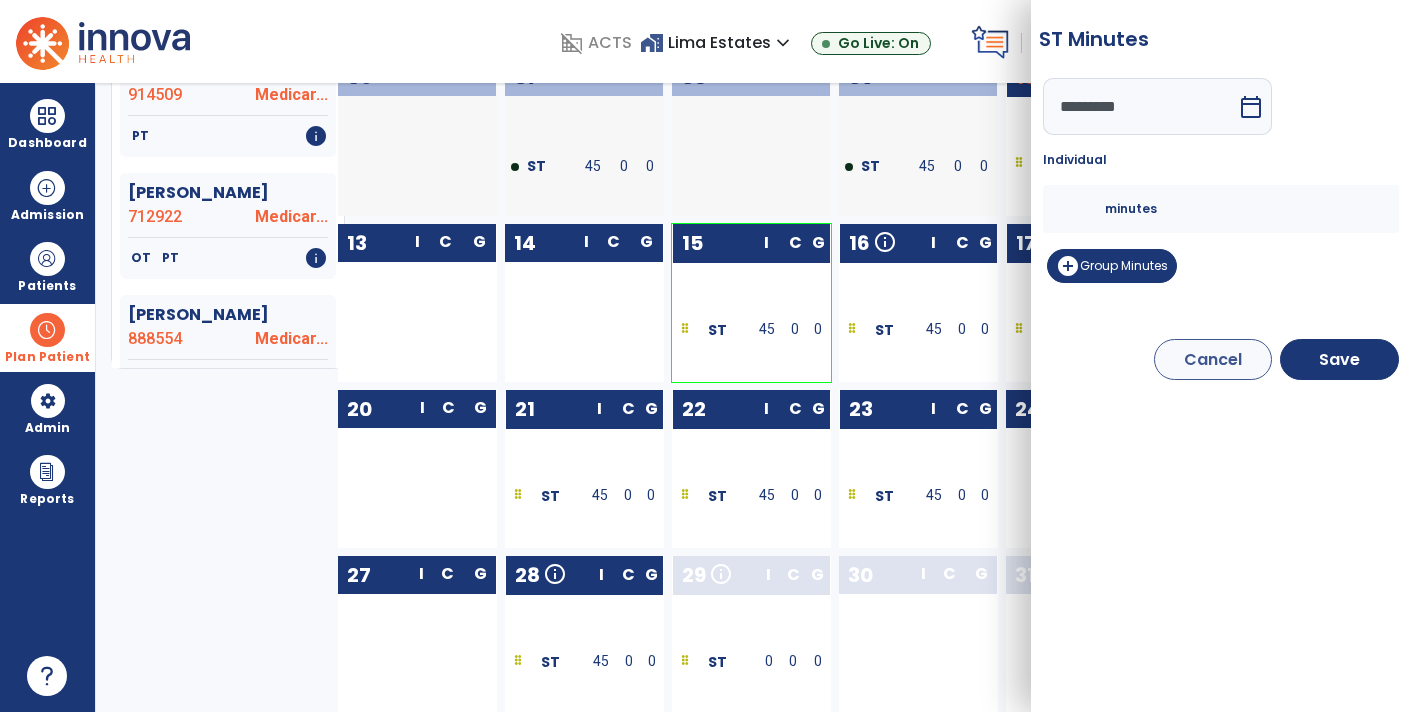 click on "*********" at bounding box center [1140, 106] 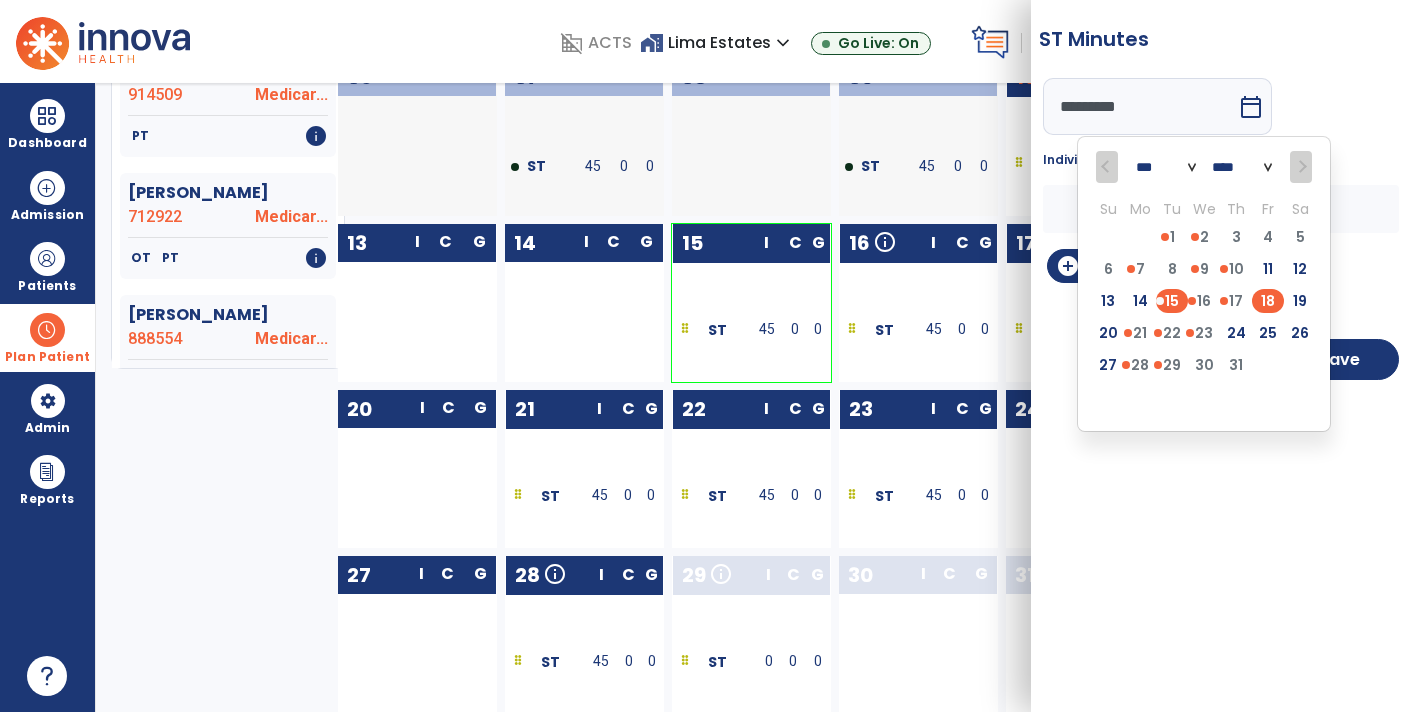 click on "18" at bounding box center (1268, 301) 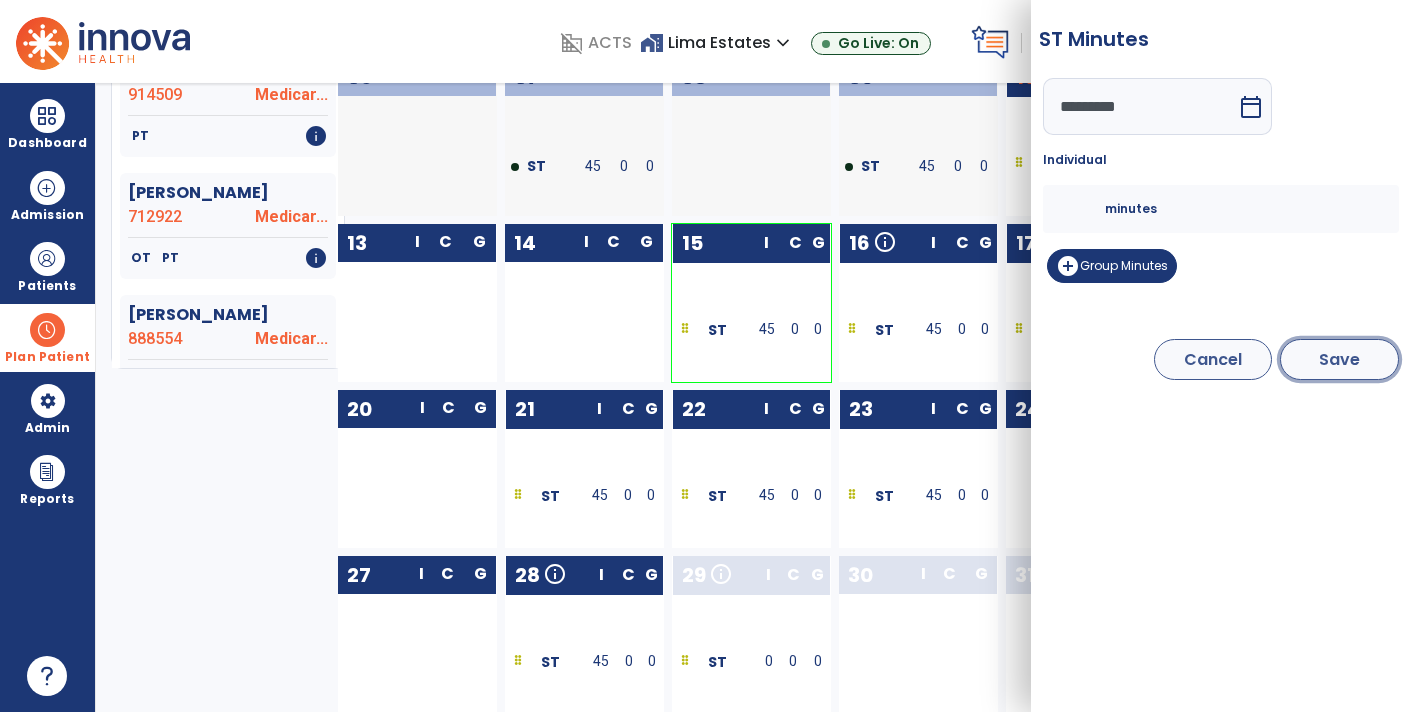click on "Save" at bounding box center (1339, 359) 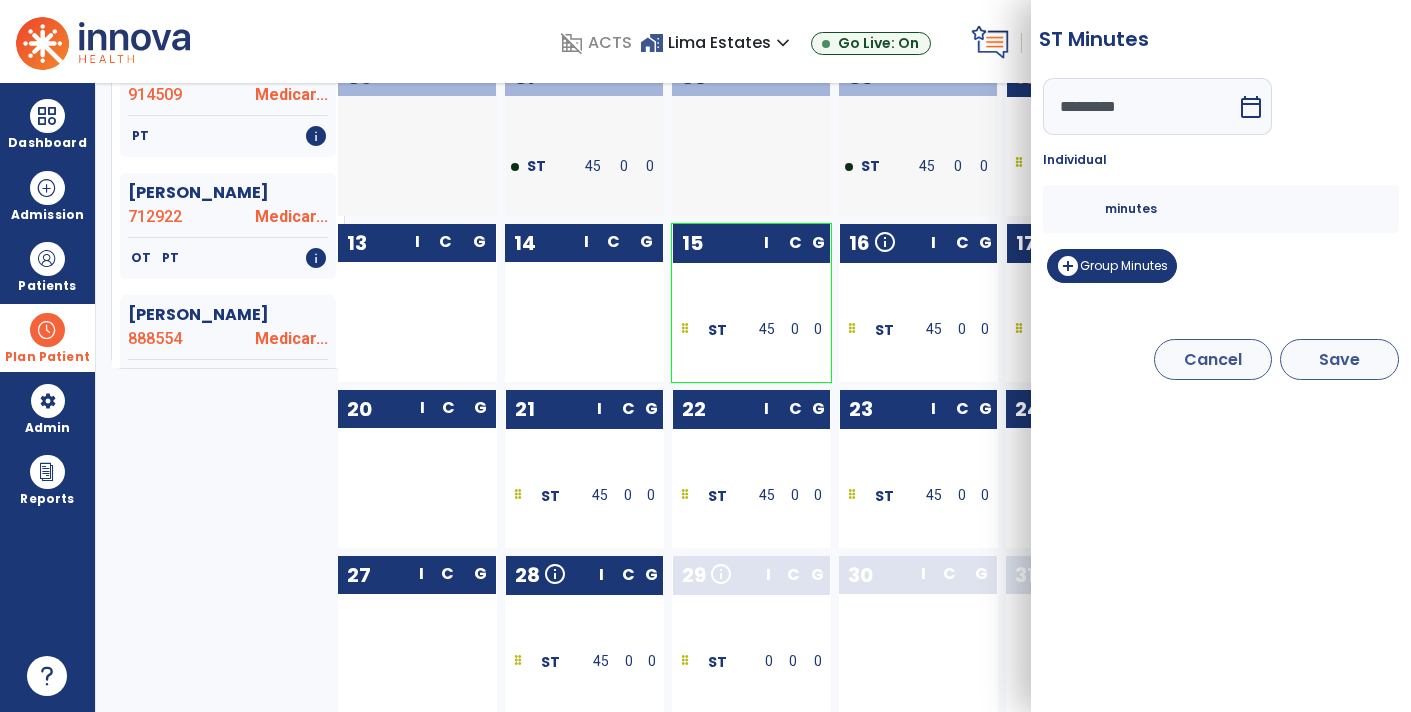 type on "*********" 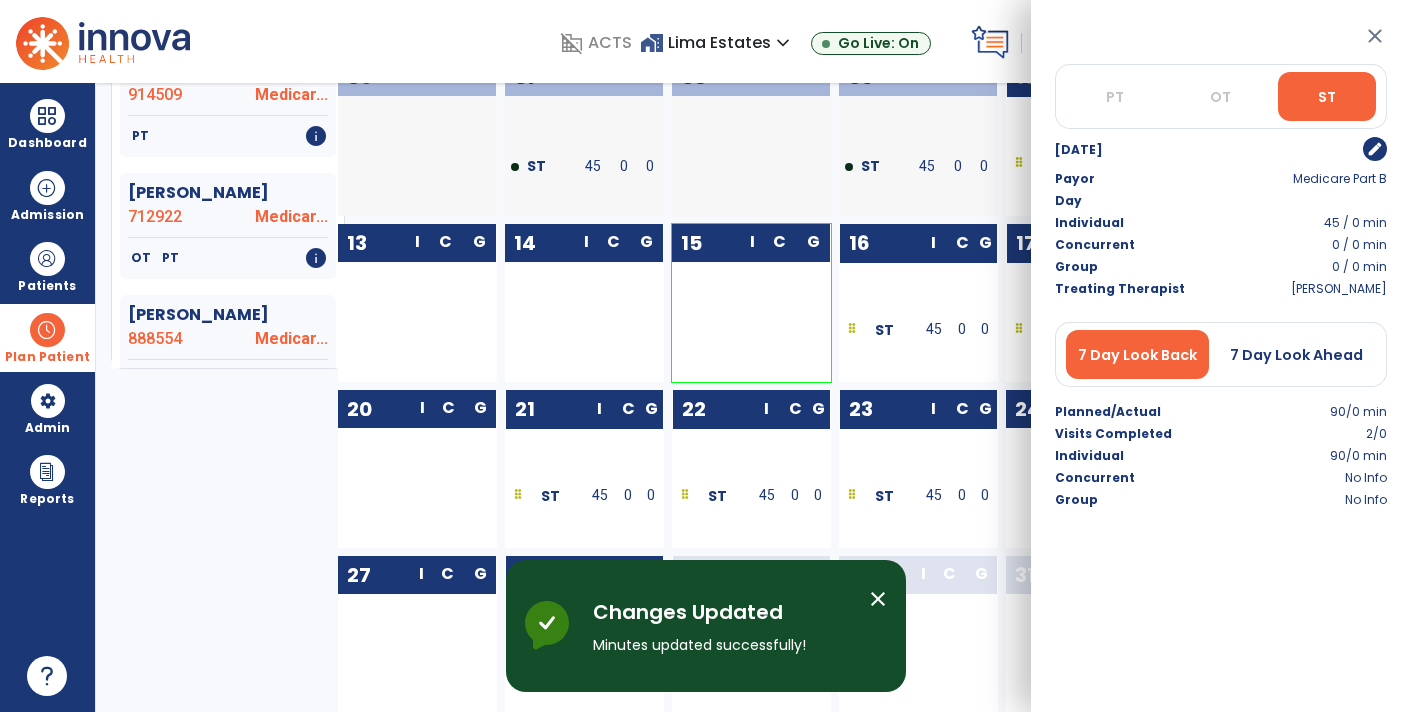 click on "close" at bounding box center [1375, 36] 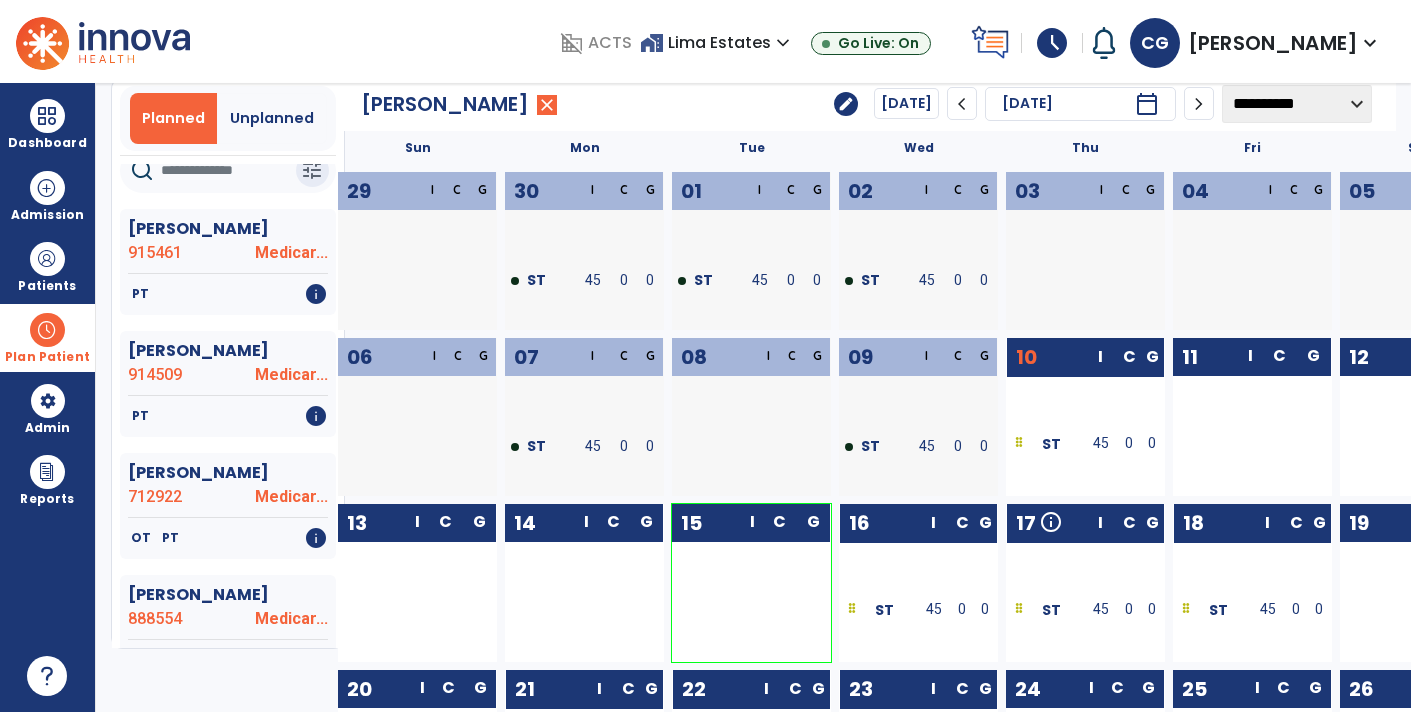 scroll, scrollTop: 60, scrollLeft: 0, axis: vertical 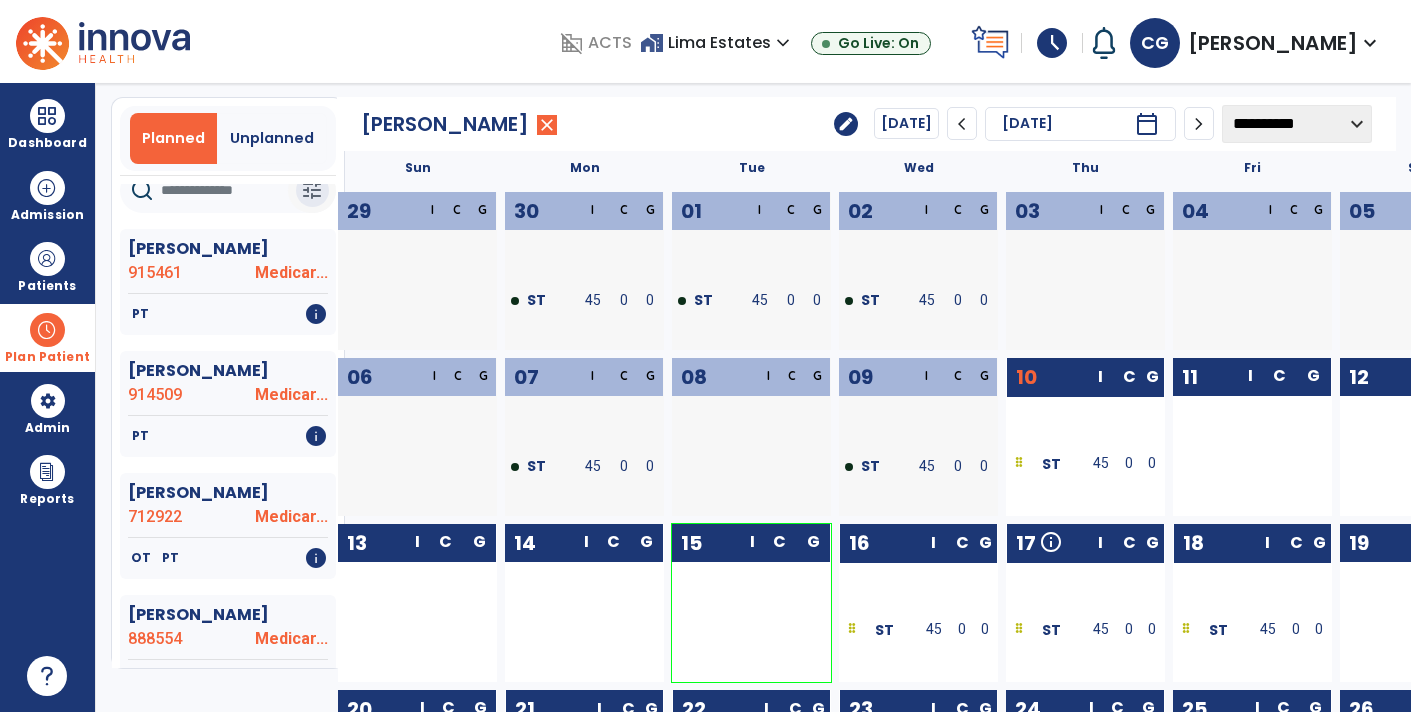 click on "tune" at bounding box center (312, 190) 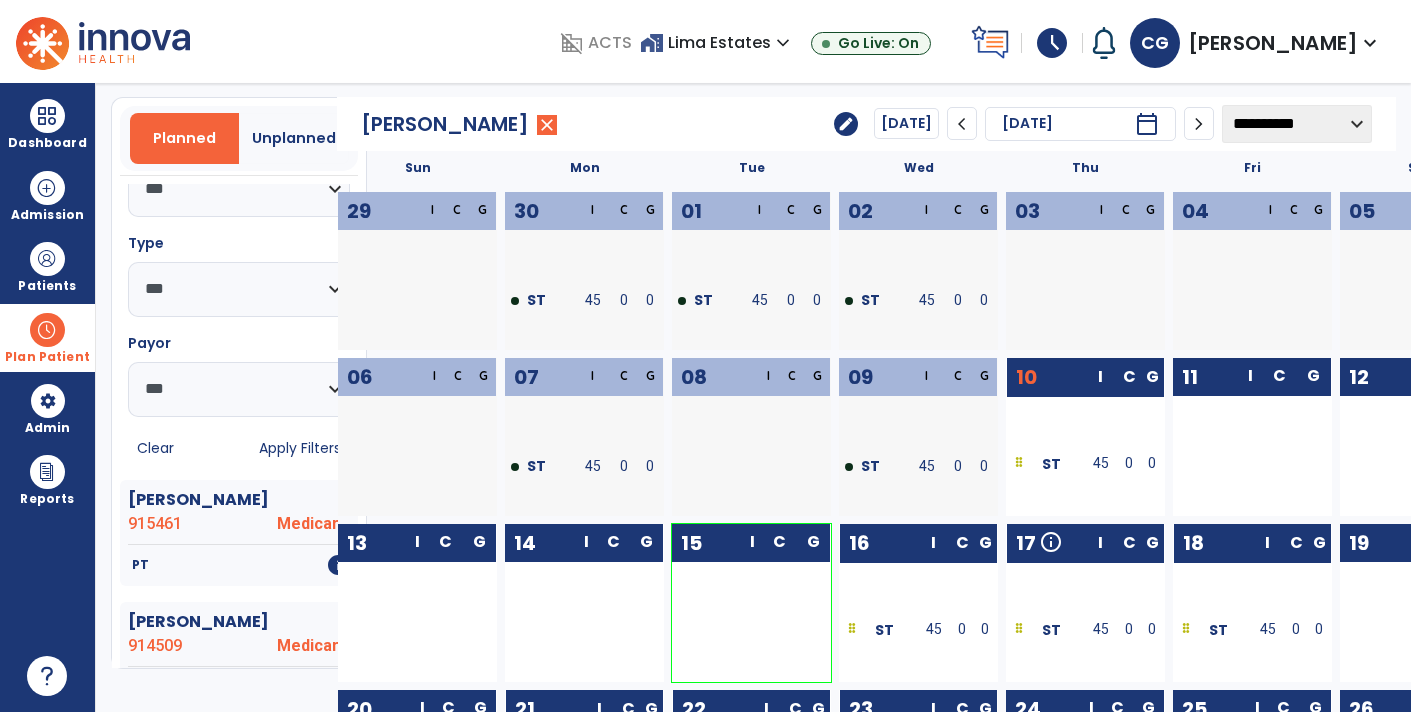 scroll, scrollTop: 239, scrollLeft: 0, axis: vertical 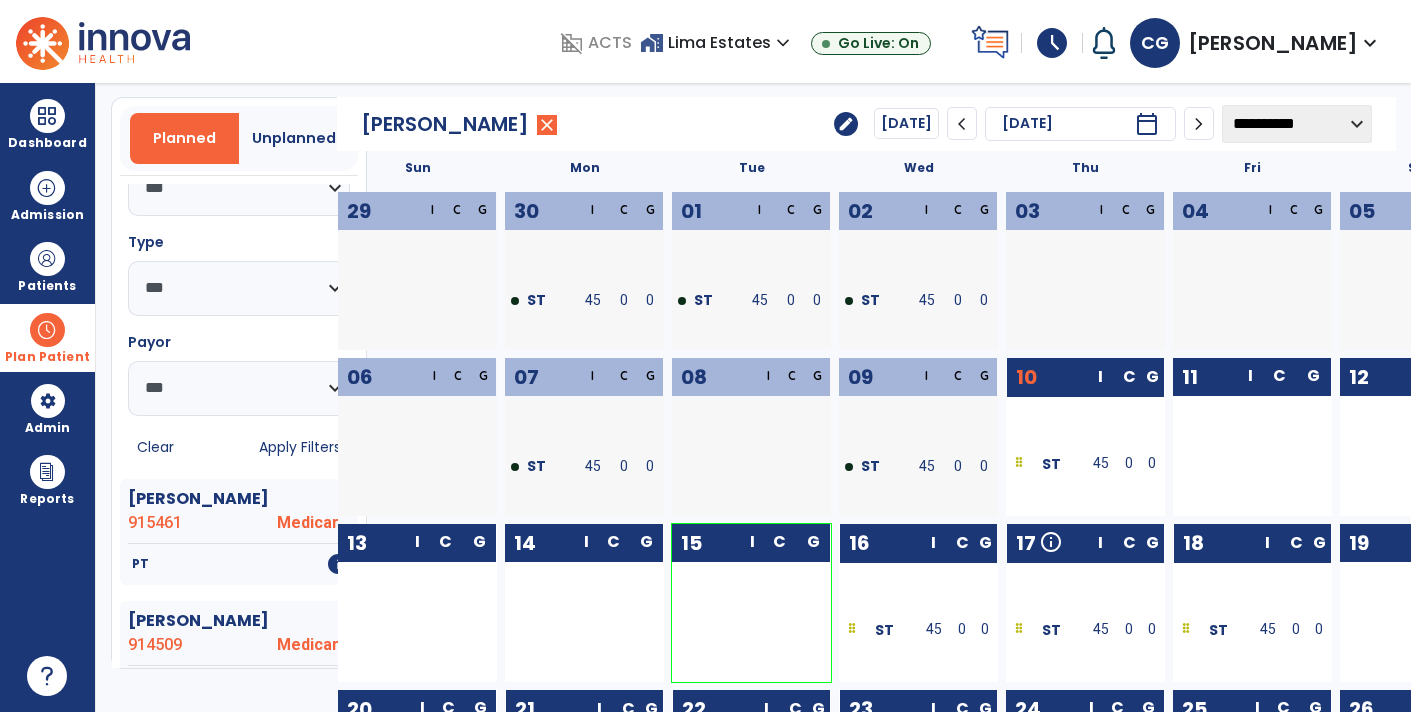 click on "Apply Filters" 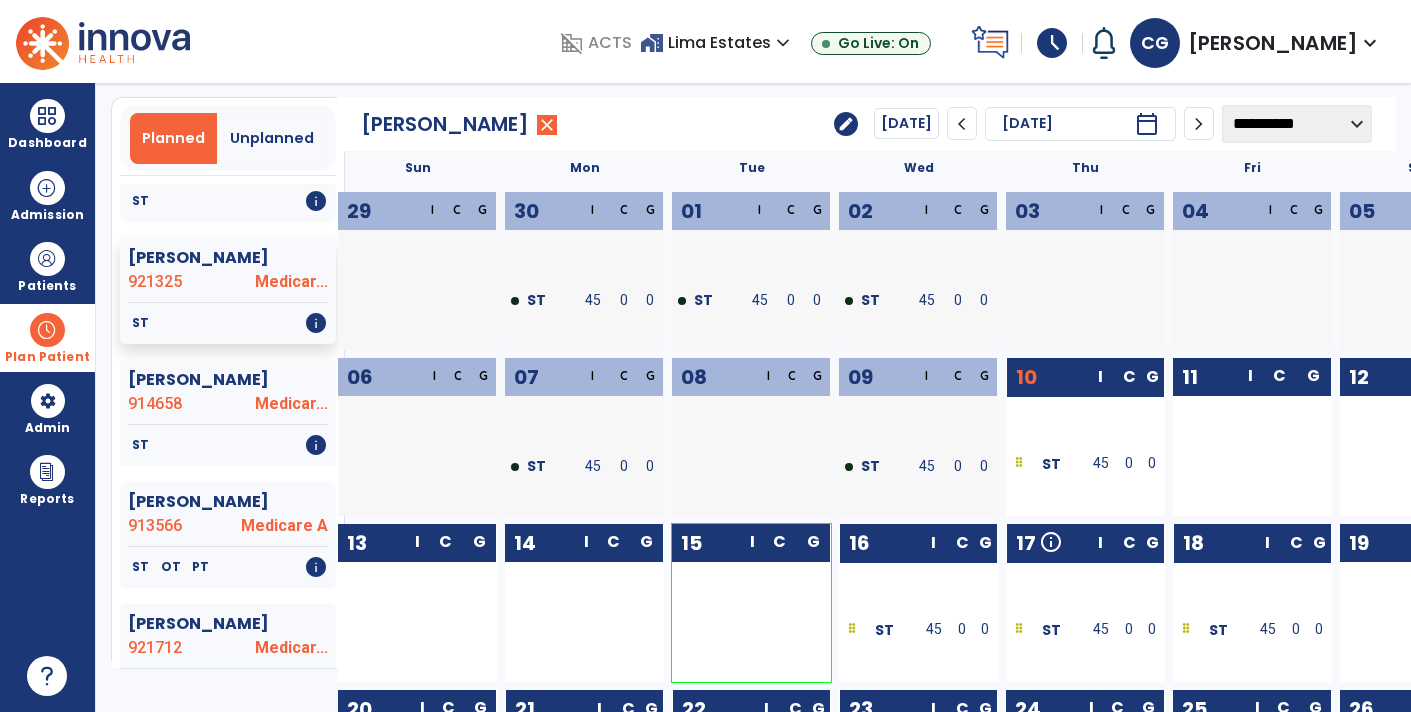 scroll, scrollTop: 284, scrollLeft: 0, axis: vertical 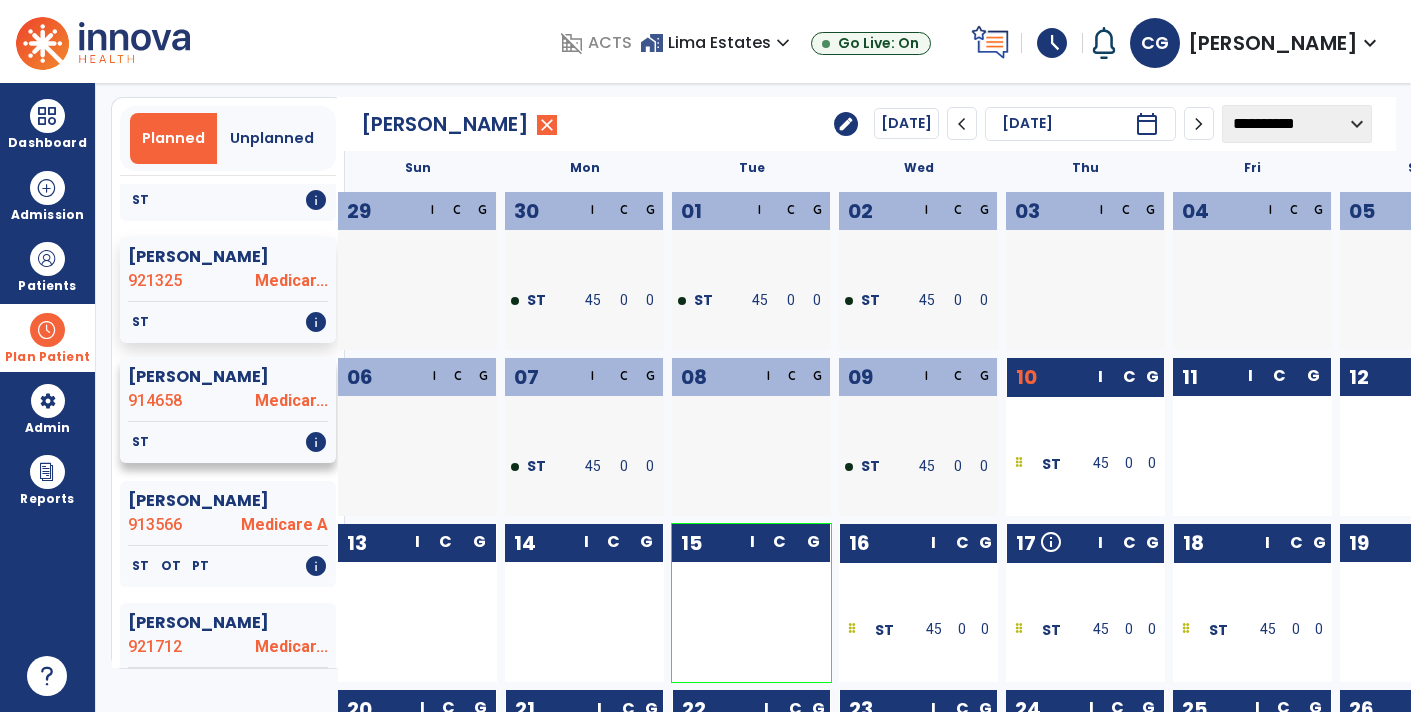 click on "[PERSON_NAME]  914658 Medicar..." 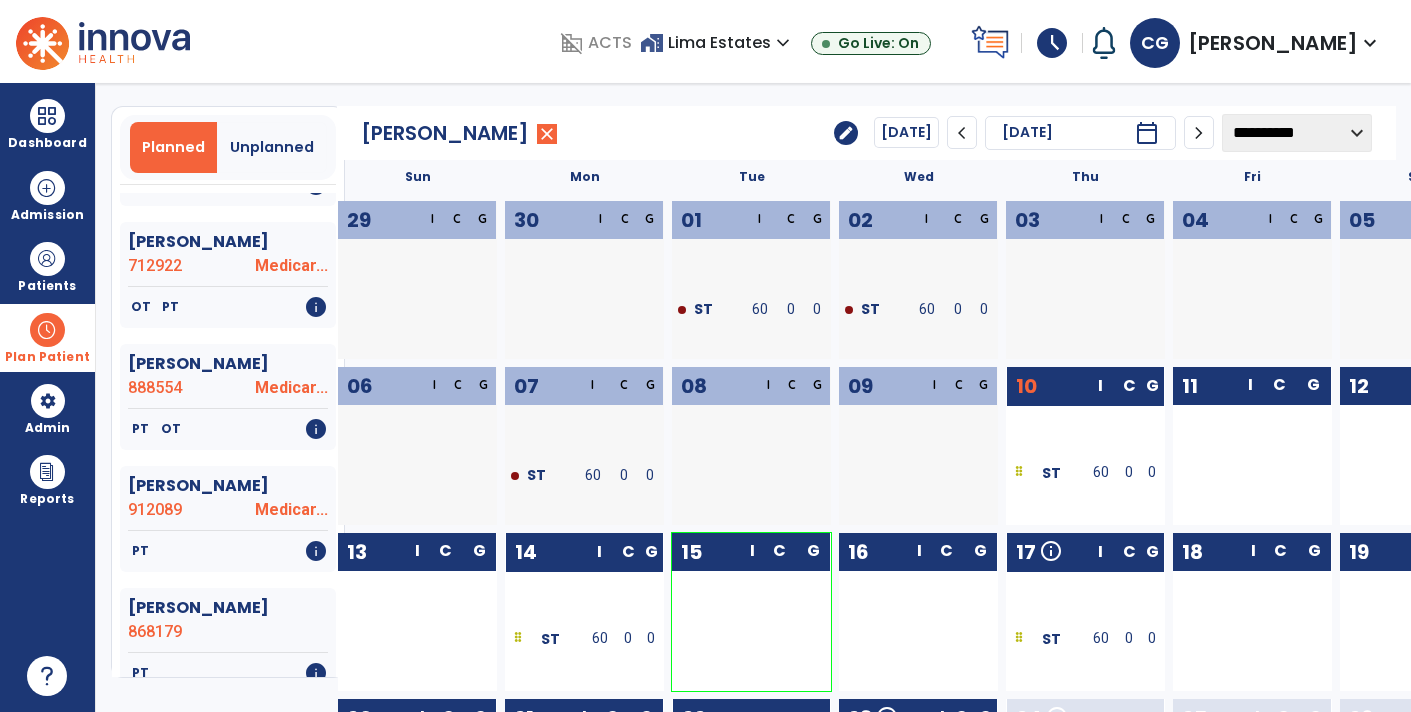 scroll, scrollTop: 55, scrollLeft: 0, axis: vertical 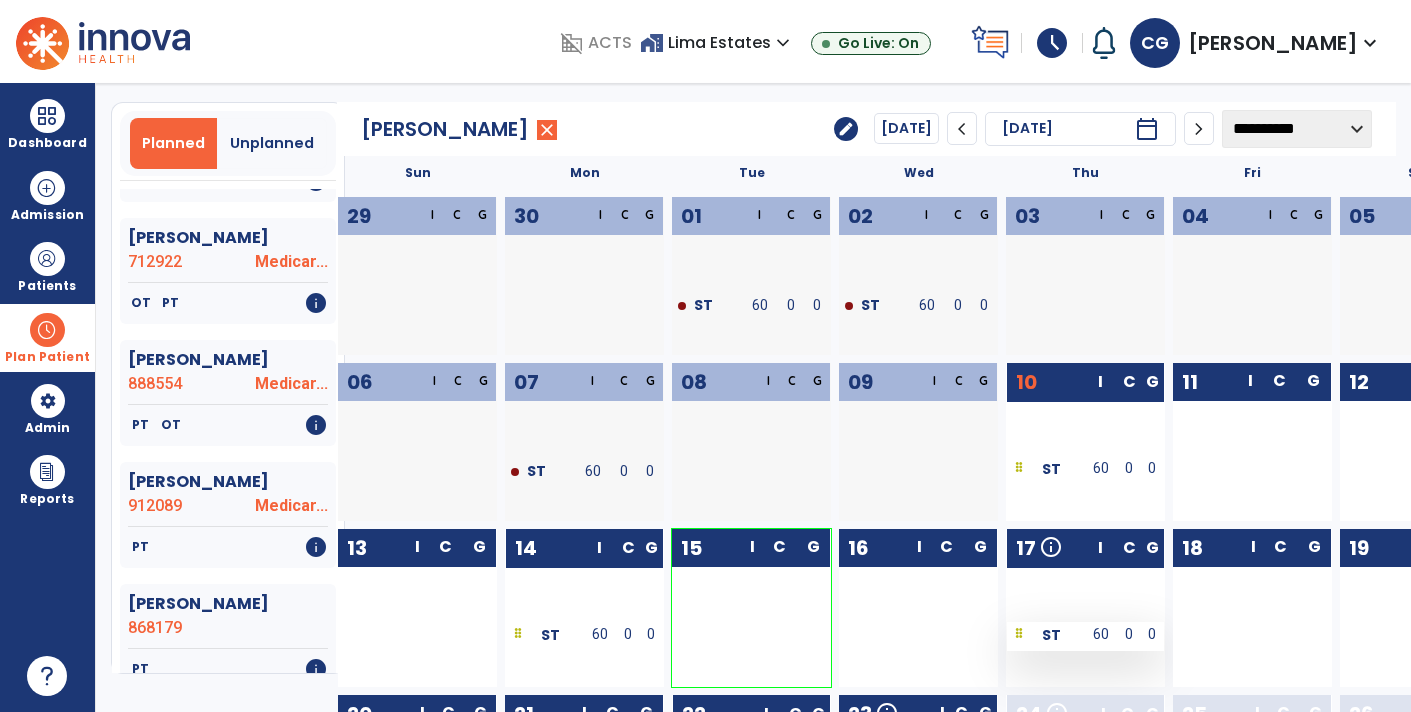 click on "60" at bounding box center (1101, 634) 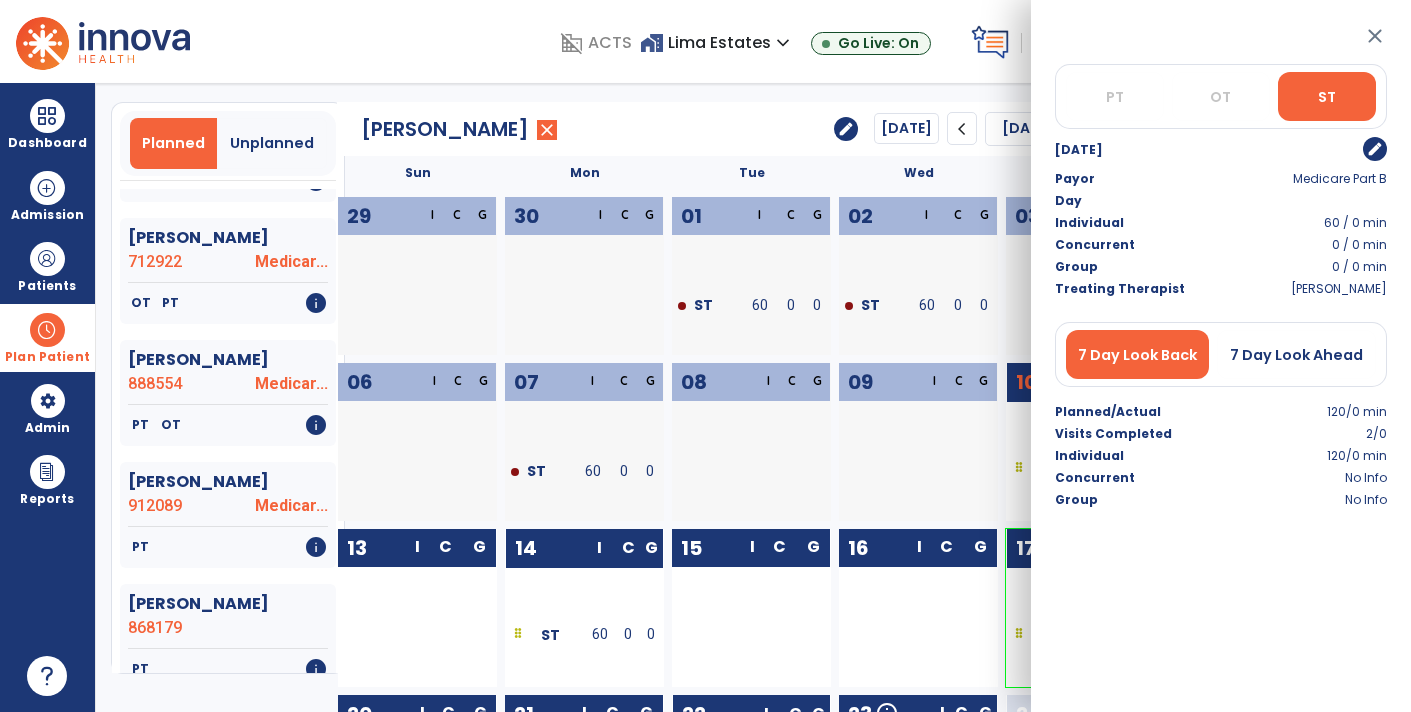 click on "edit" at bounding box center [1375, 149] 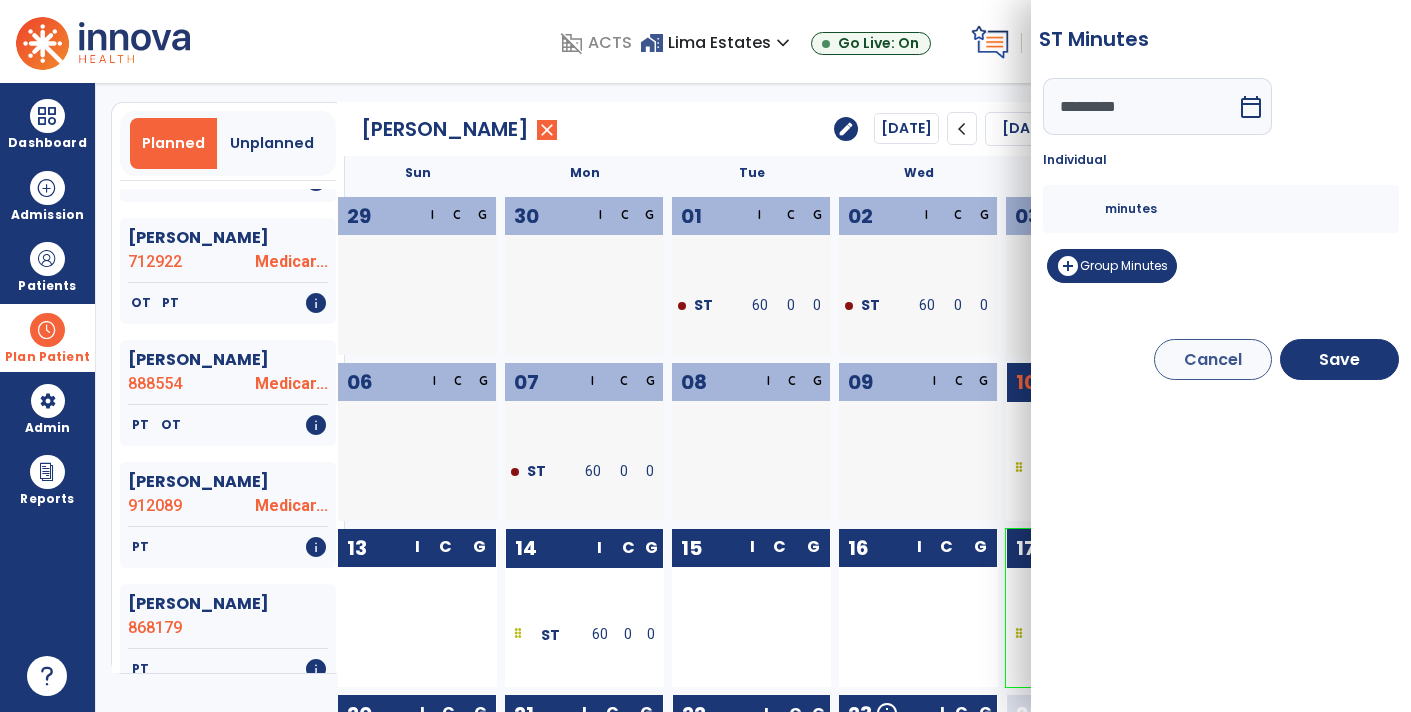 click on "calendar_today" at bounding box center (1251, 107) 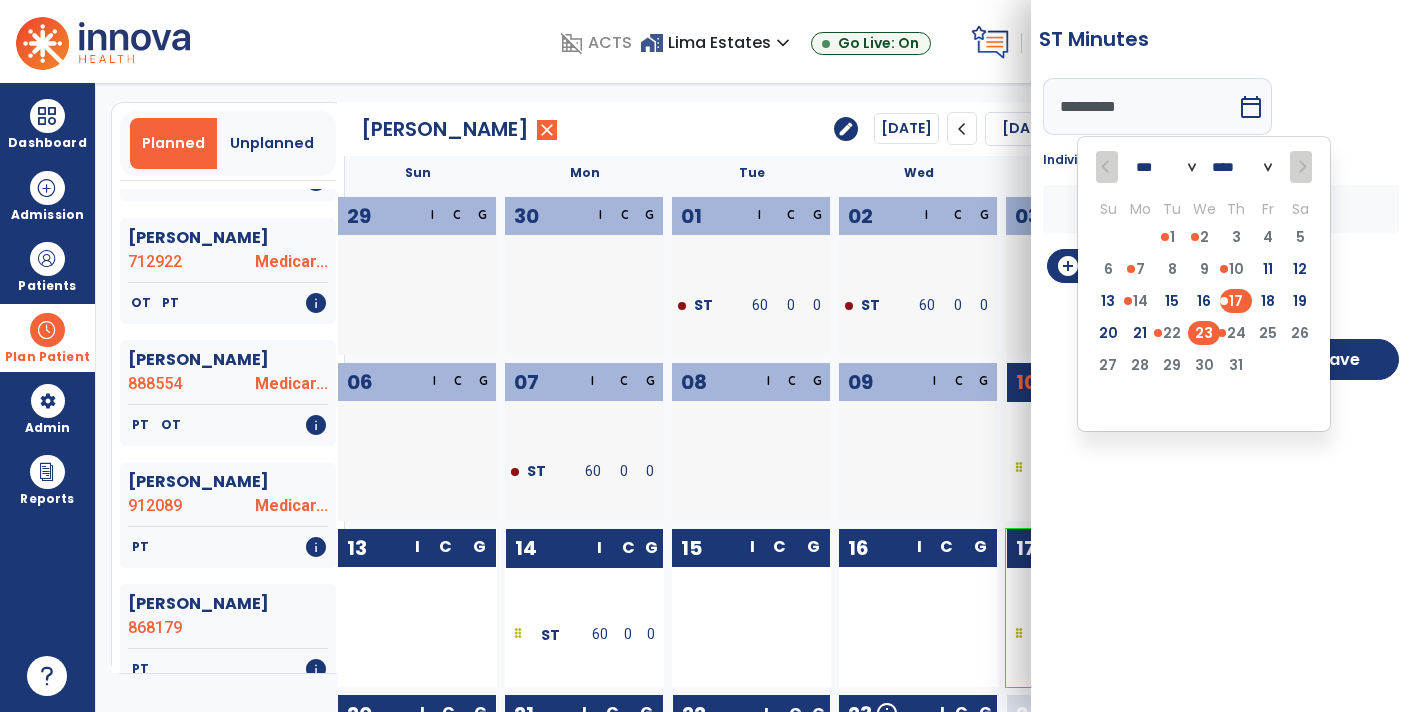 click on "23" at bounding box center (1204, 333) 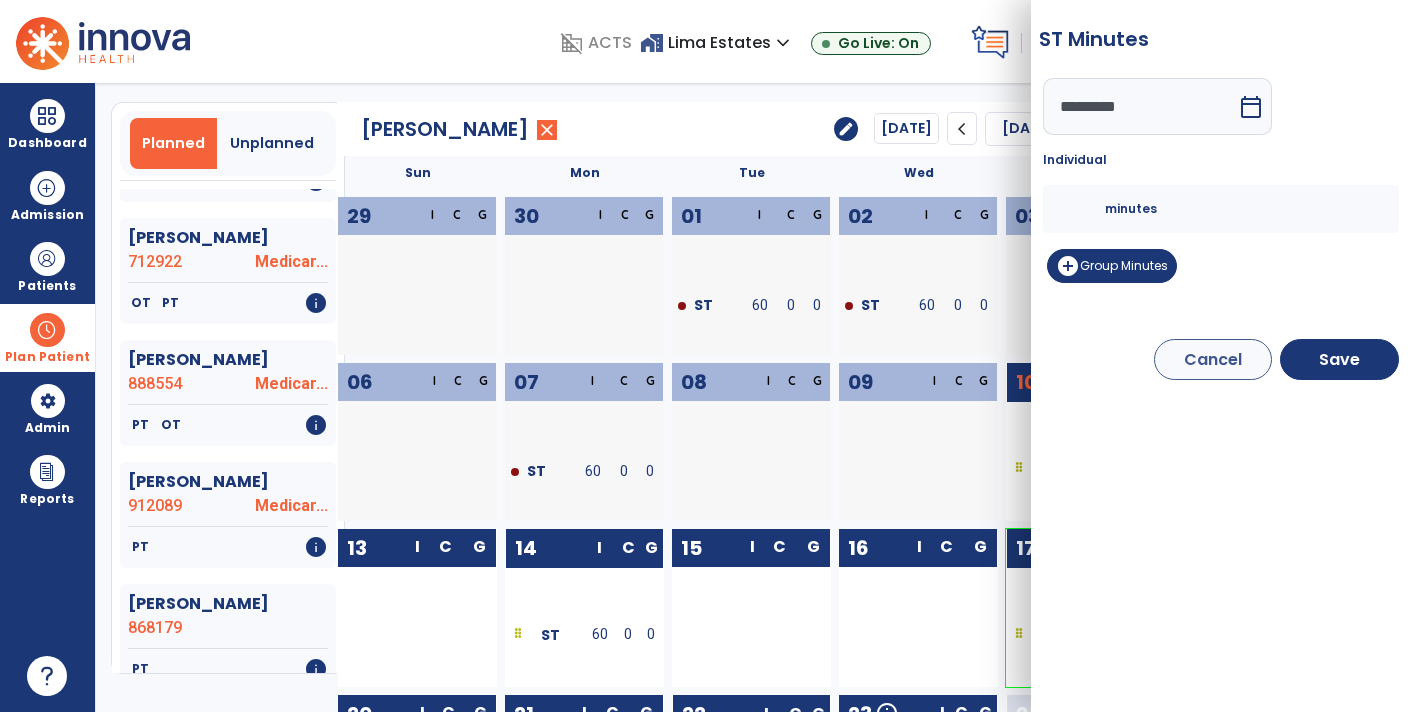 click on "**" at bounding box center (1081, 209) 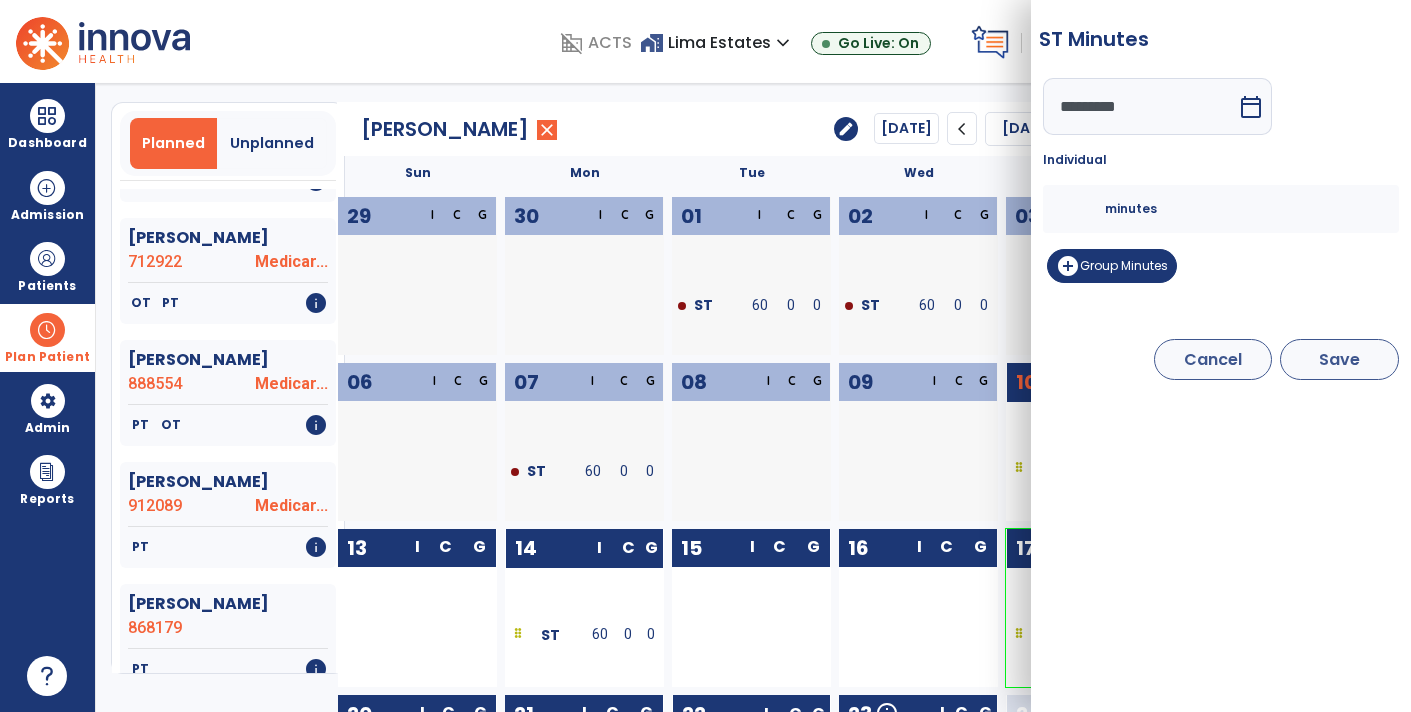 type on "*" 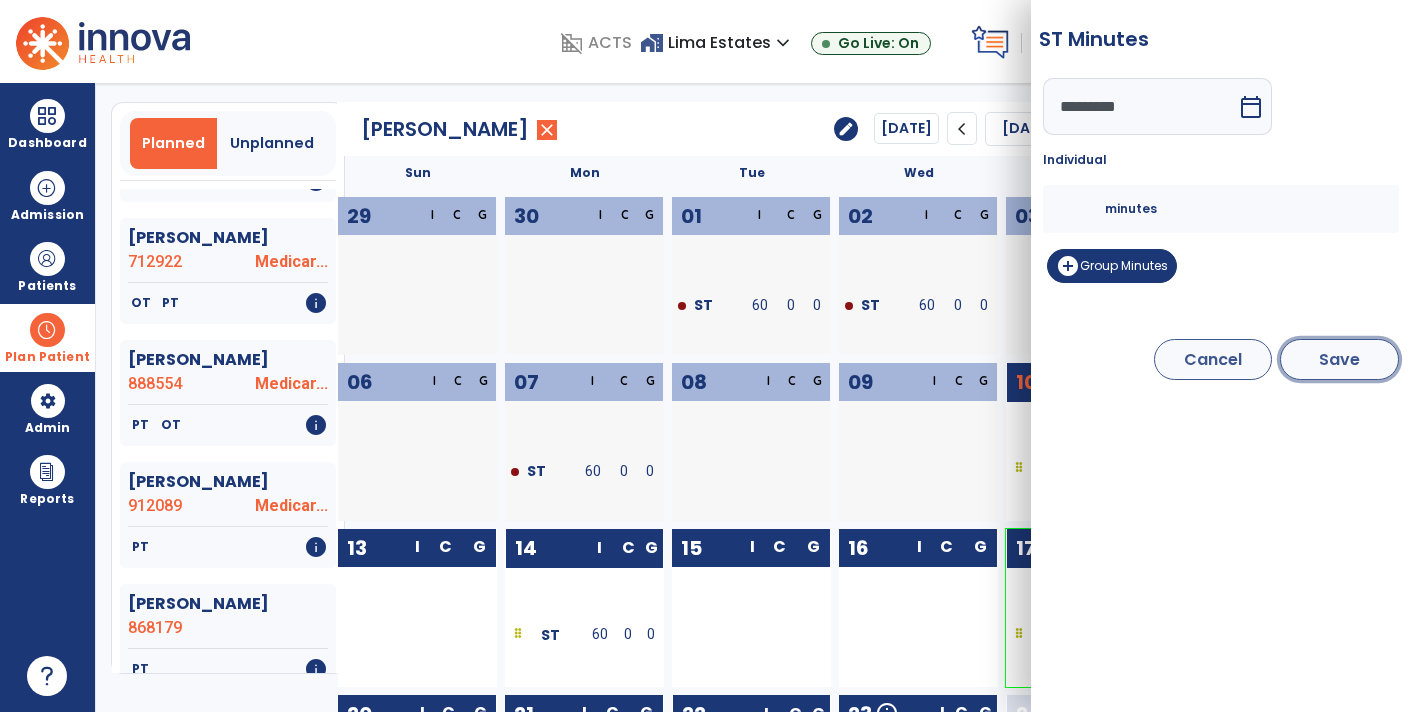 click on "Save" at bounding box center (1339, 359) 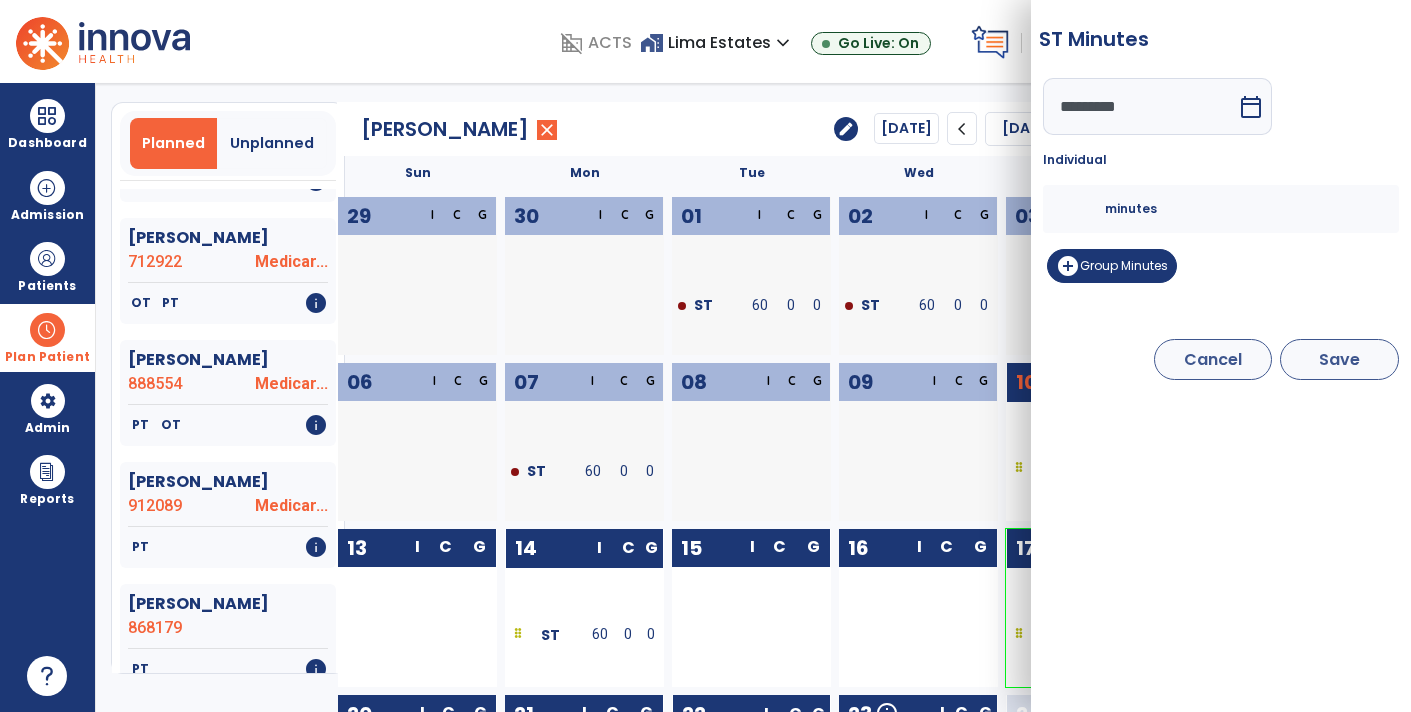 type on "*********" 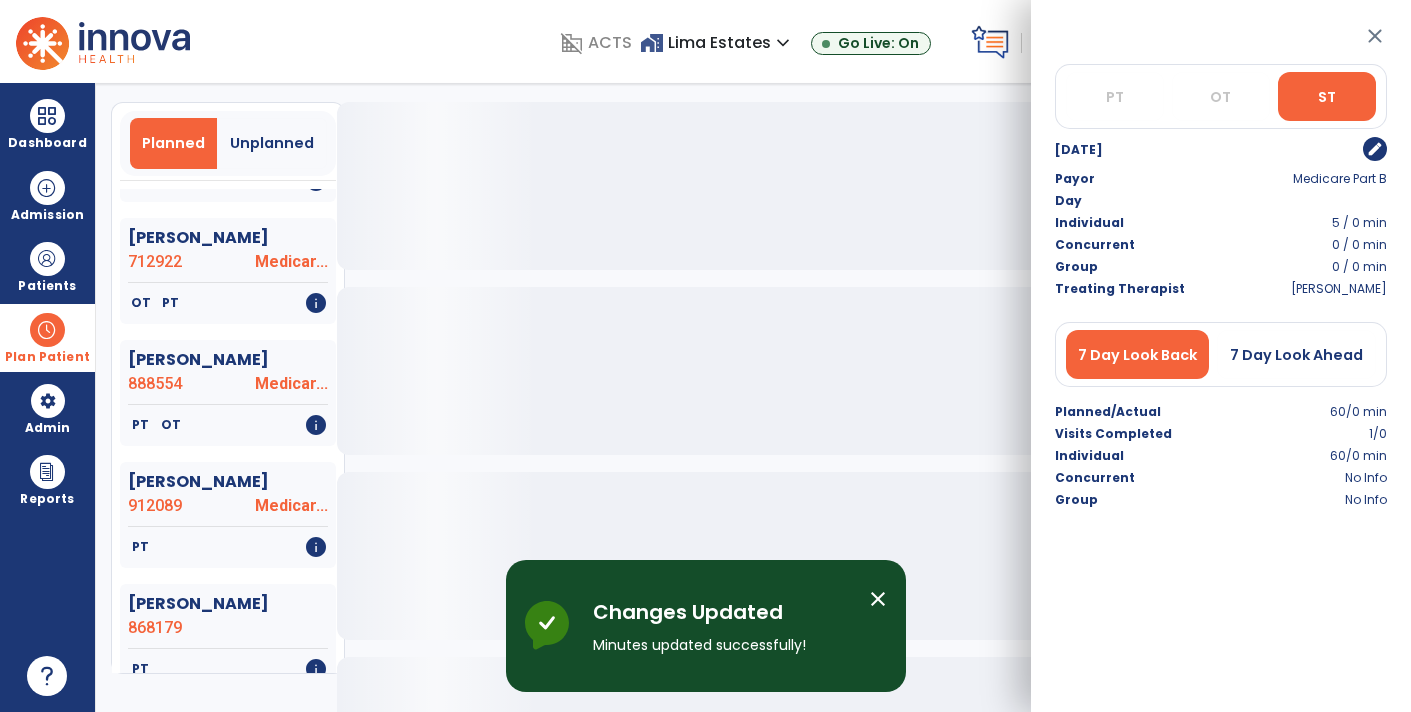 click on "close" at bounding box center [1375, 36] 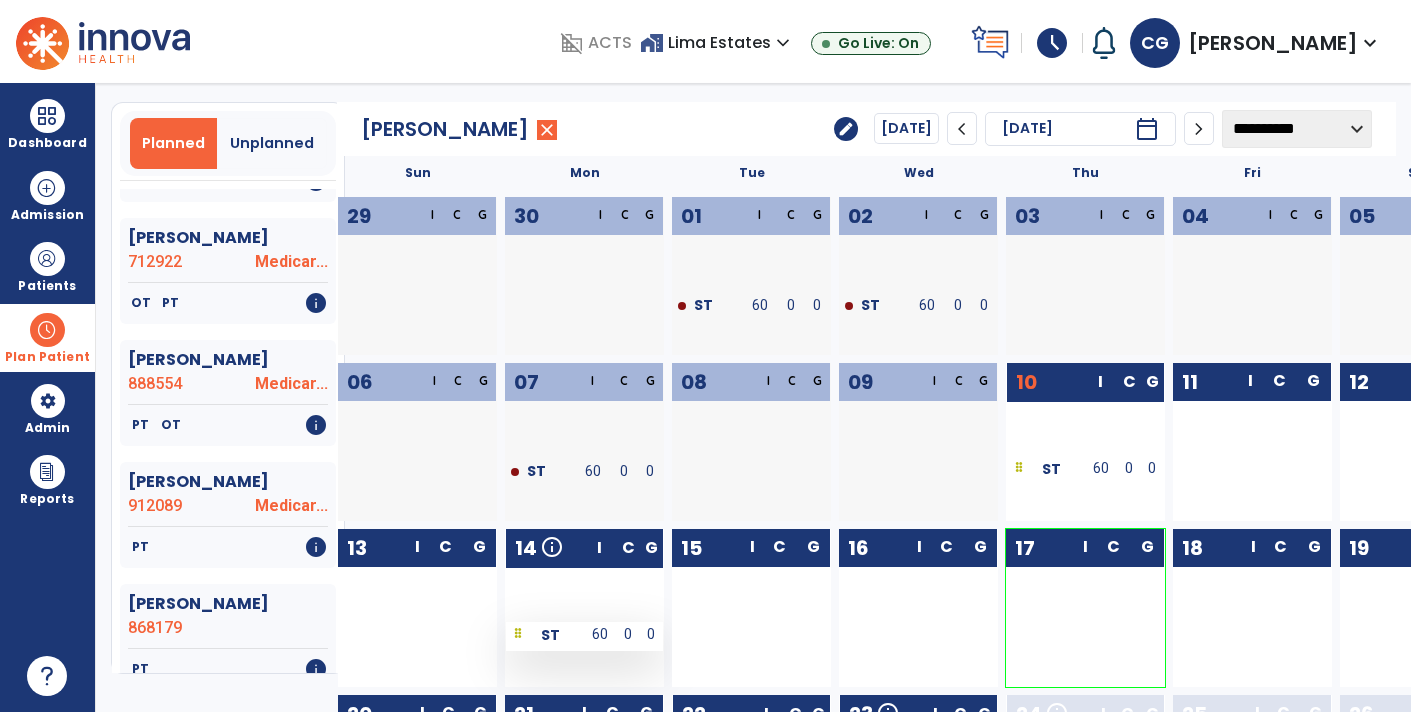 click on "0" at bounding box center (627, 634) 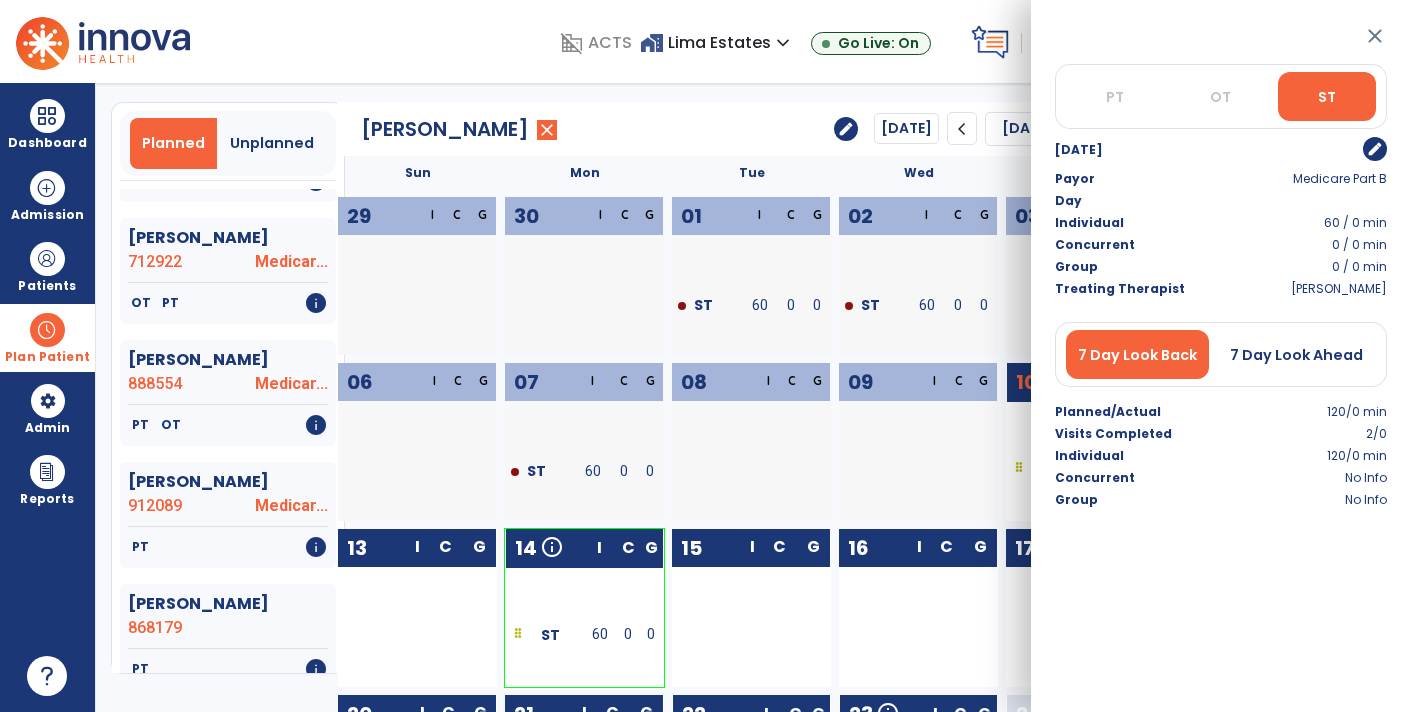 click on "edit" at bounding box center [1375, 149] 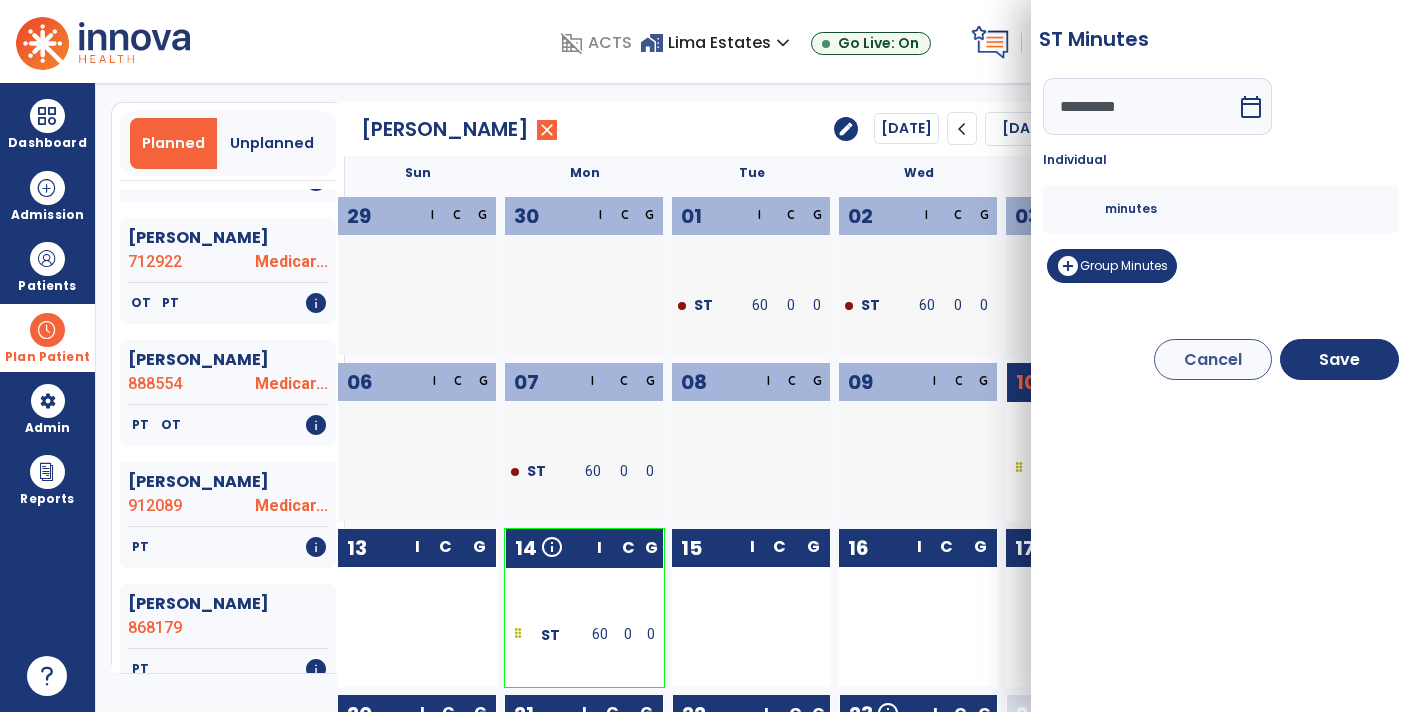 click on "**" at bounding box center (1081, 209) 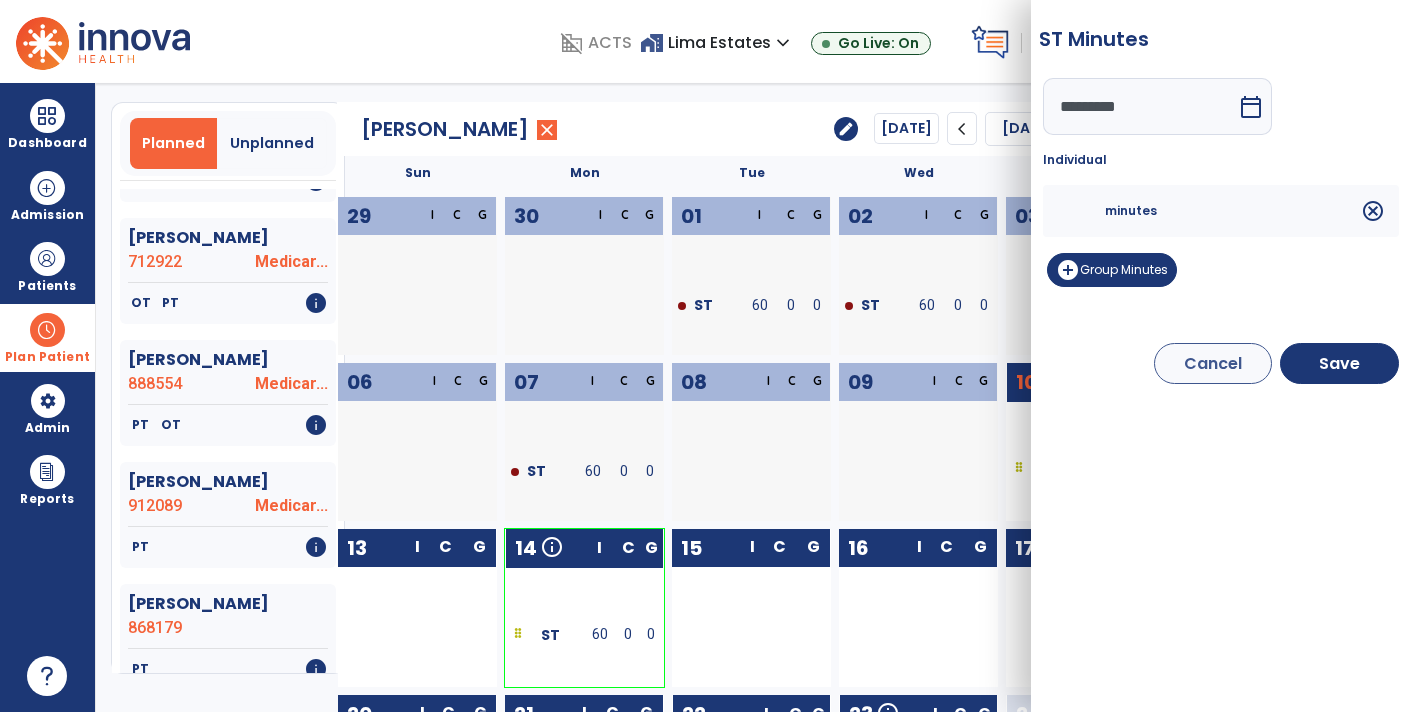 type on "*" 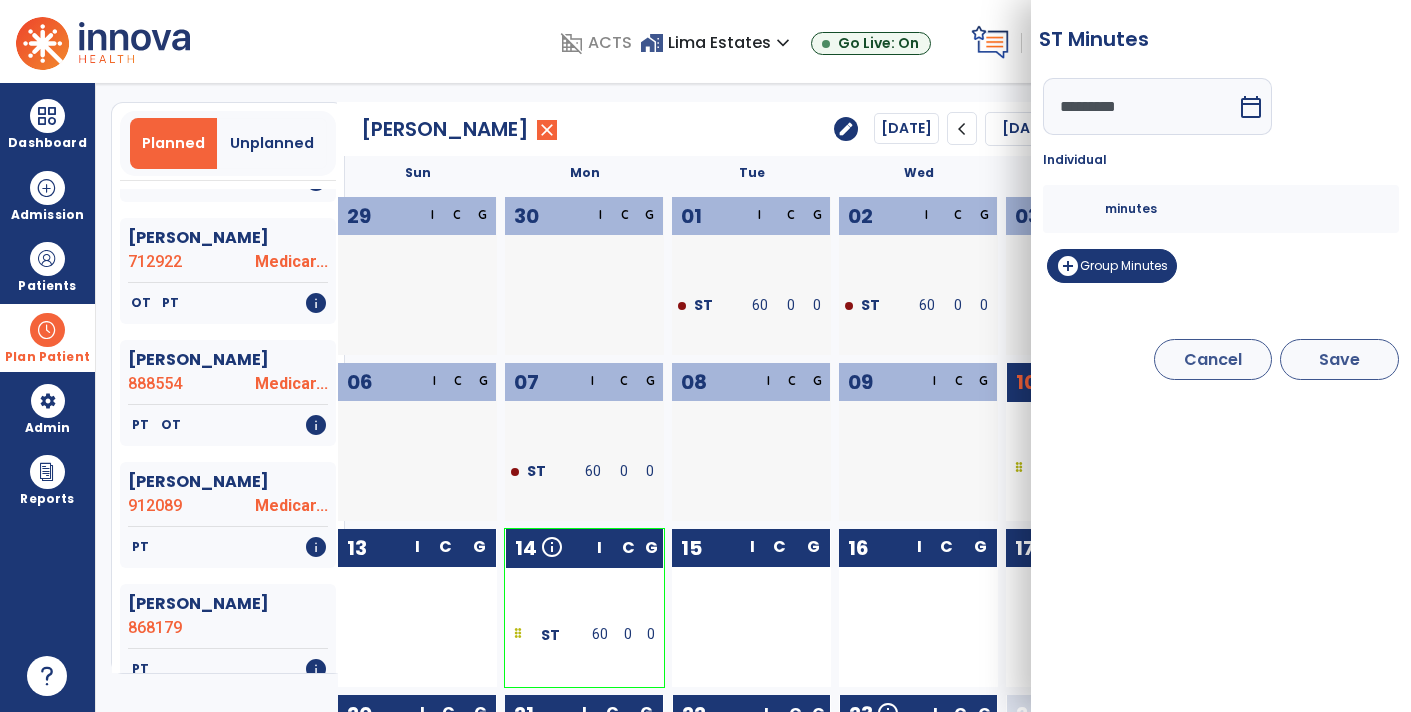 type on "*" 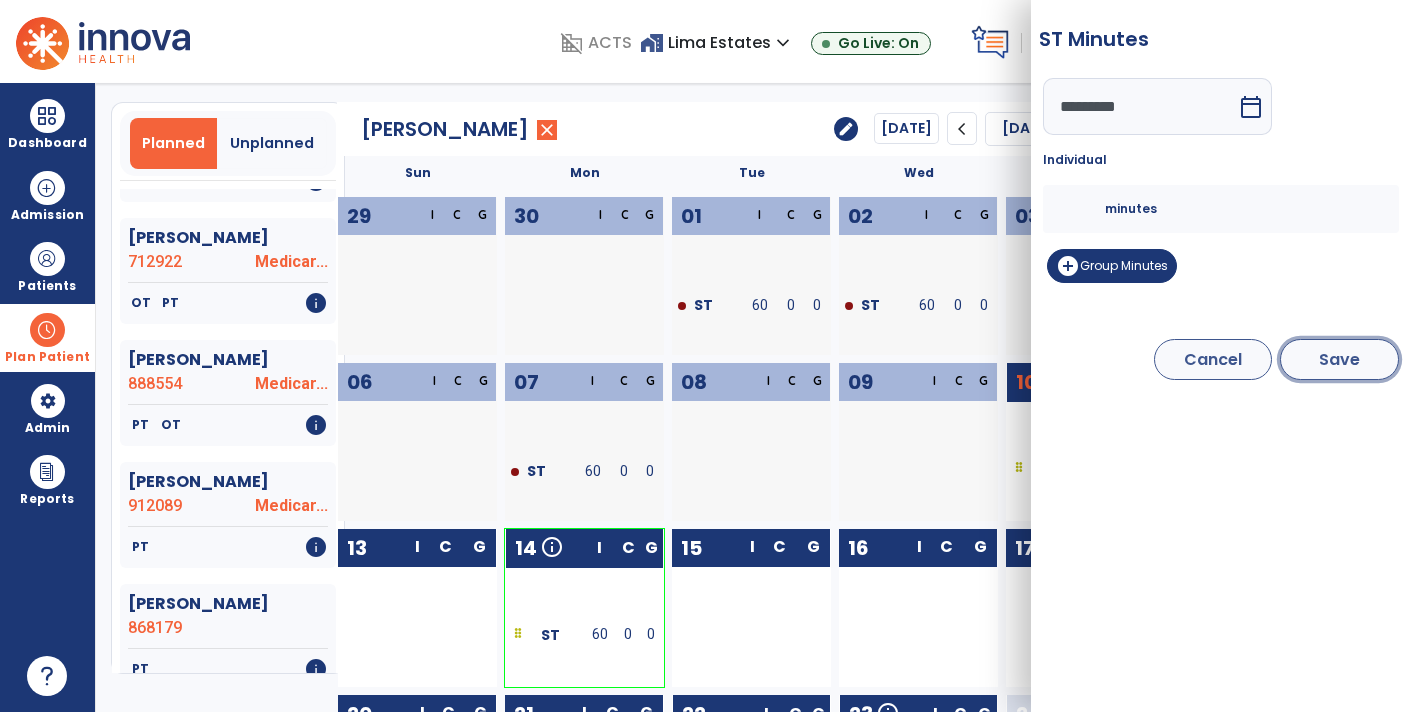 click on "Save" at bounding box center [1339, 359] 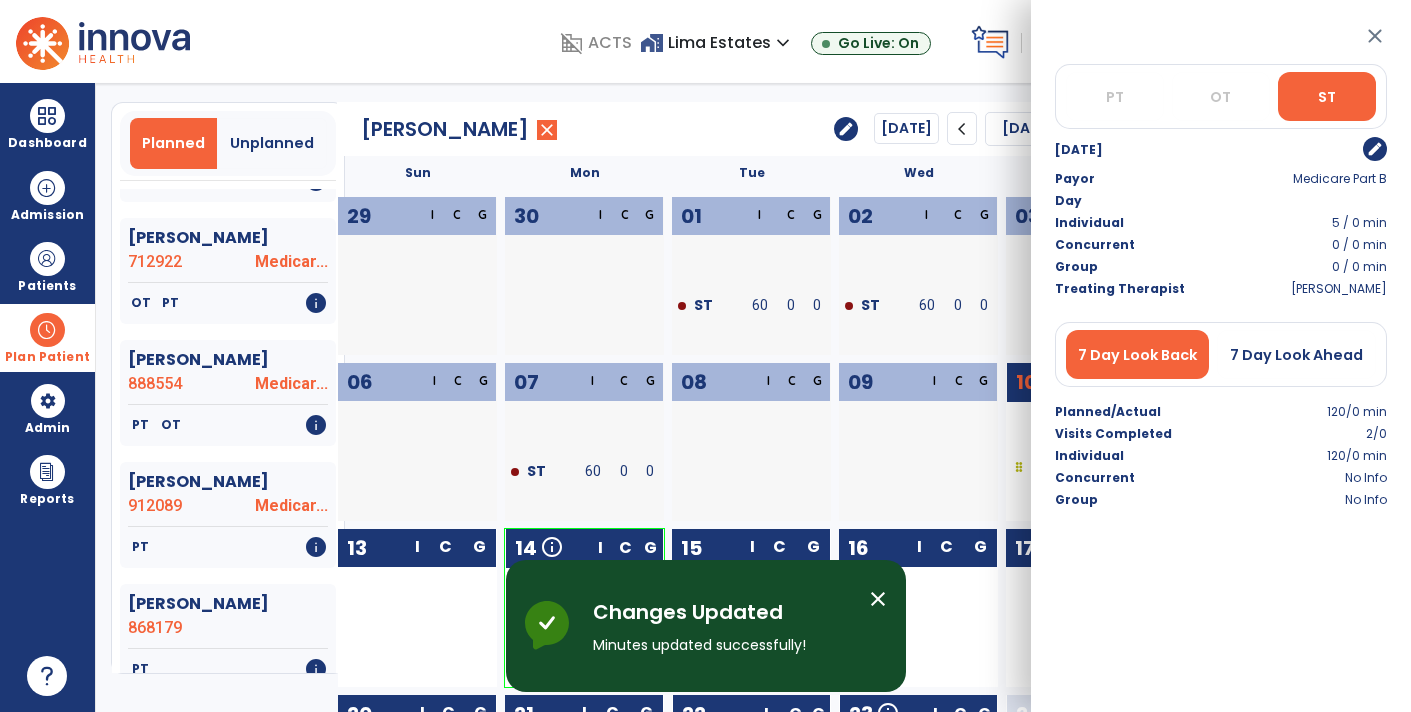click on "close" at bounding box center (1375, 36) 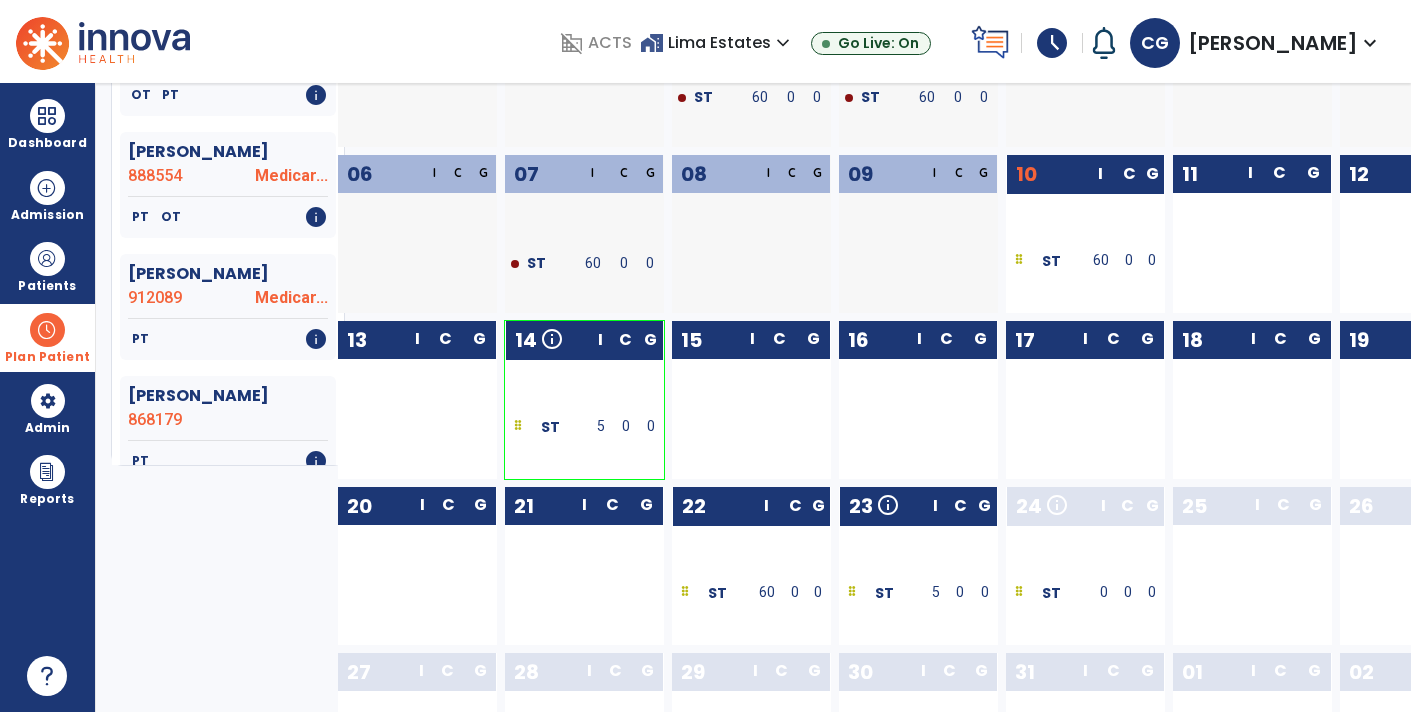 scroll, scrollTop: 263, scrollLeft: 0, axis: vertical 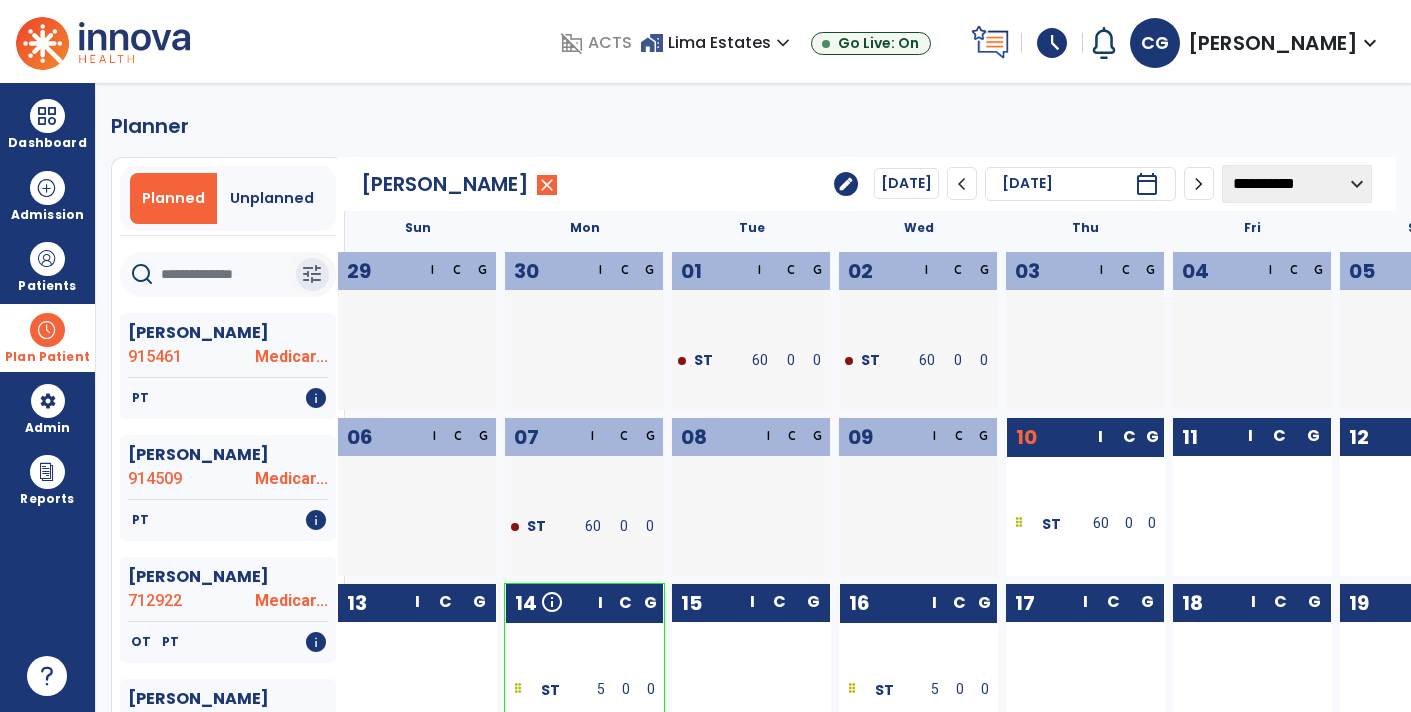click on "tune" at bounding box center [312, 274] 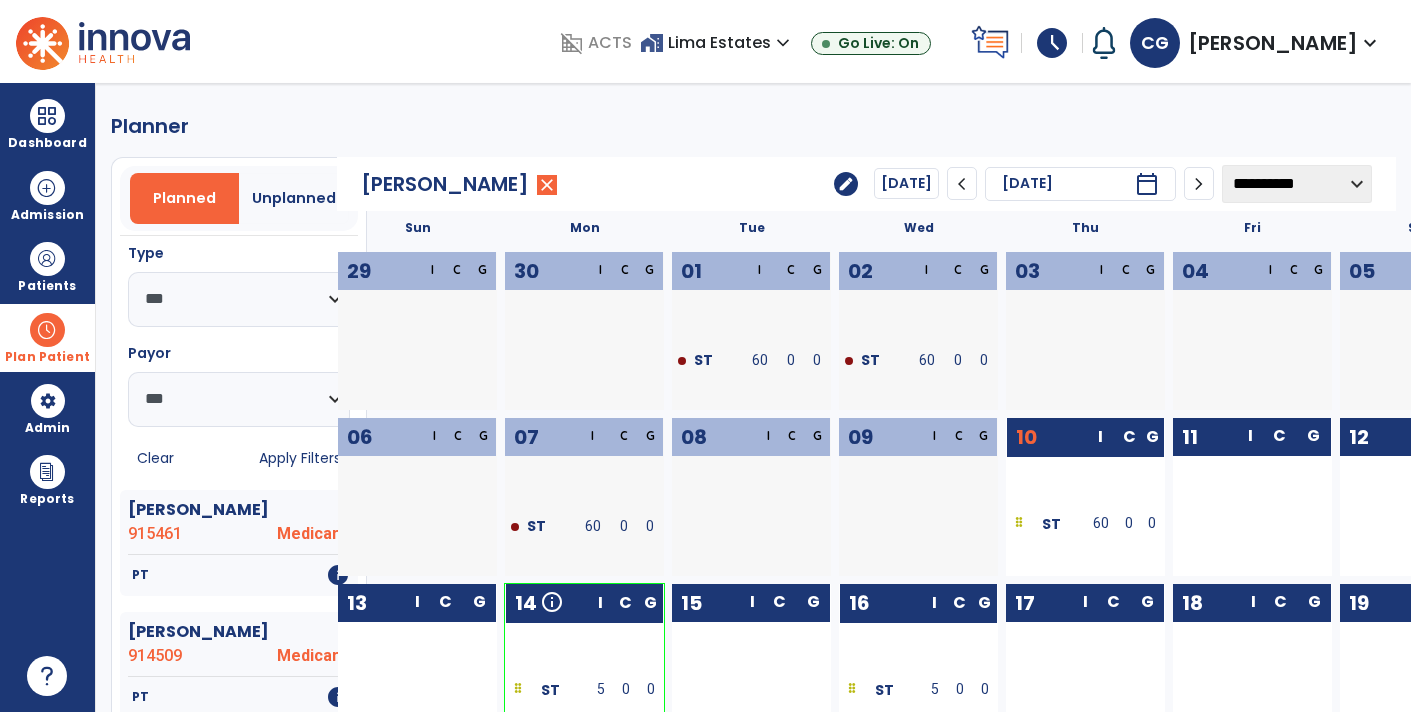 scroll, scrollTop: 288, scrollLeft: 0, axis: vertical 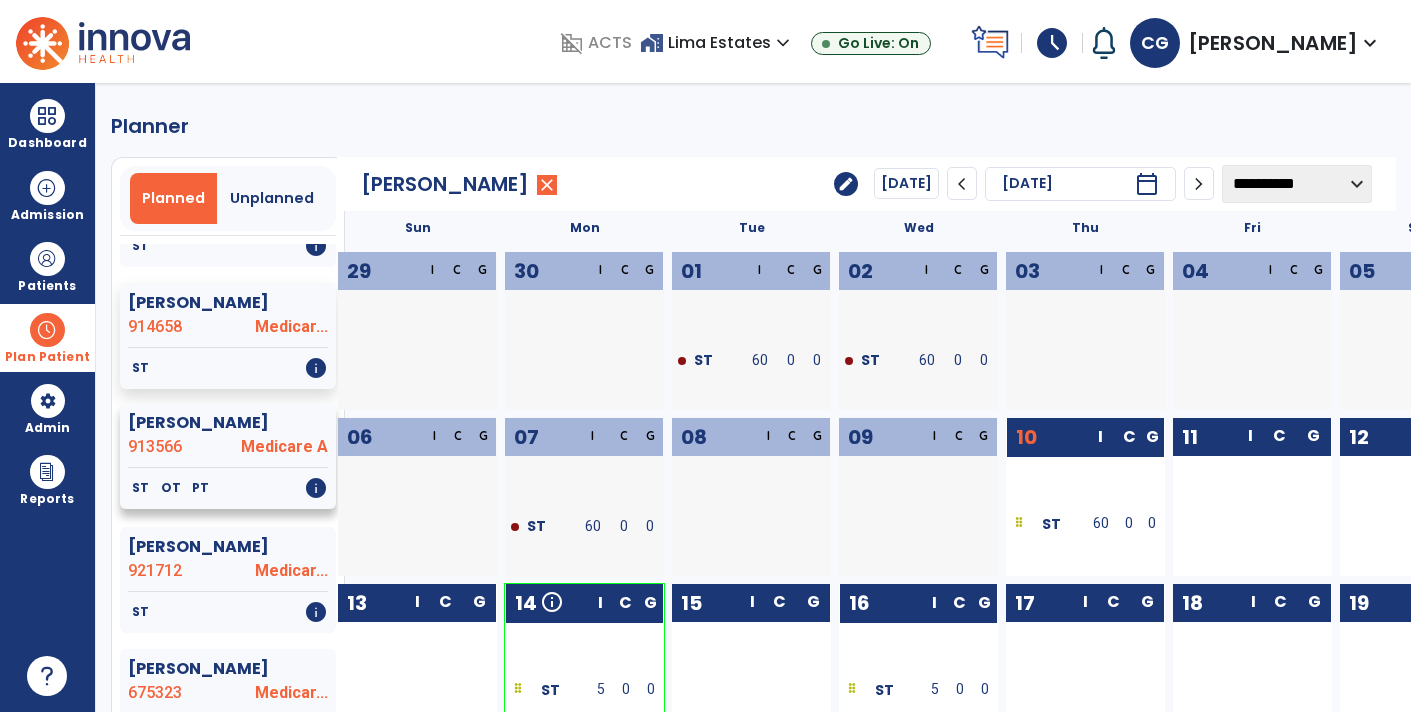 click on "[PERSON_NAME]  913566 Medicare A" 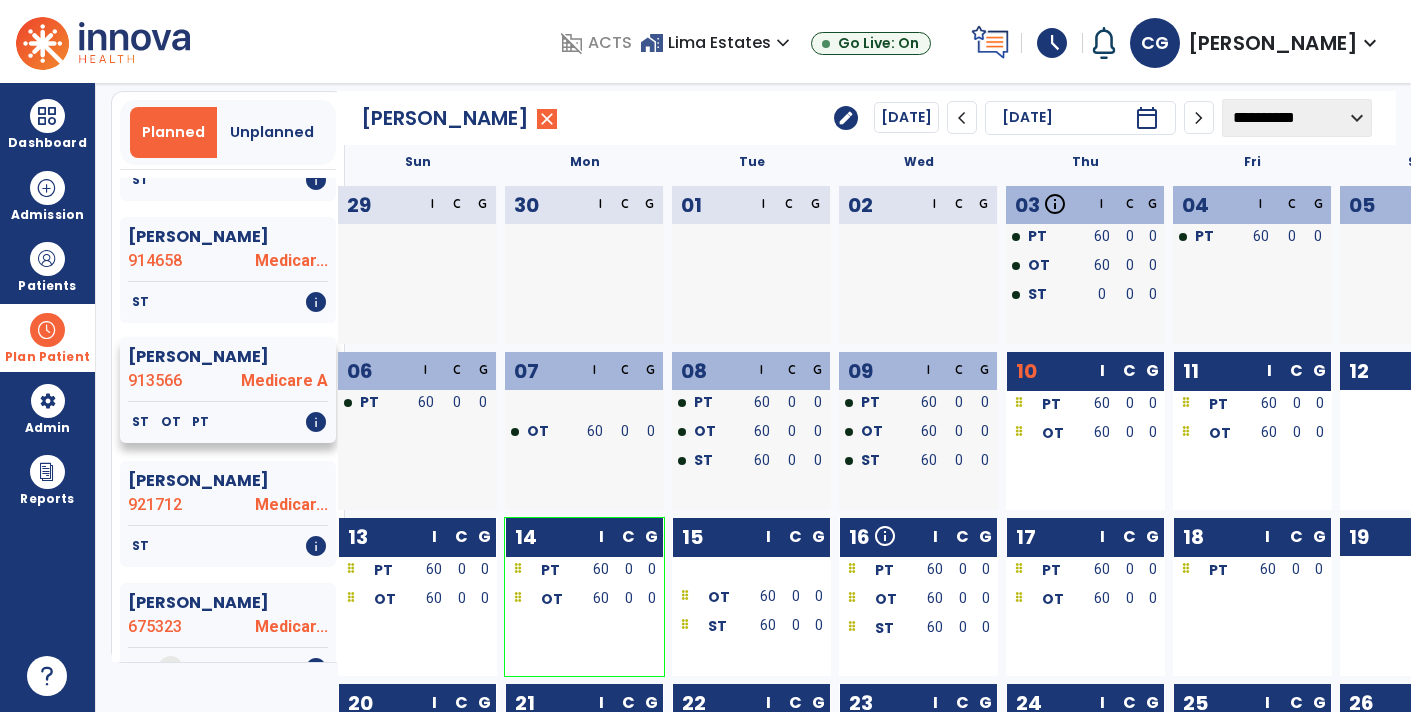scroll, scrollTop: 80, scrollLeft: 0, axis: vertical 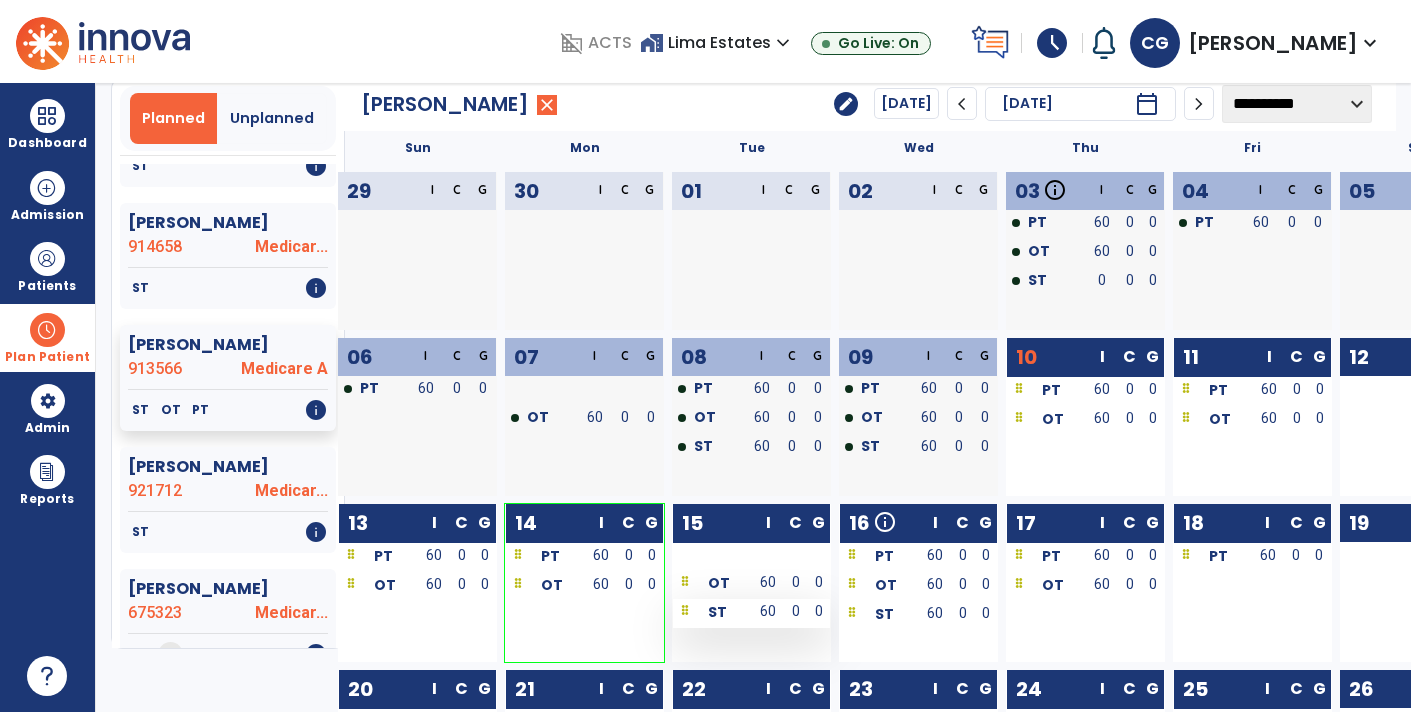 click on "60" at bounding box center [768, 611] 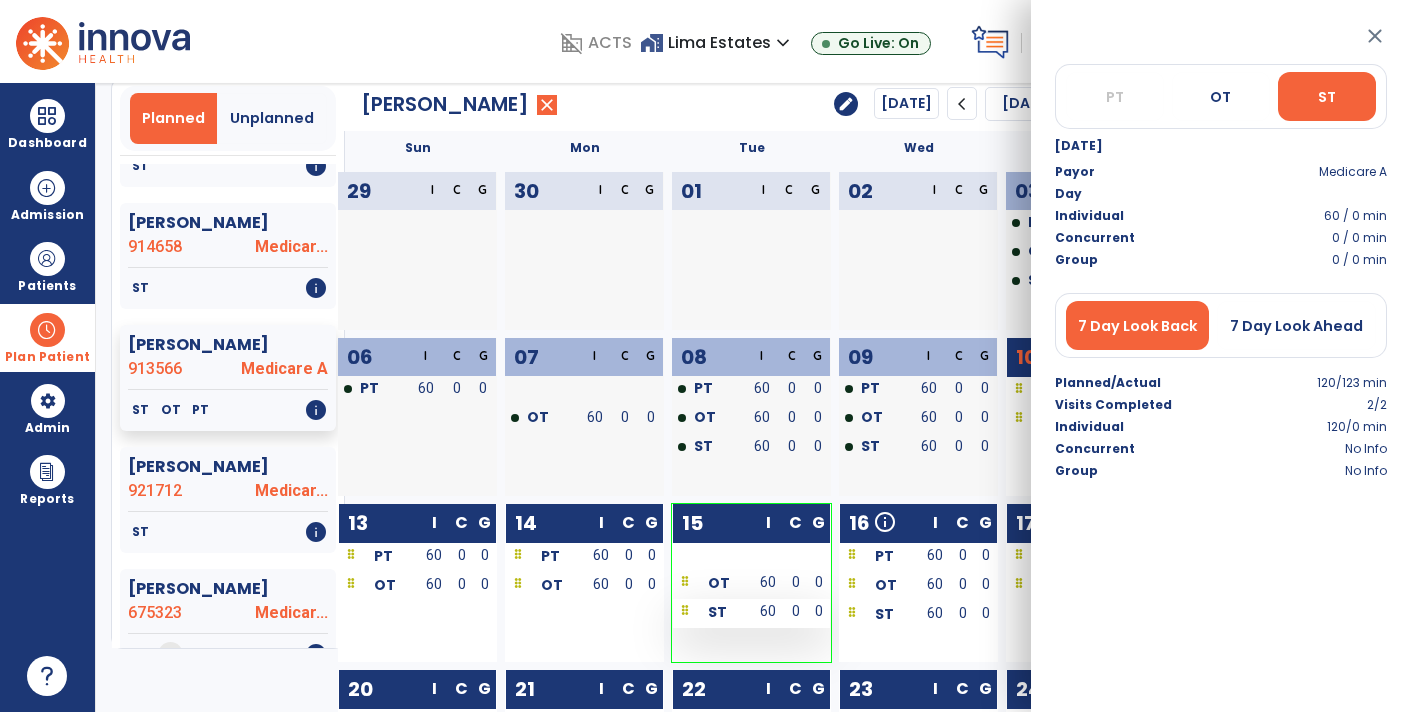 click on "0" at bounding box center (796, 611) 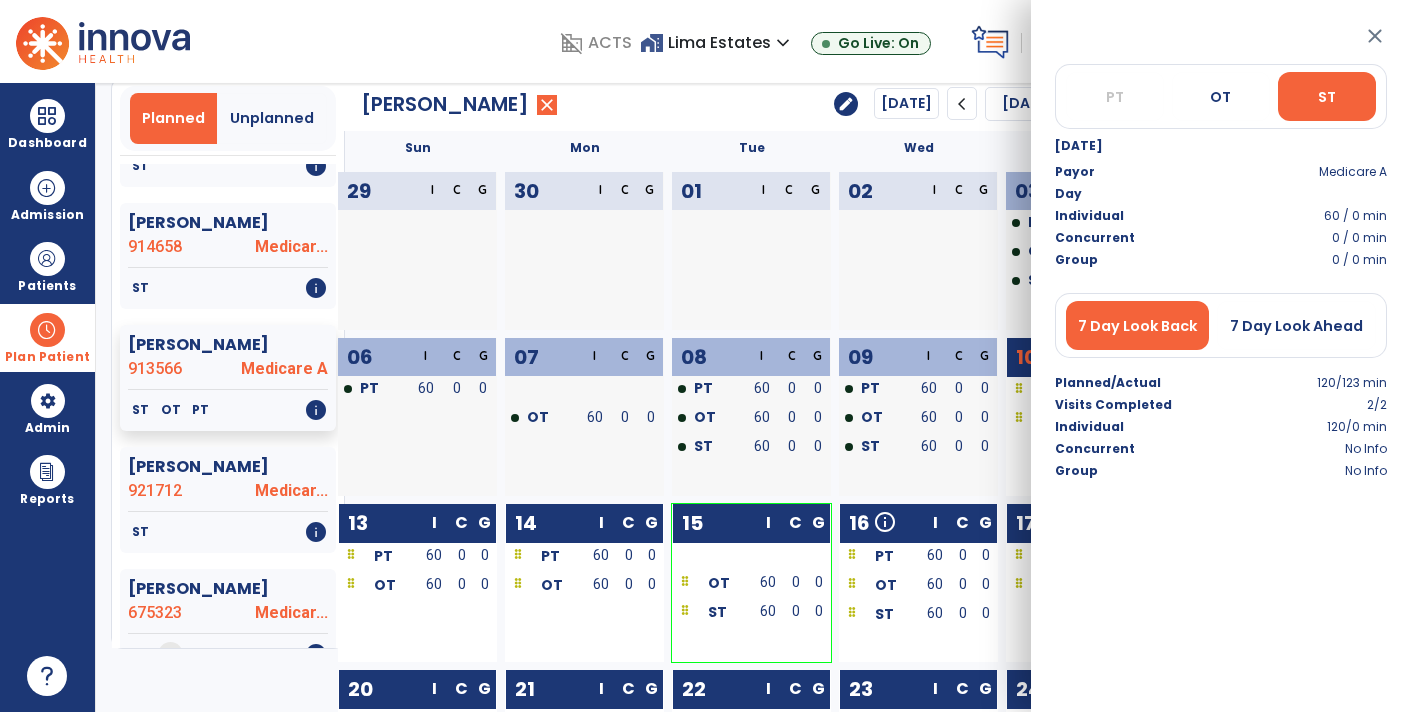 click on "close" at bounding box center (1375, 36) 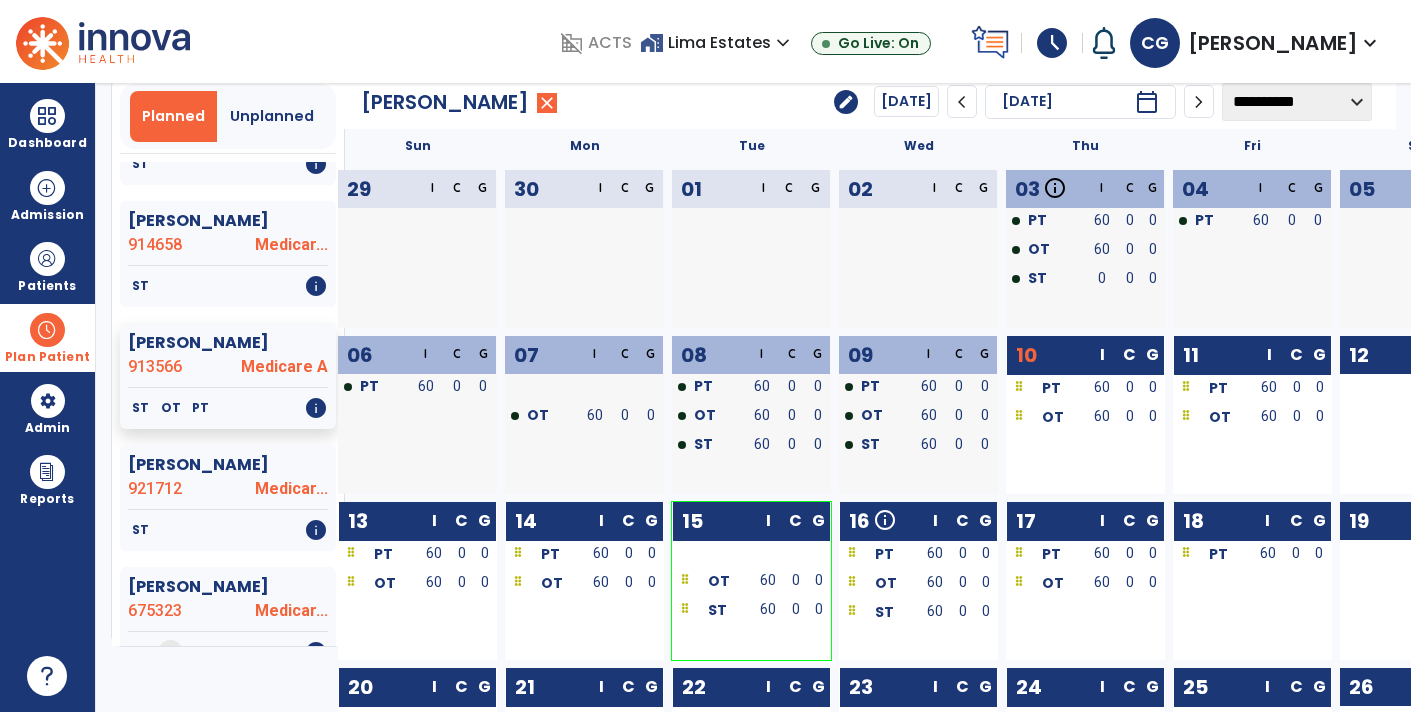 scroll, scrollTop: 87, scrollLeft: 0, axis: vertical 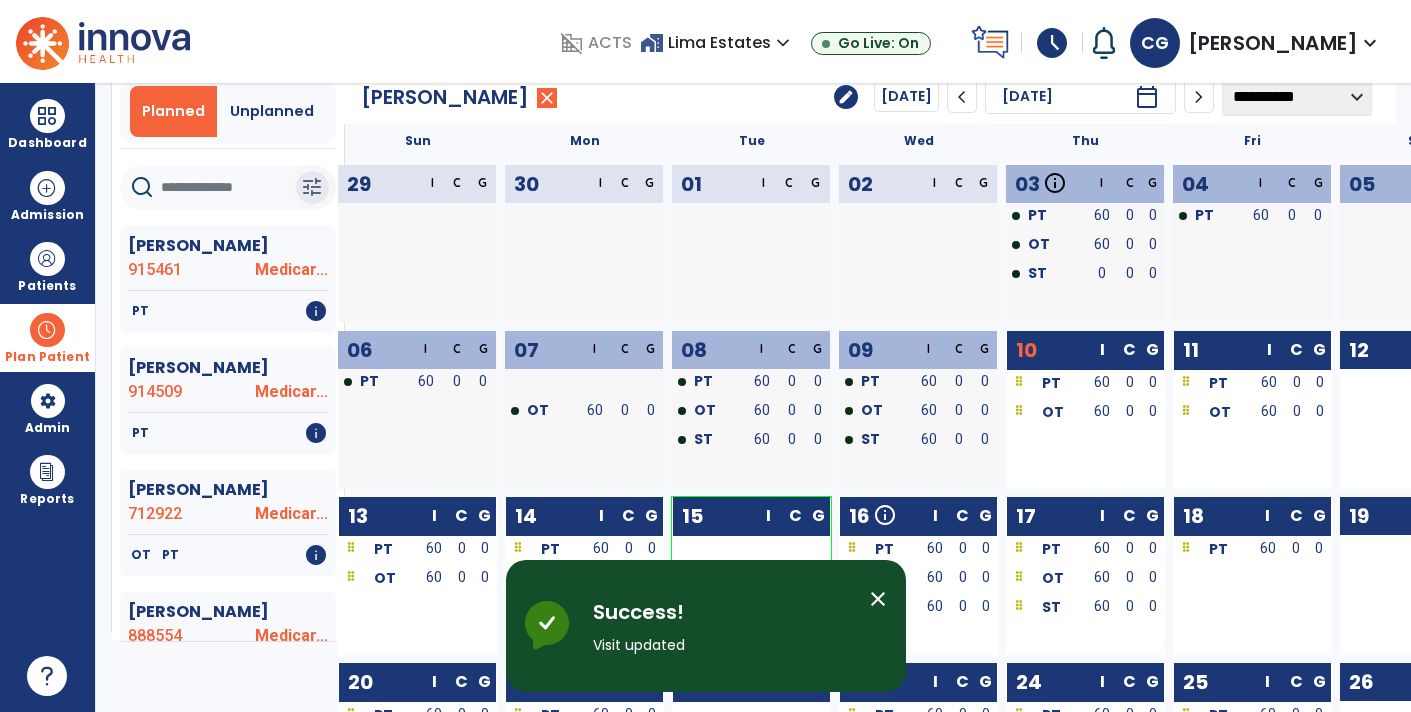click on "tune" at bounding box center [312, 187] 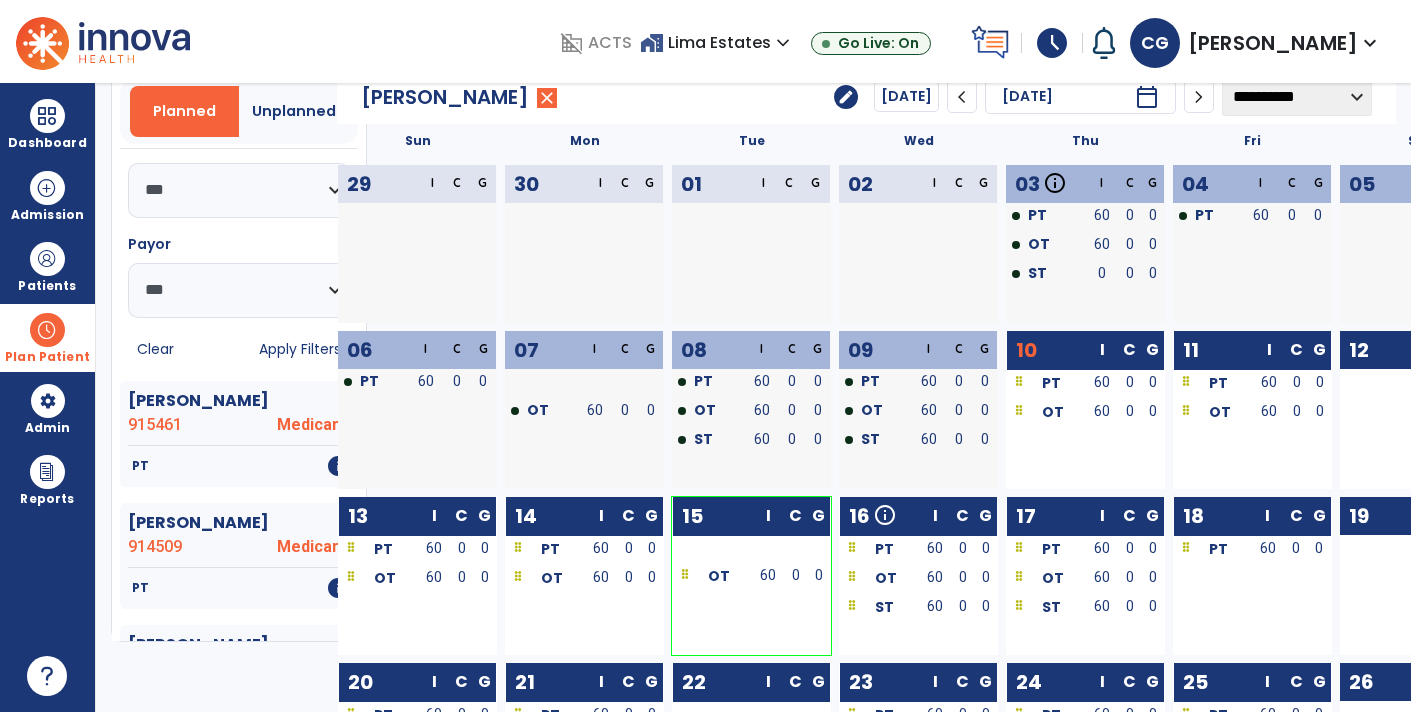 scroll, scrollTop: 319, scrollLeft: 0, axis: vertical 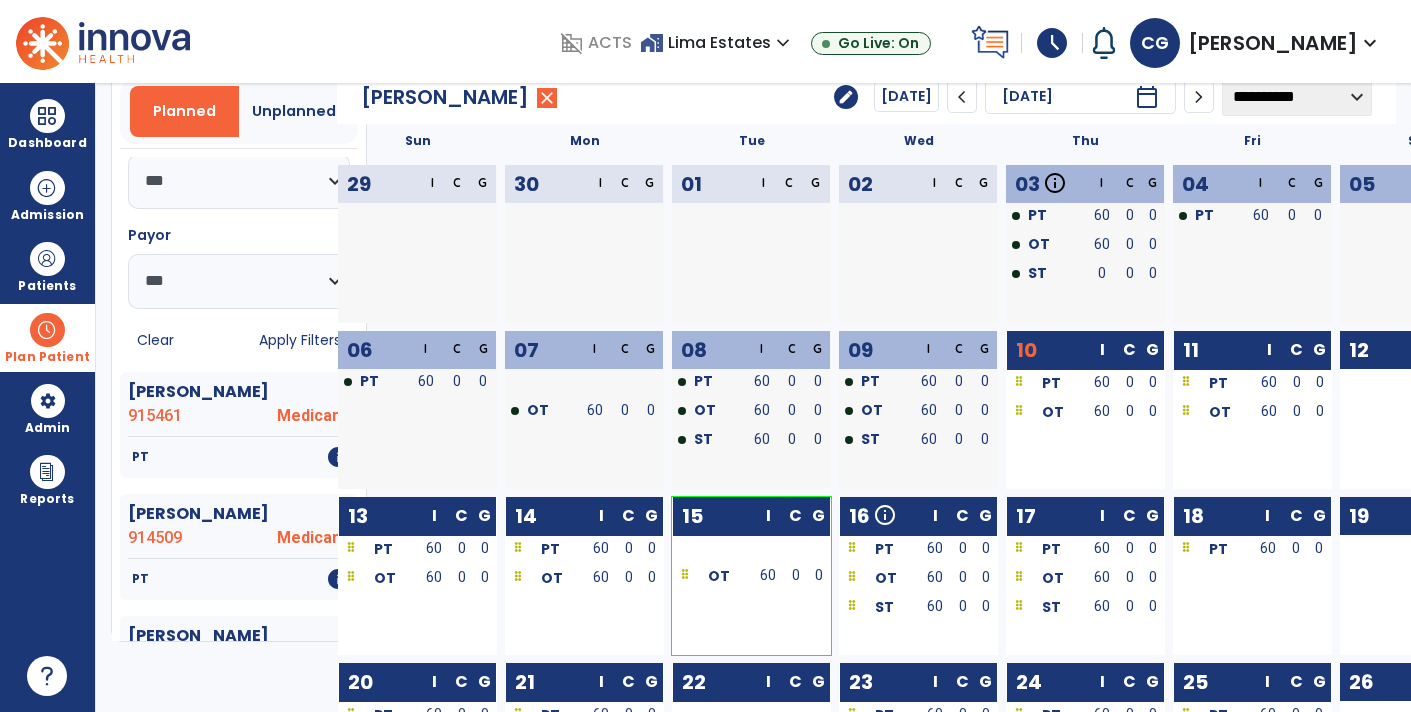 click on "Apply Filters" 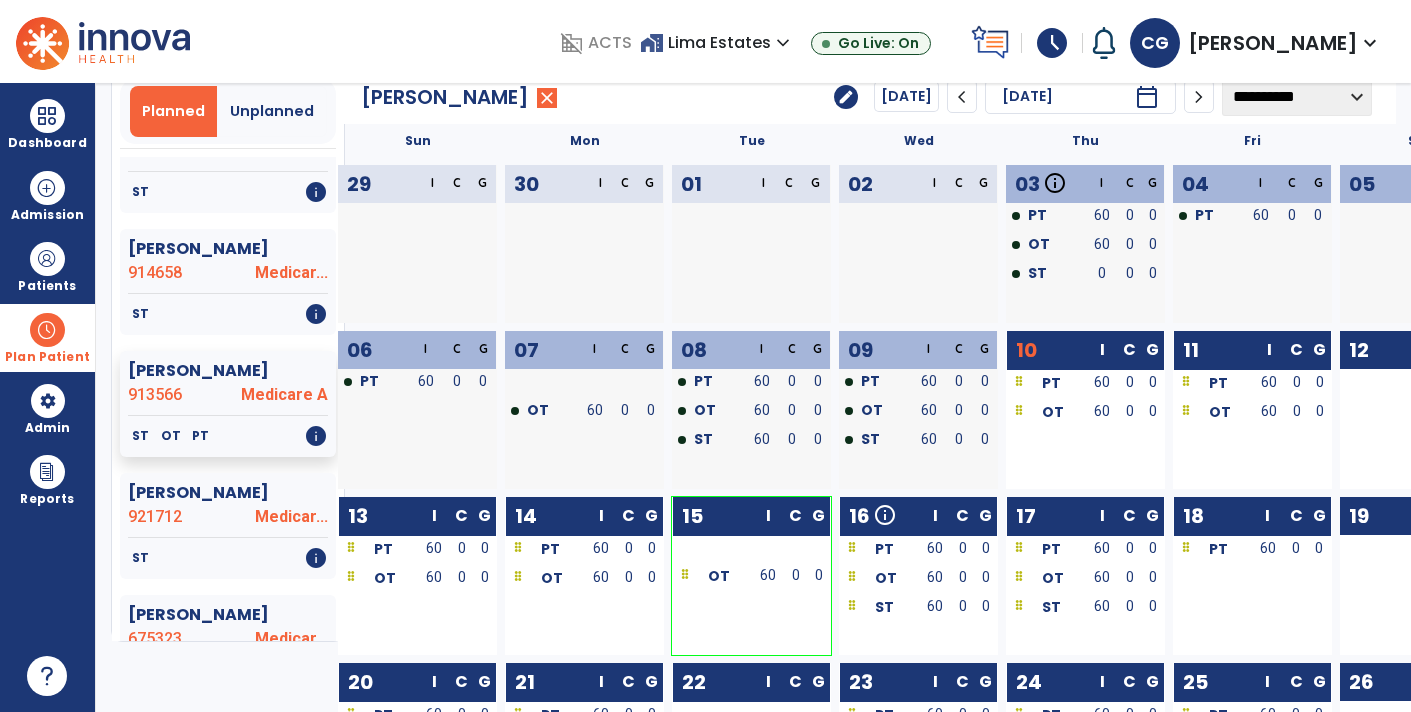 scroll, scrollTop: 420, scrollLeft: 0, axis: vertical 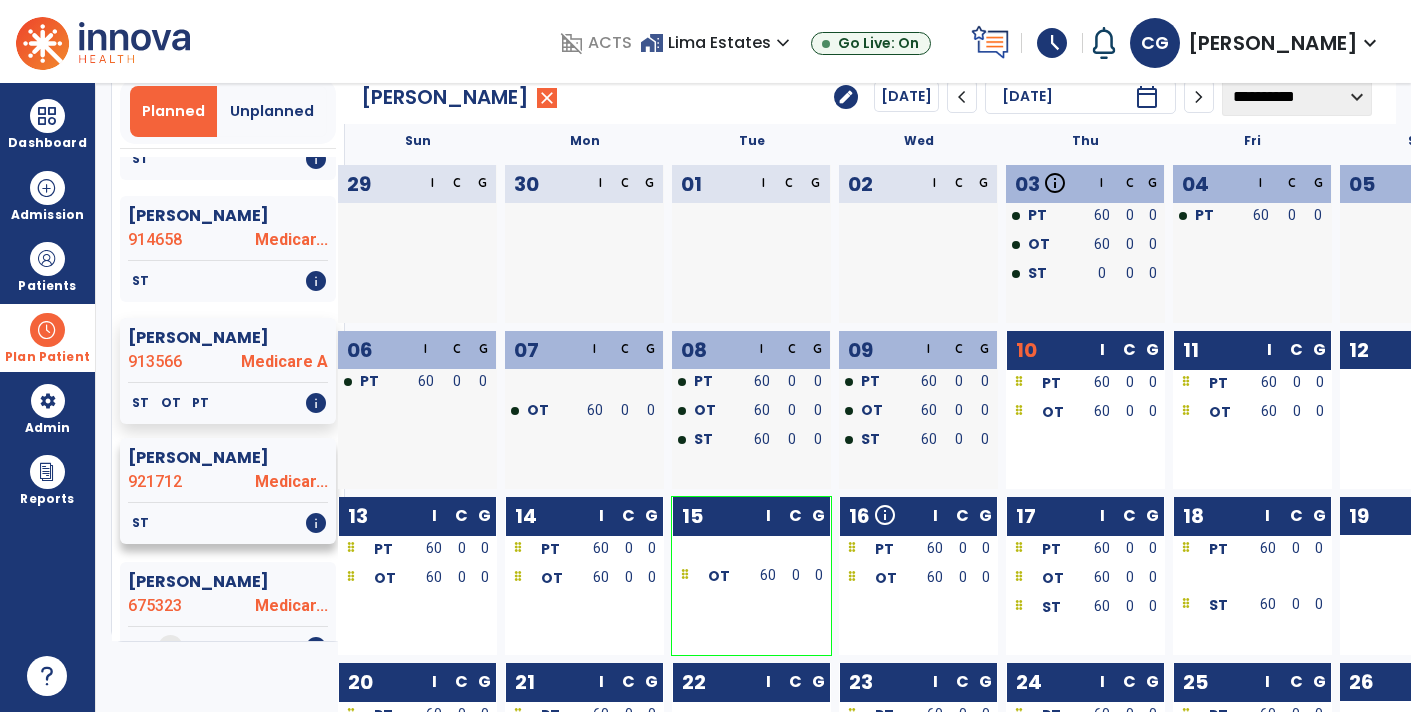 click on "921712" 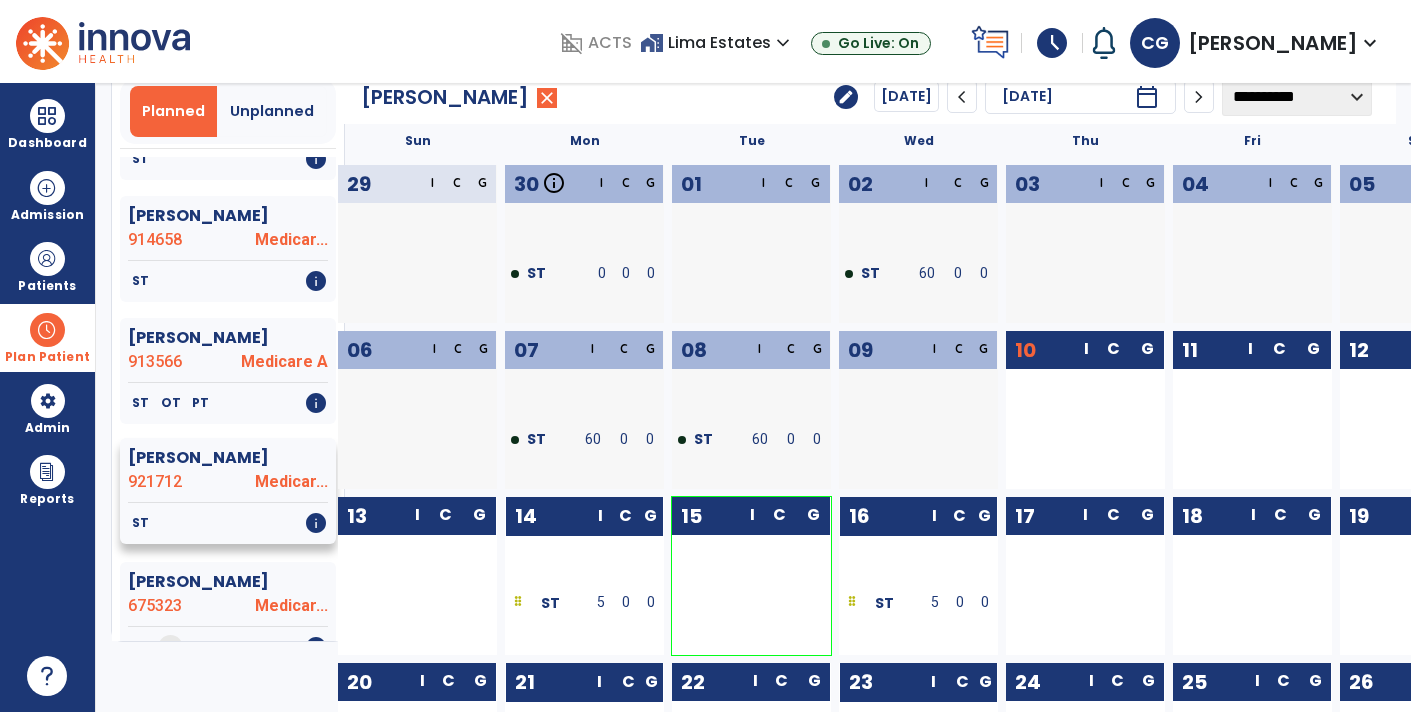 scroll, scrollTop: 0, scrollLeft: 0, axis: both 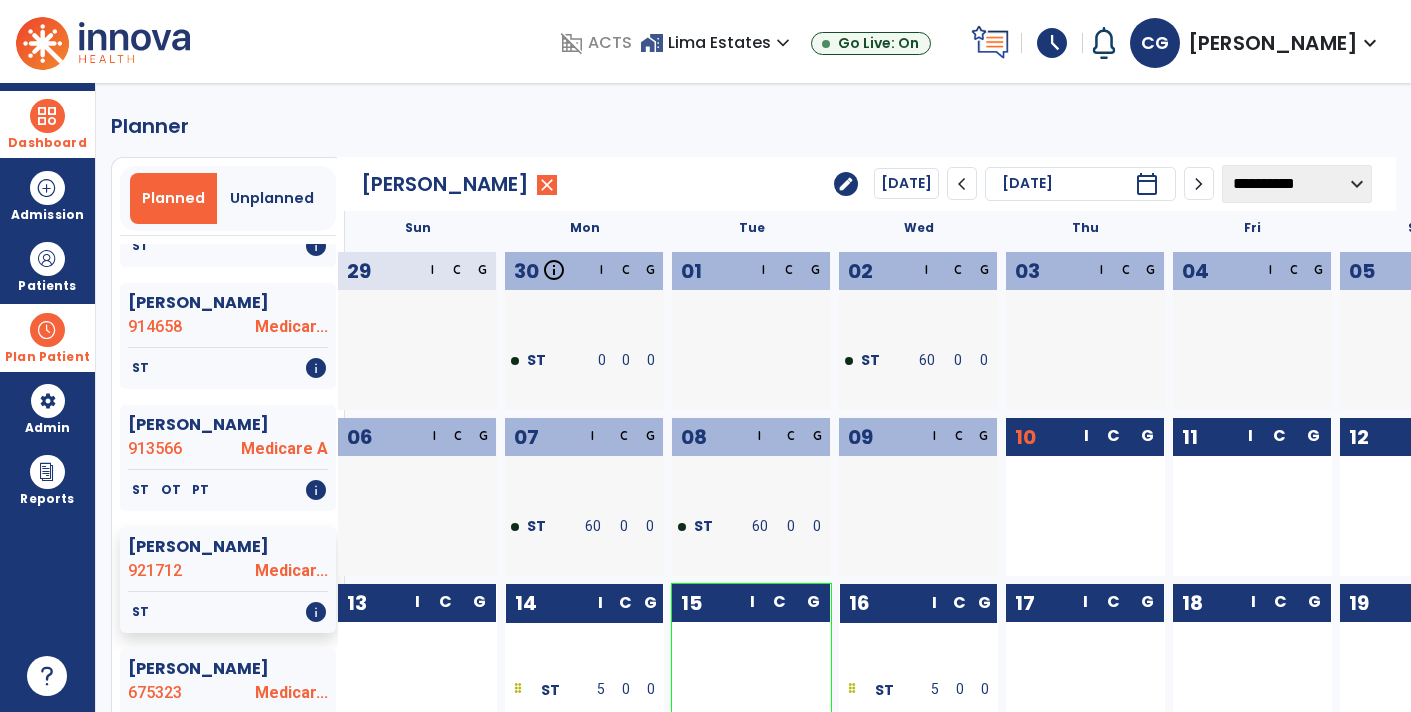 click on "Dashboard" at bounding box center (47, 143) 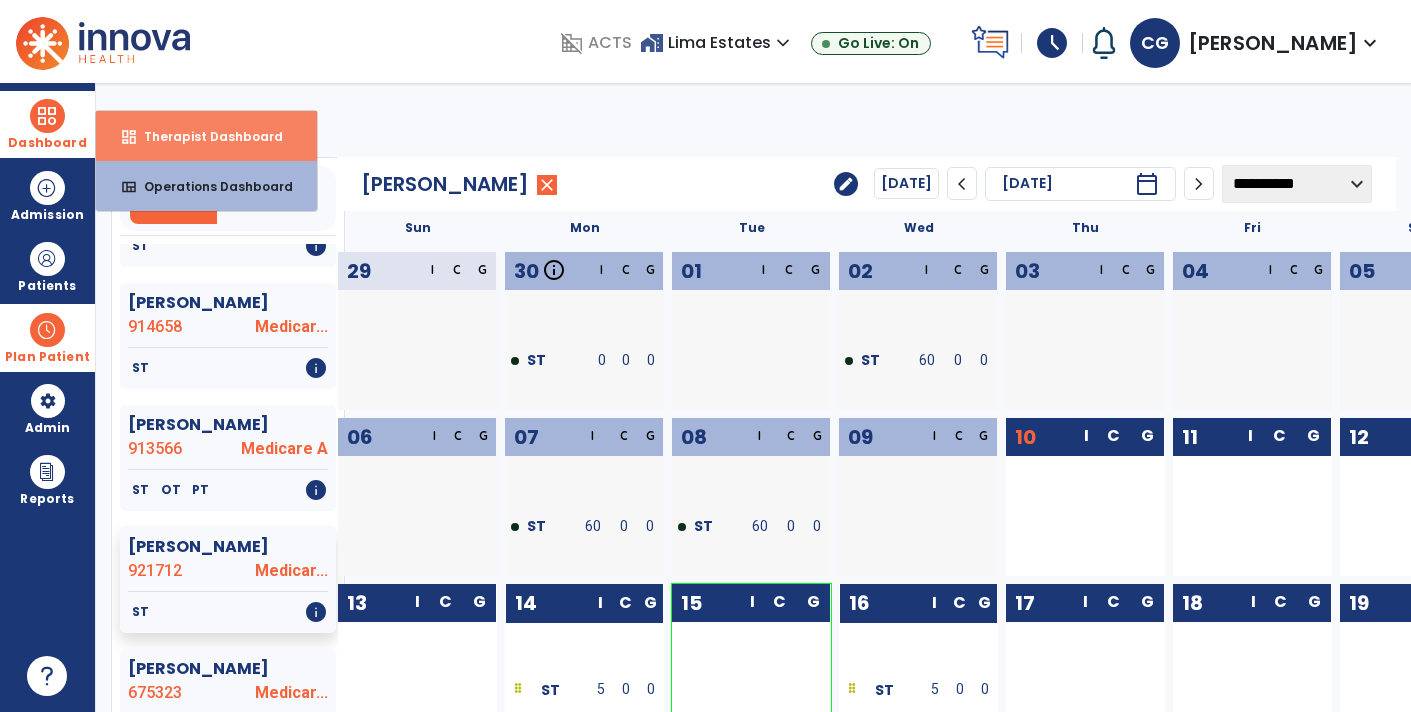 click on "dashboard  Therapist Dashboard" at bounding box center (206, 136) 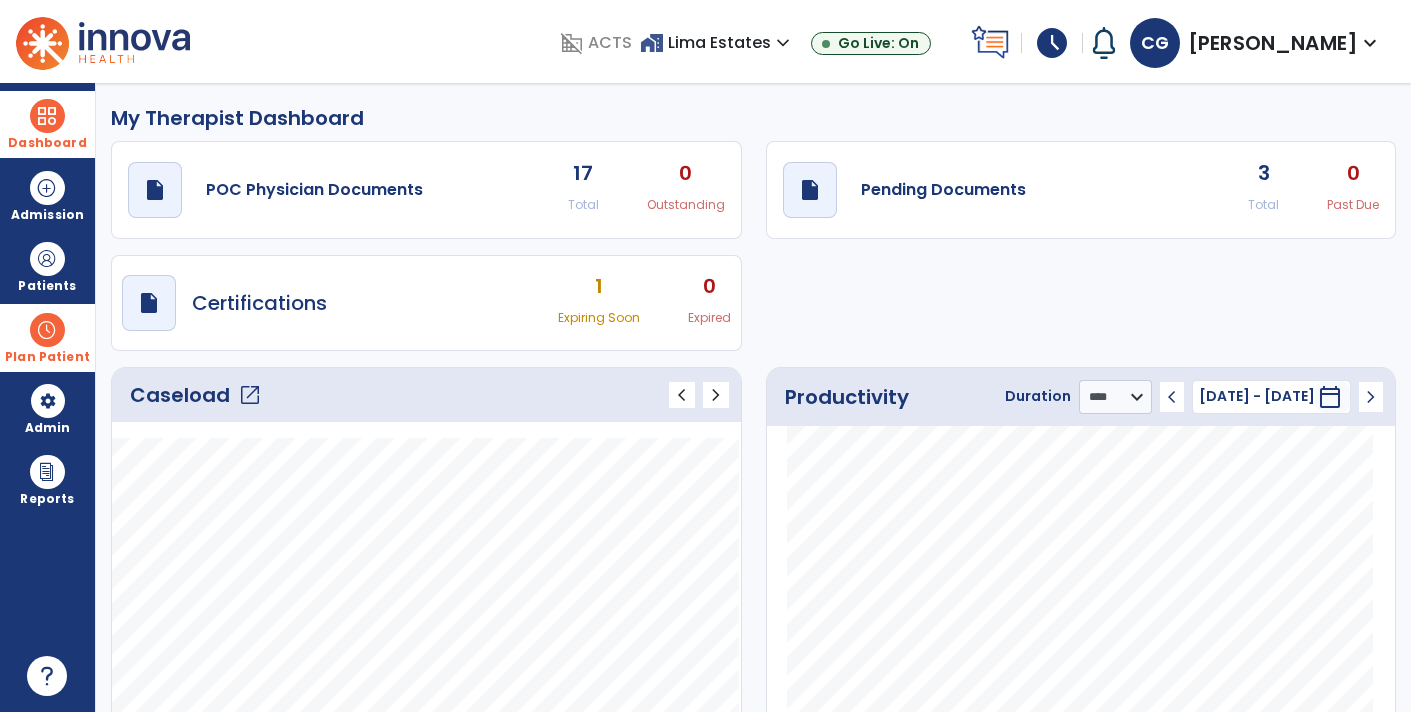 click on "draft   open_in_new  Pending Documents 3 Total 0 Past Due" 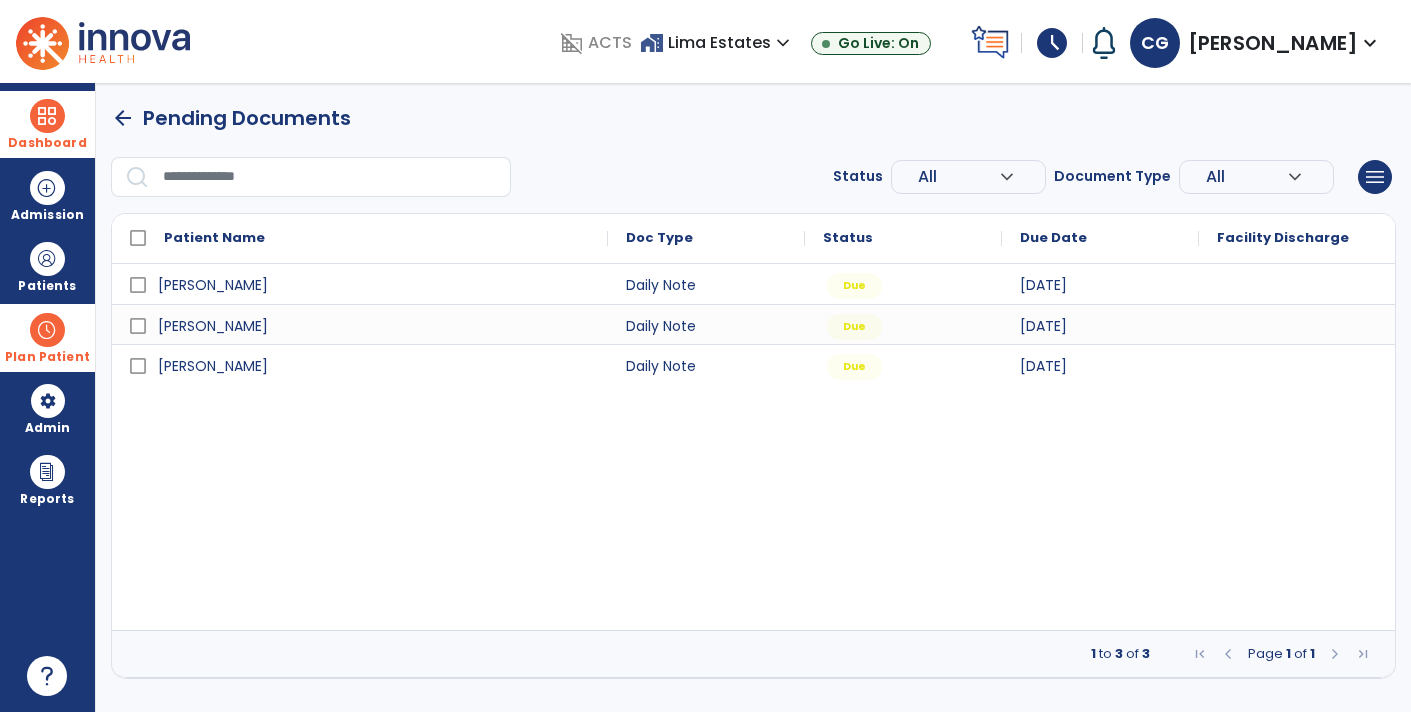 click at bounding box center [330, 177] 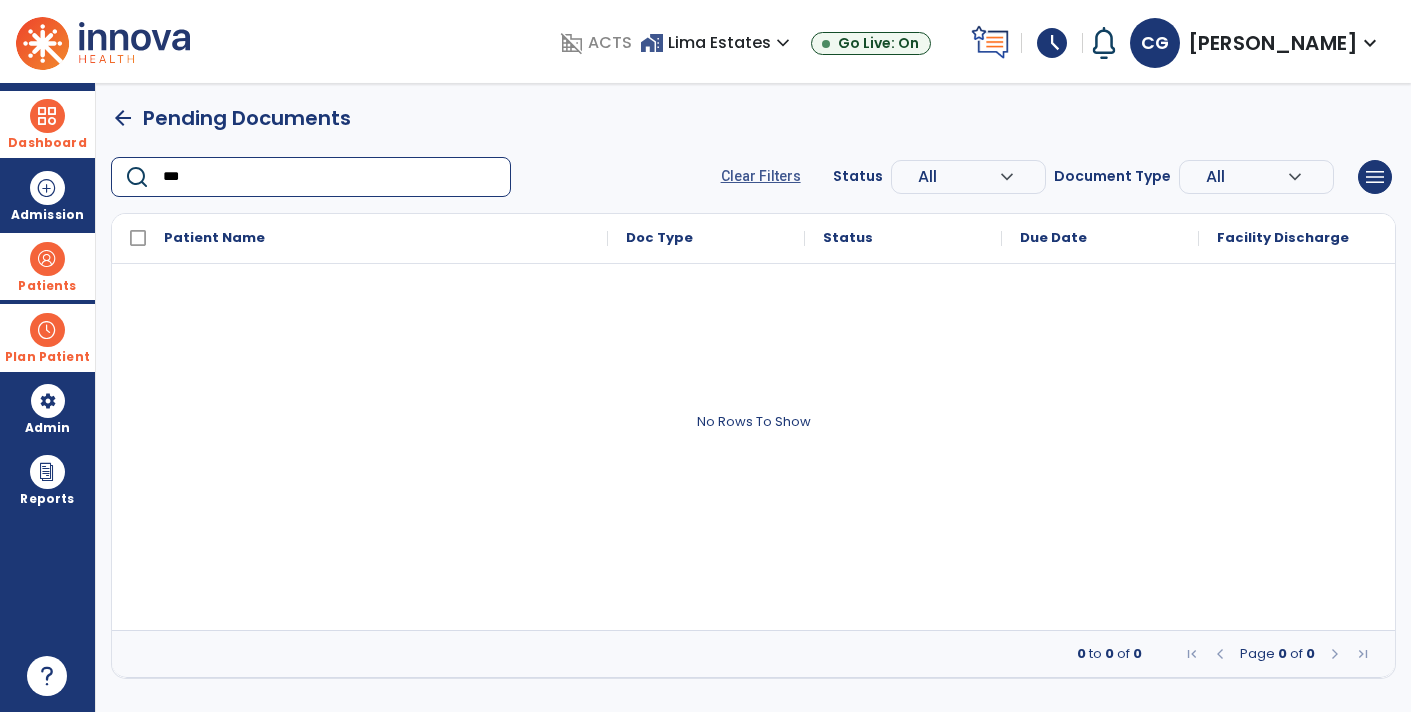 type on "***" 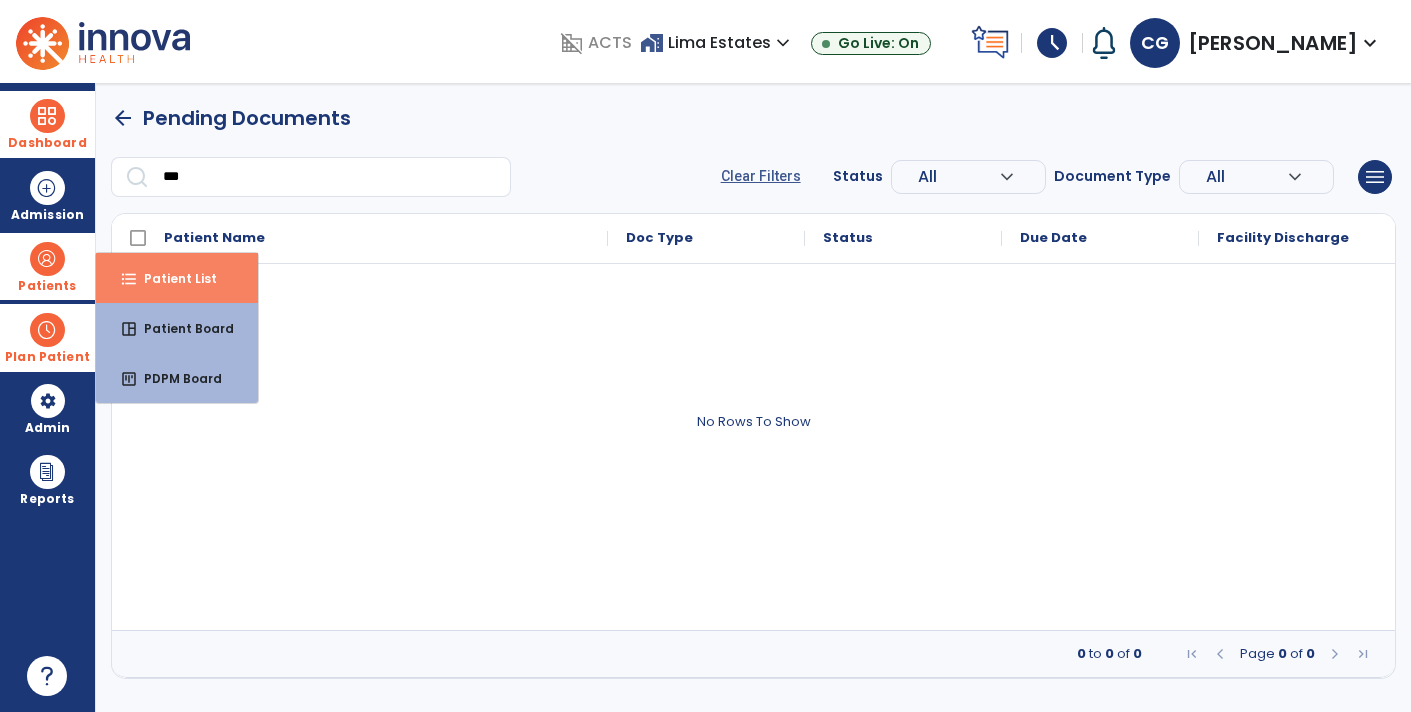 click on "Patient List" at bounding box center (172, 278) 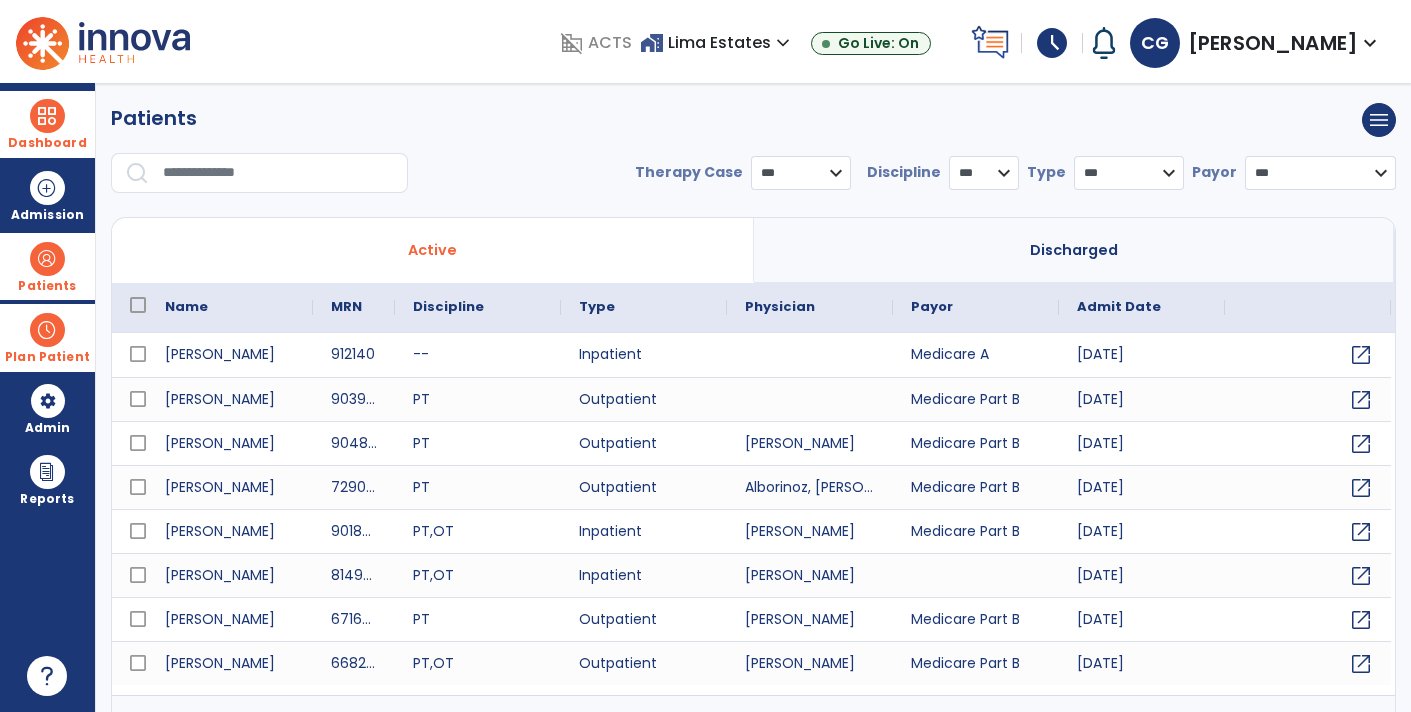 click at bounding box center (278, 173) 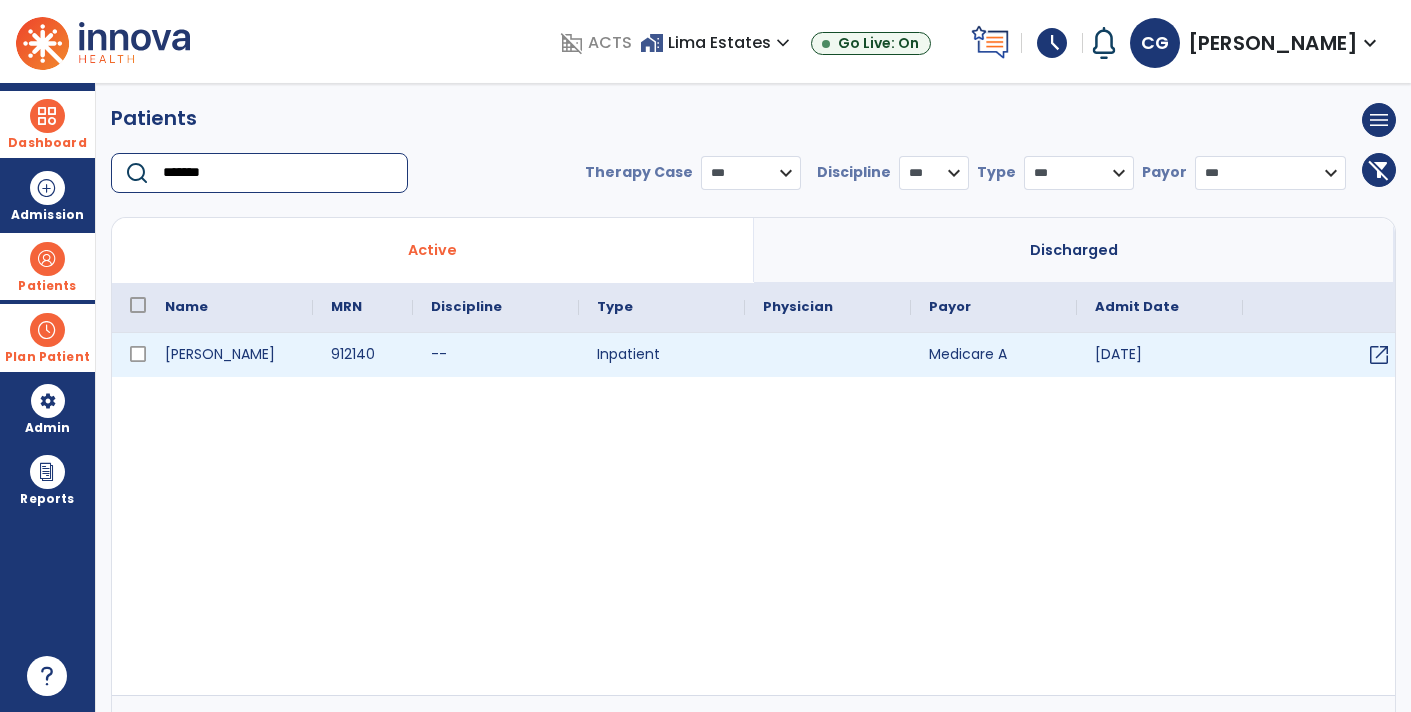 type on "*******" 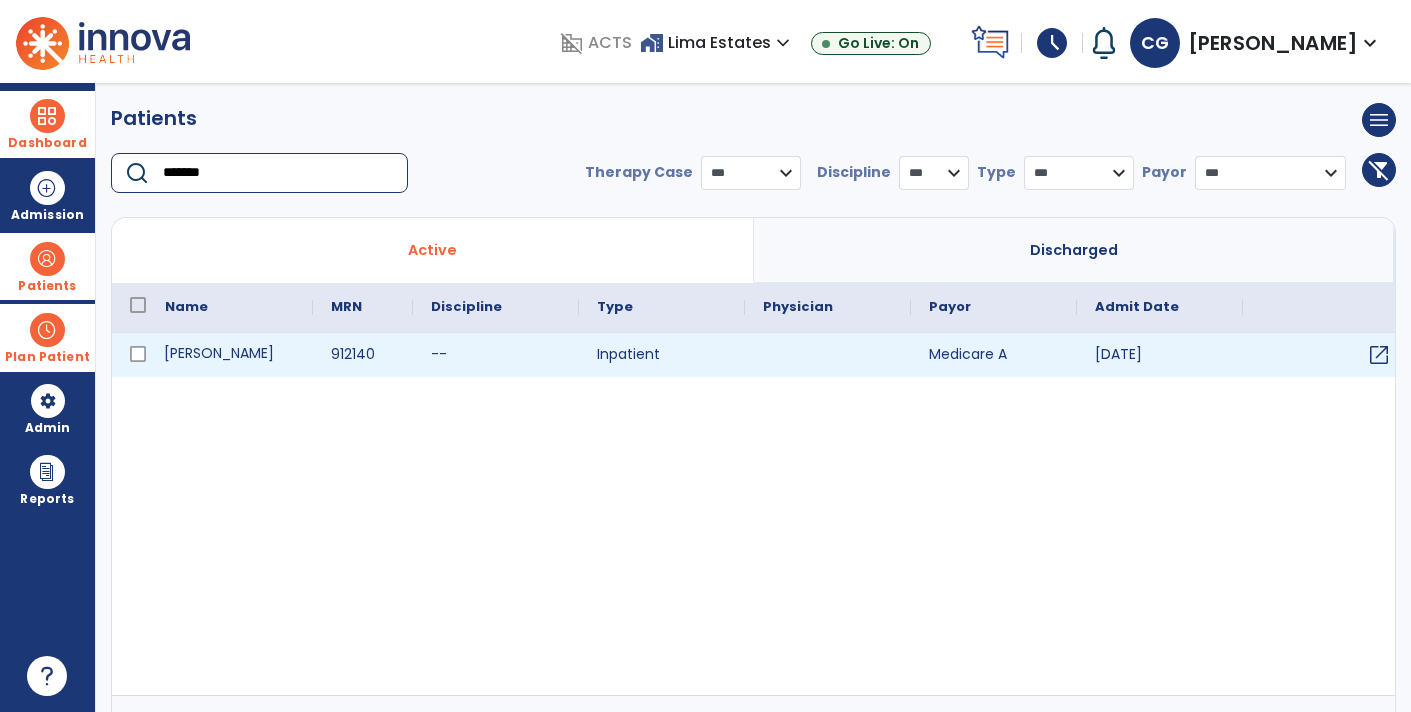 click on "[PERSON_NAME]" at bounding box center [230, 355] 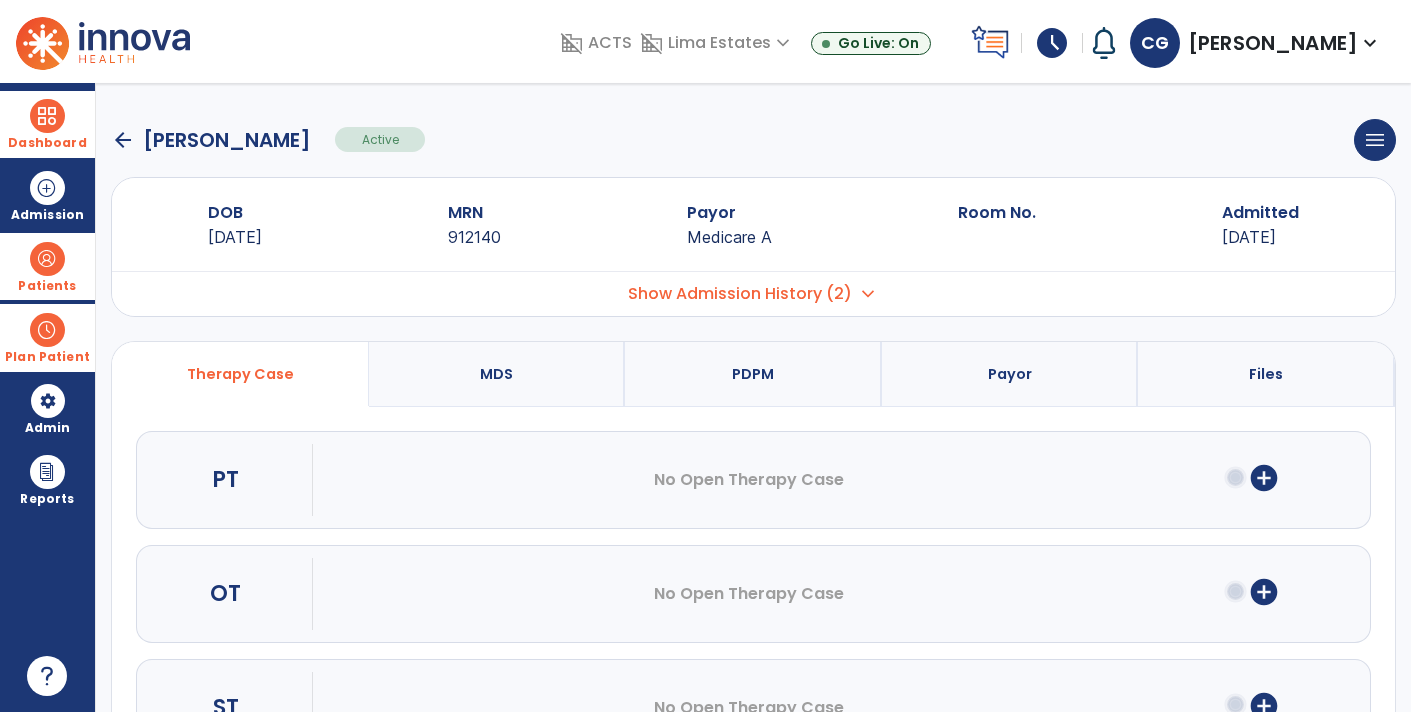 click on "Show Admission History (2)" at bounding box center [740, 294] 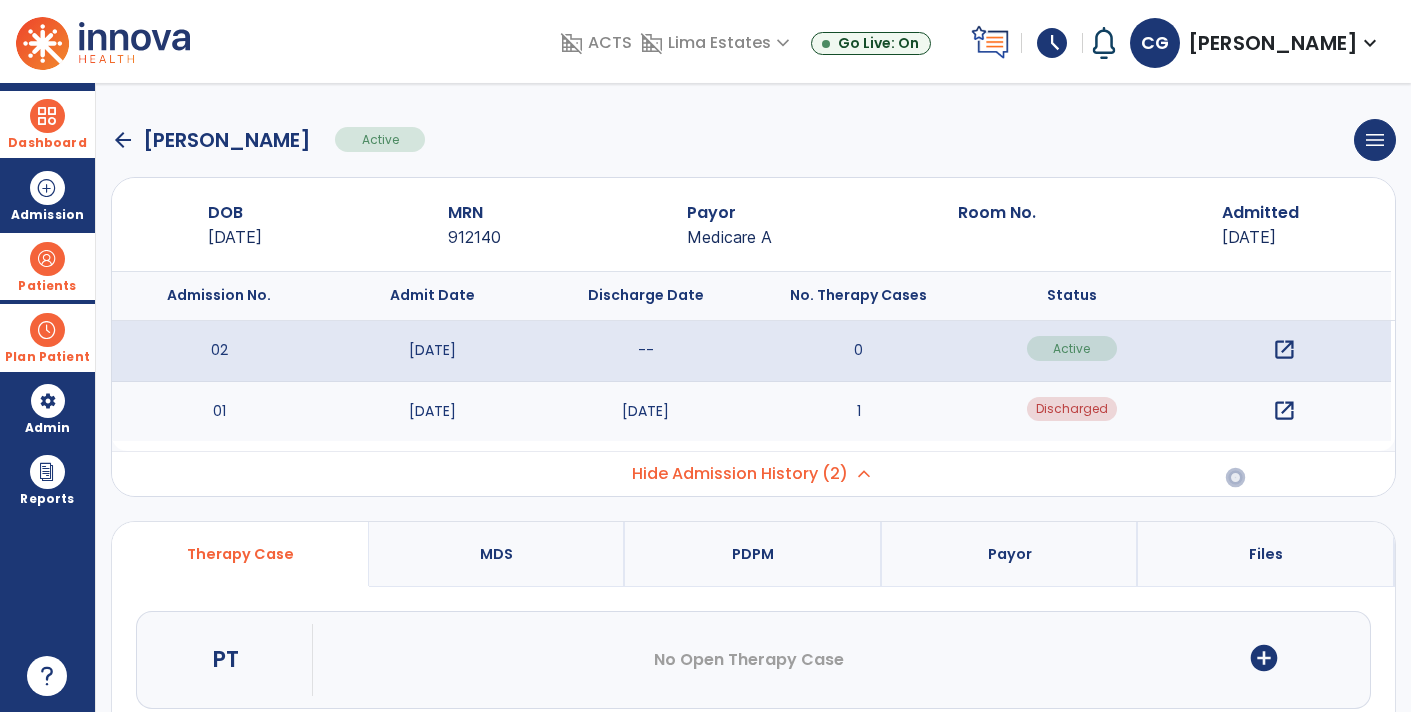 click on "1" at bounding box center [858, 411] 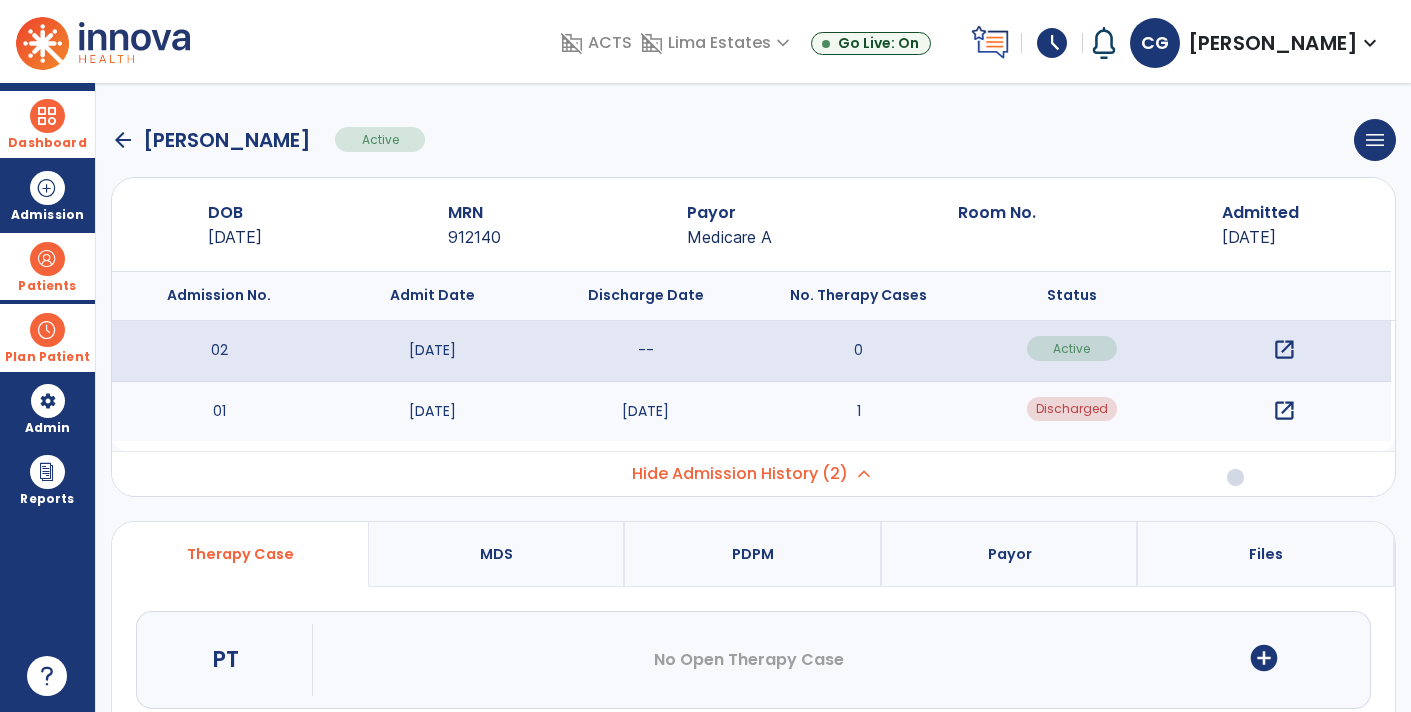 click on "open_in_new" at bounding box center [1284, 411] 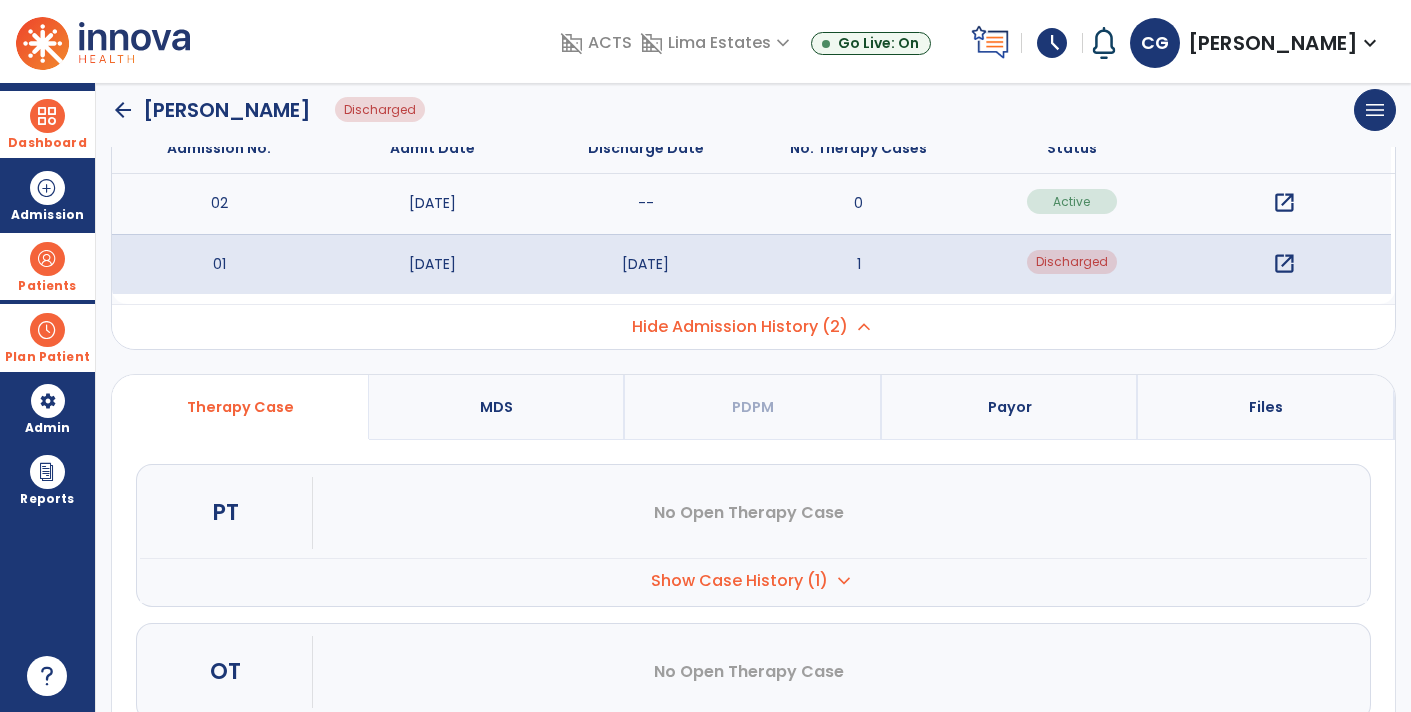 scroll, scrollTop: 122, scrollLeft: 0, axis: vertical 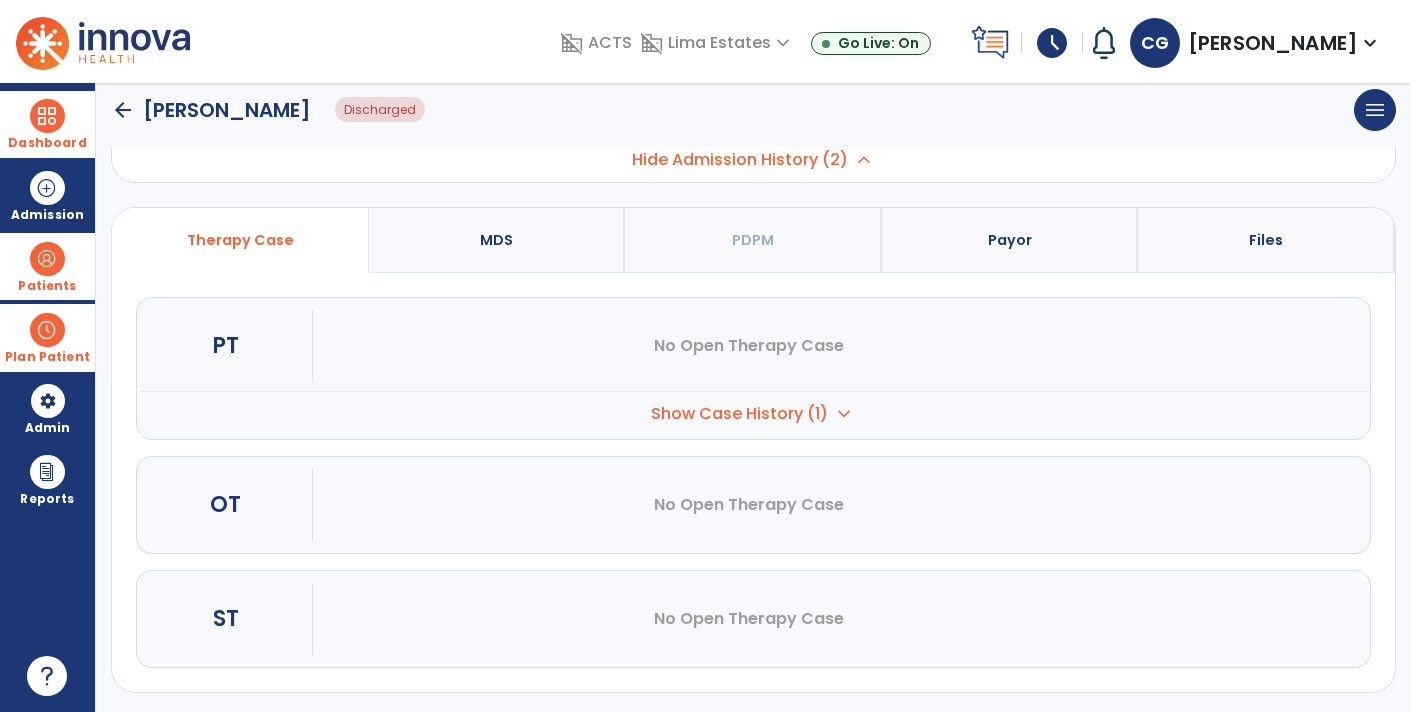 click on "No Open Therapy Case" at bounding box center [852, 619] 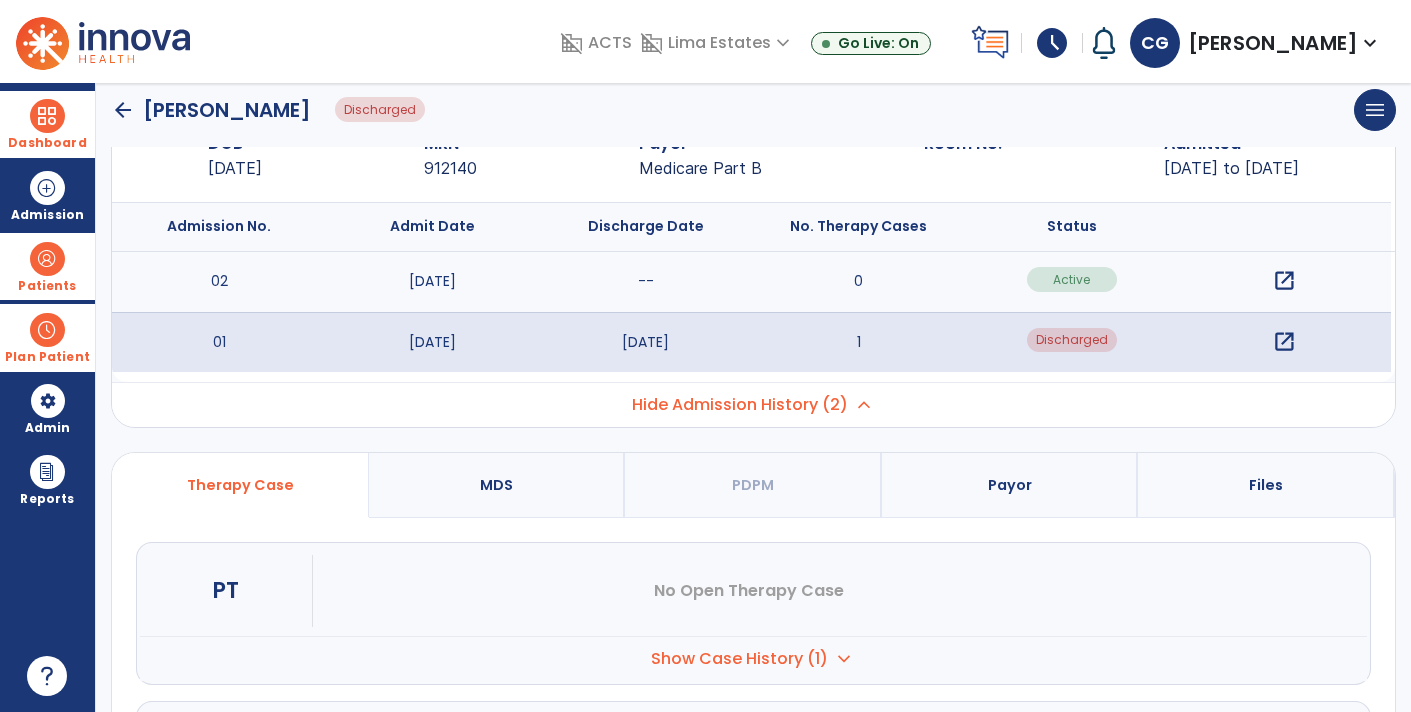 scroll, scrollTop: 65, scrollLeft: 0, axis: vertical 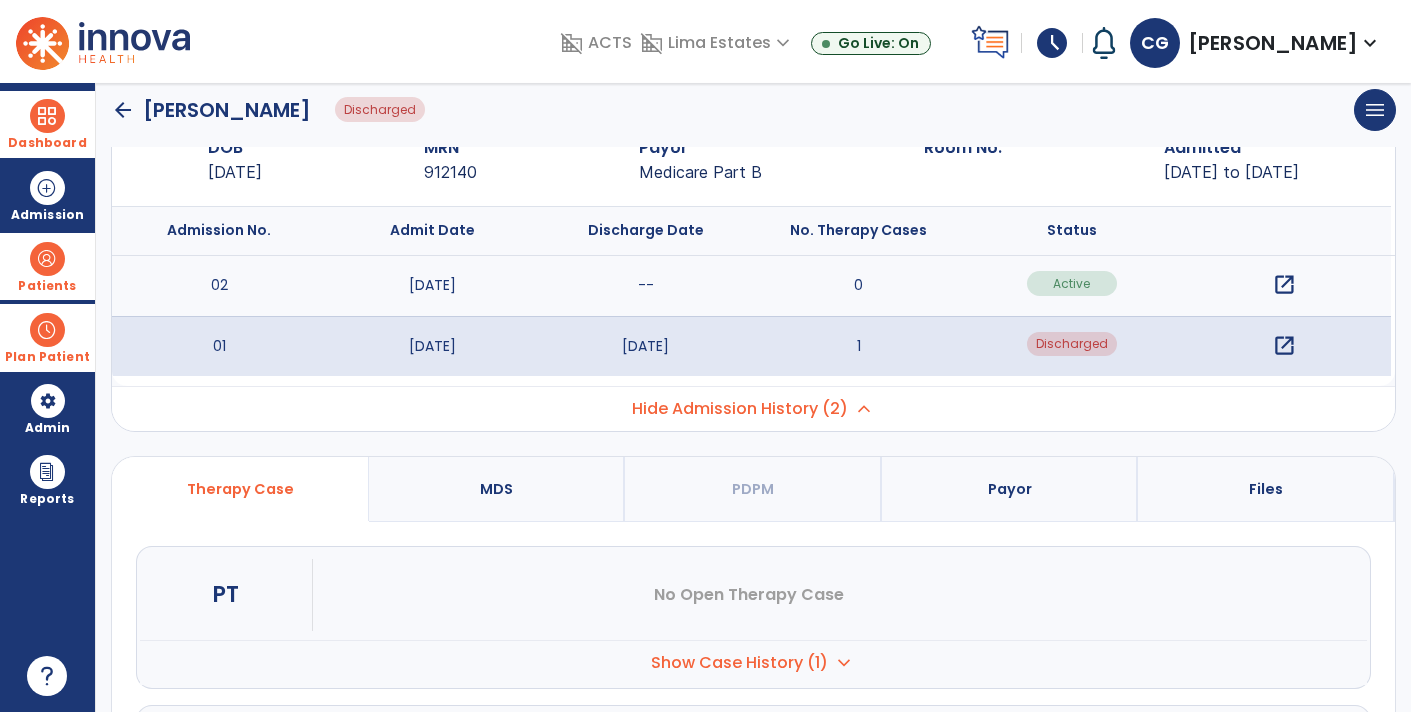 click on "0" at bounding box center [858, 286] 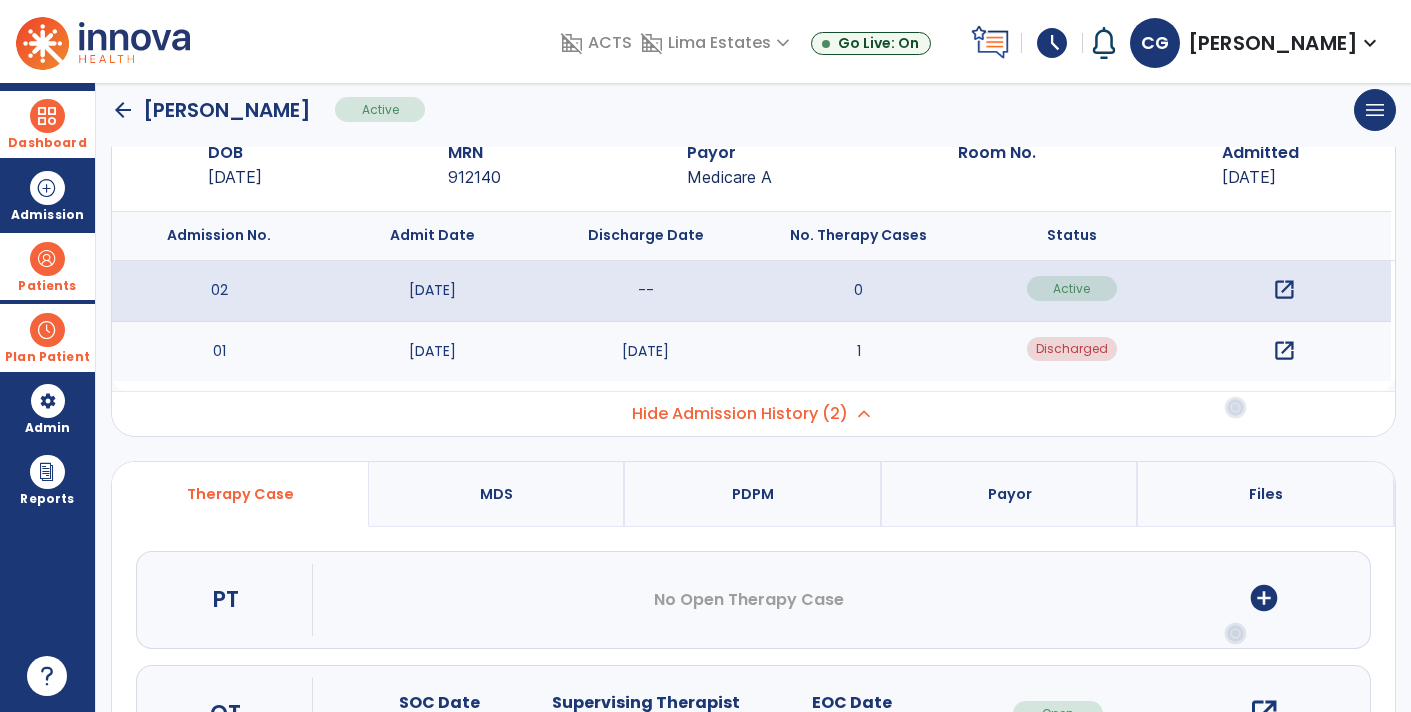 scroll, scrollTop: 0, scrollLeft: 0, axis: both 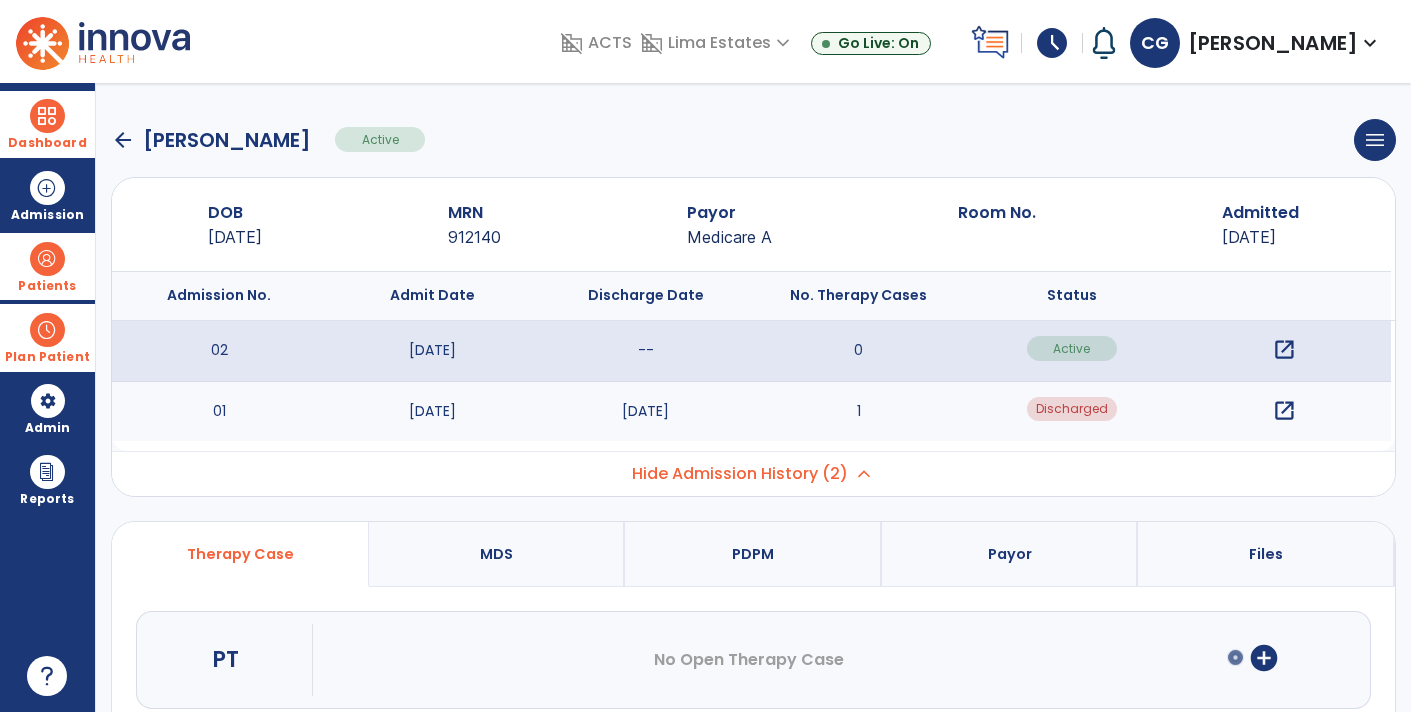 click on "open_in_new" at bounding box center [1284, 411] 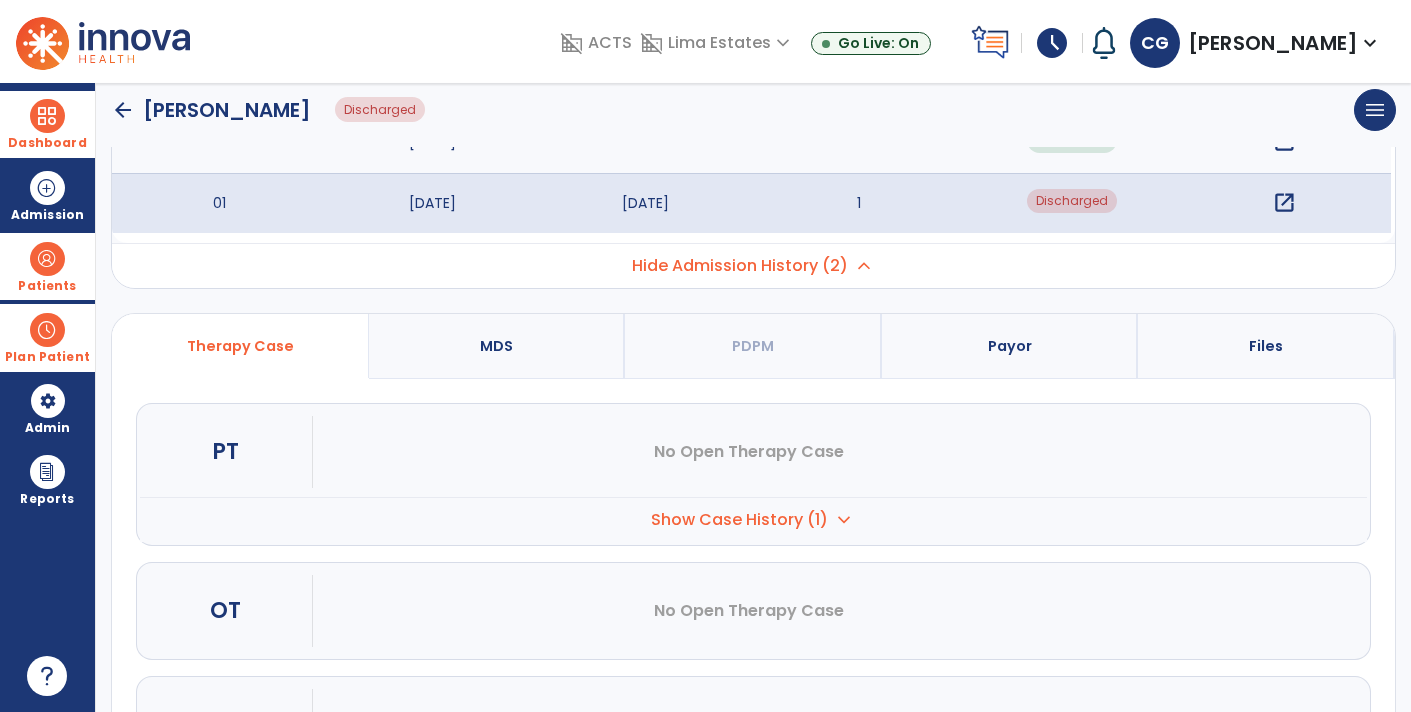 scroll, scrollTop: 314, scrollLeft: 0, axis: vertical 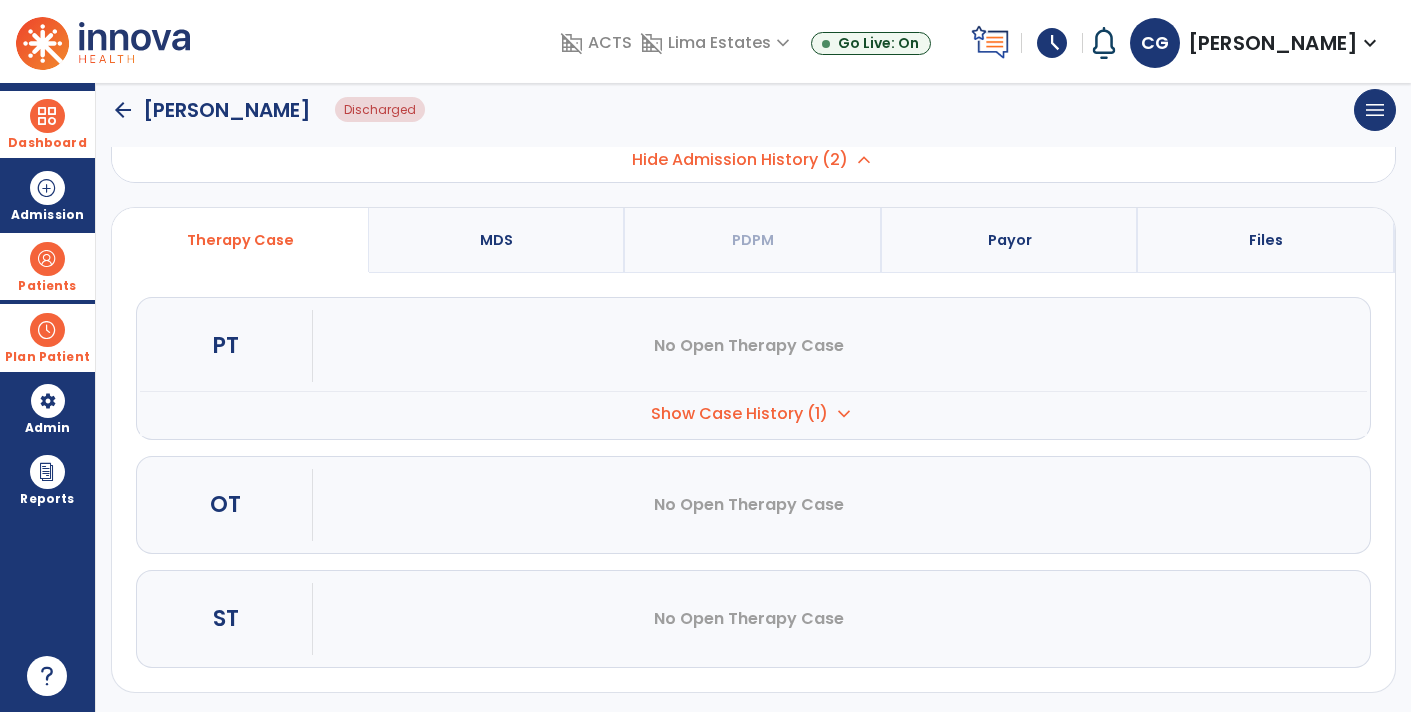click on "Files" at bounding box center [1266, 240] 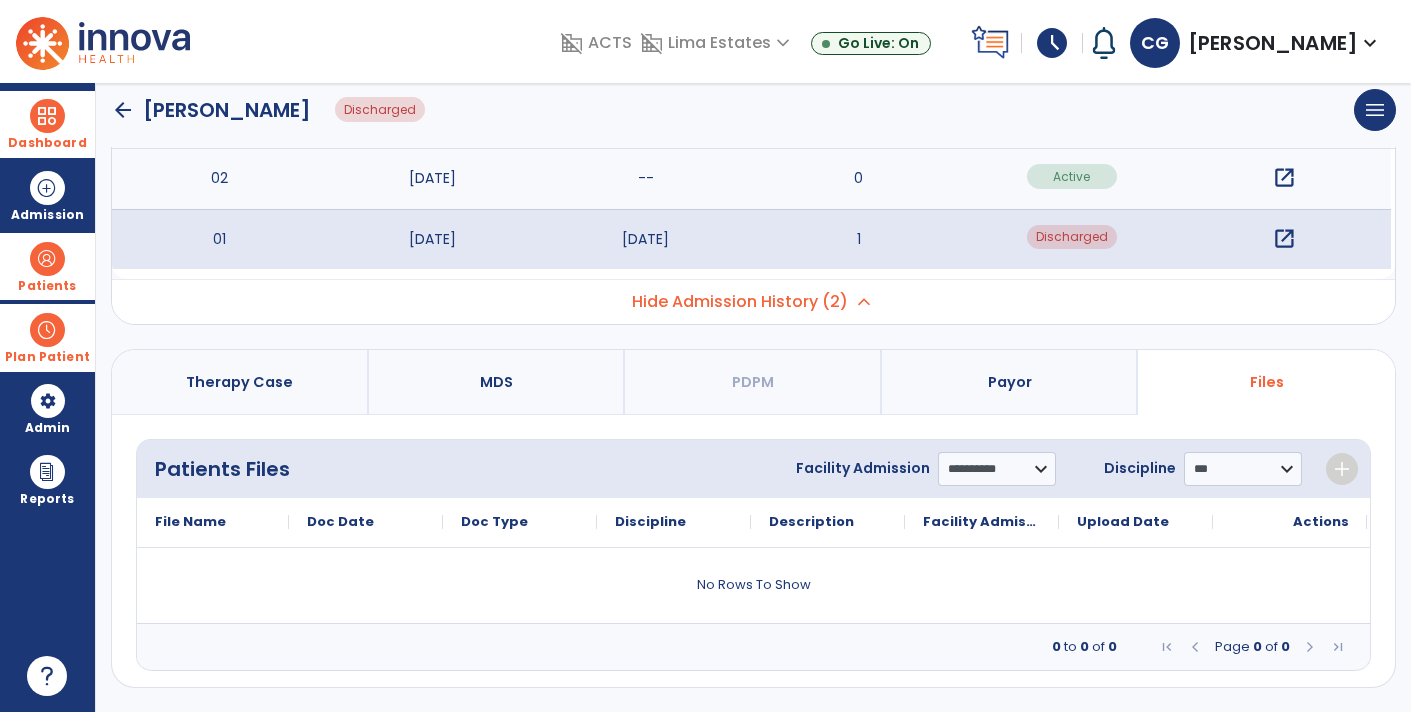scroll, scrollTop: 169, scrollLeft: 0, axis: vertical 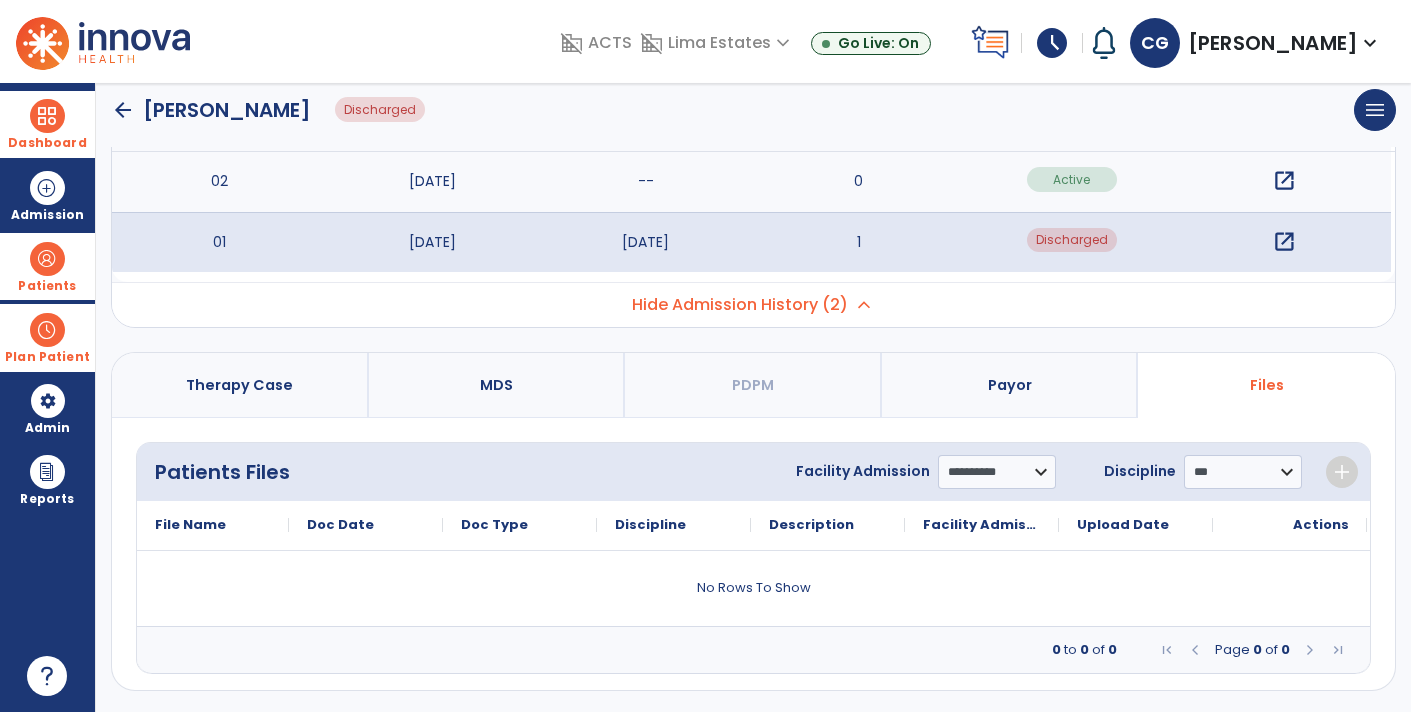 click on "Discharged" at bounding box center [1071, 242] 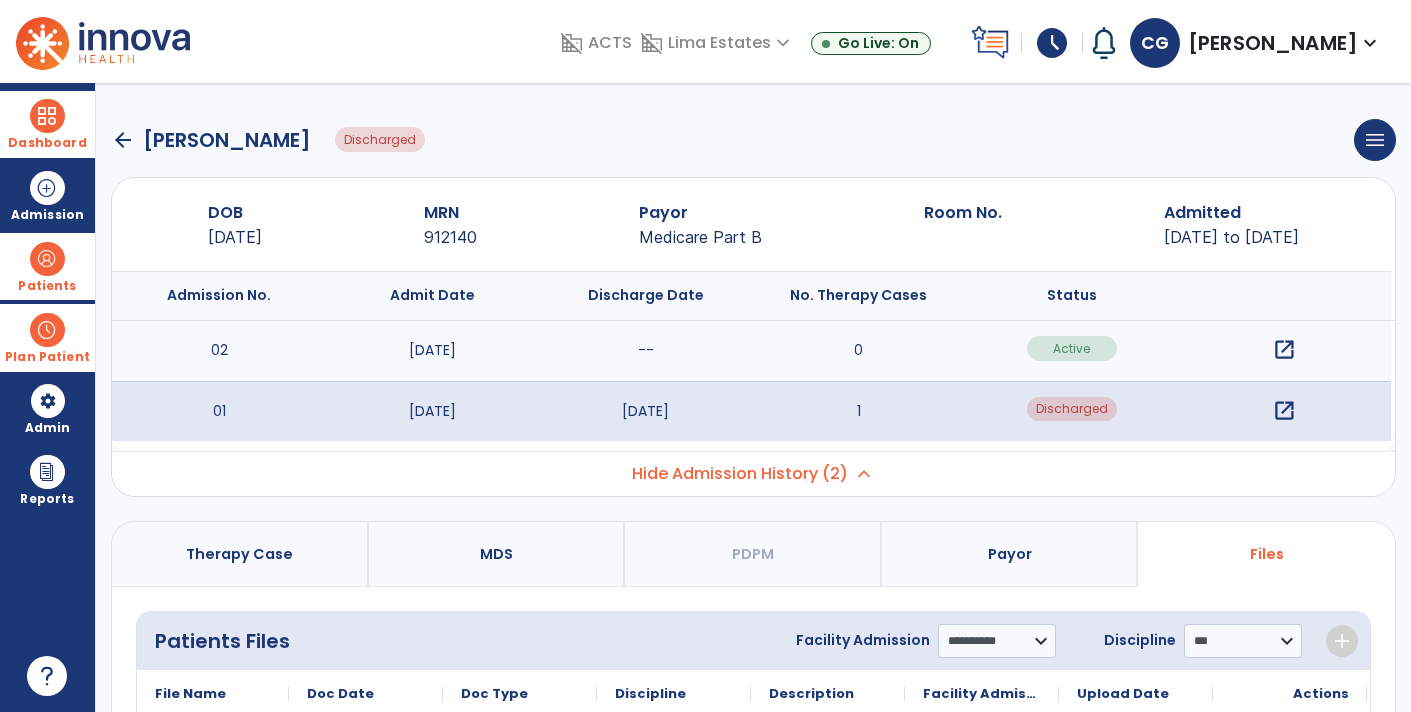 click on "arrow_back" 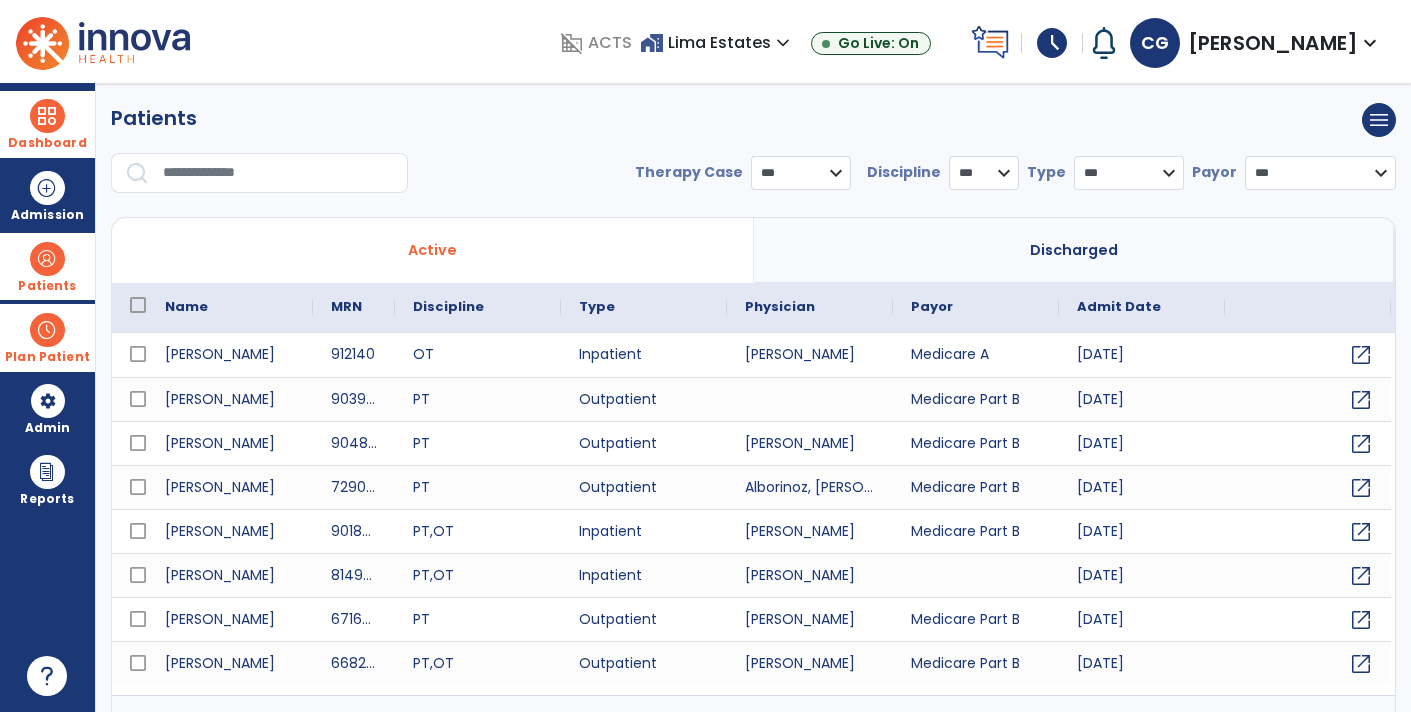 scroll, scrollTop: 30, scrollLeft: 0, axis: vertical 